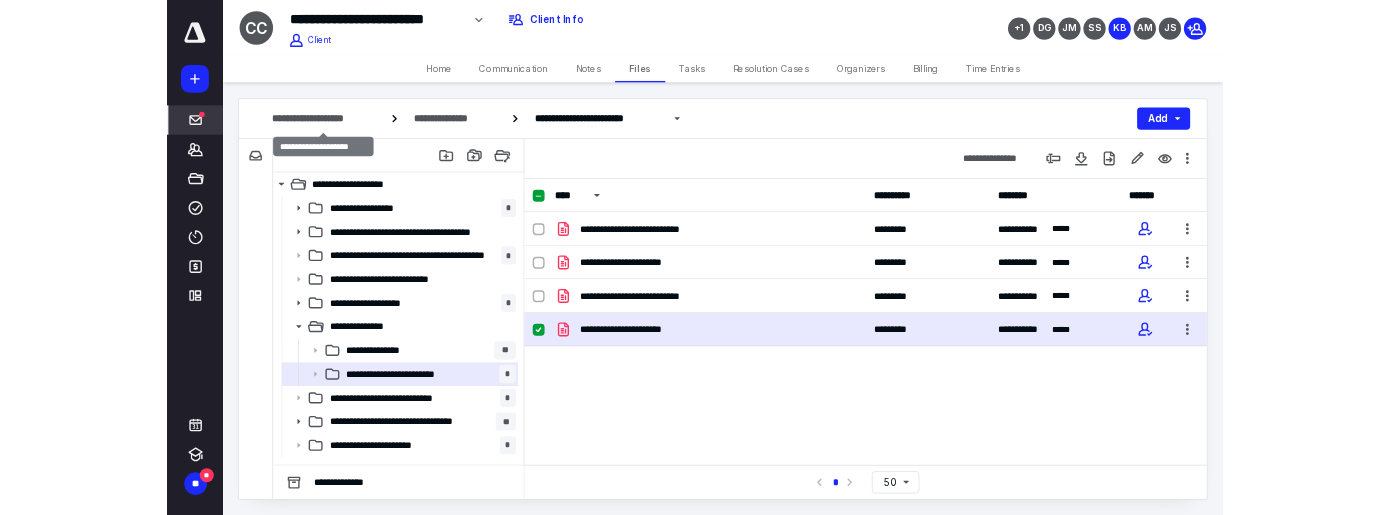 scroll, scrollTop: 0, scrollLeft: 0, axis: both 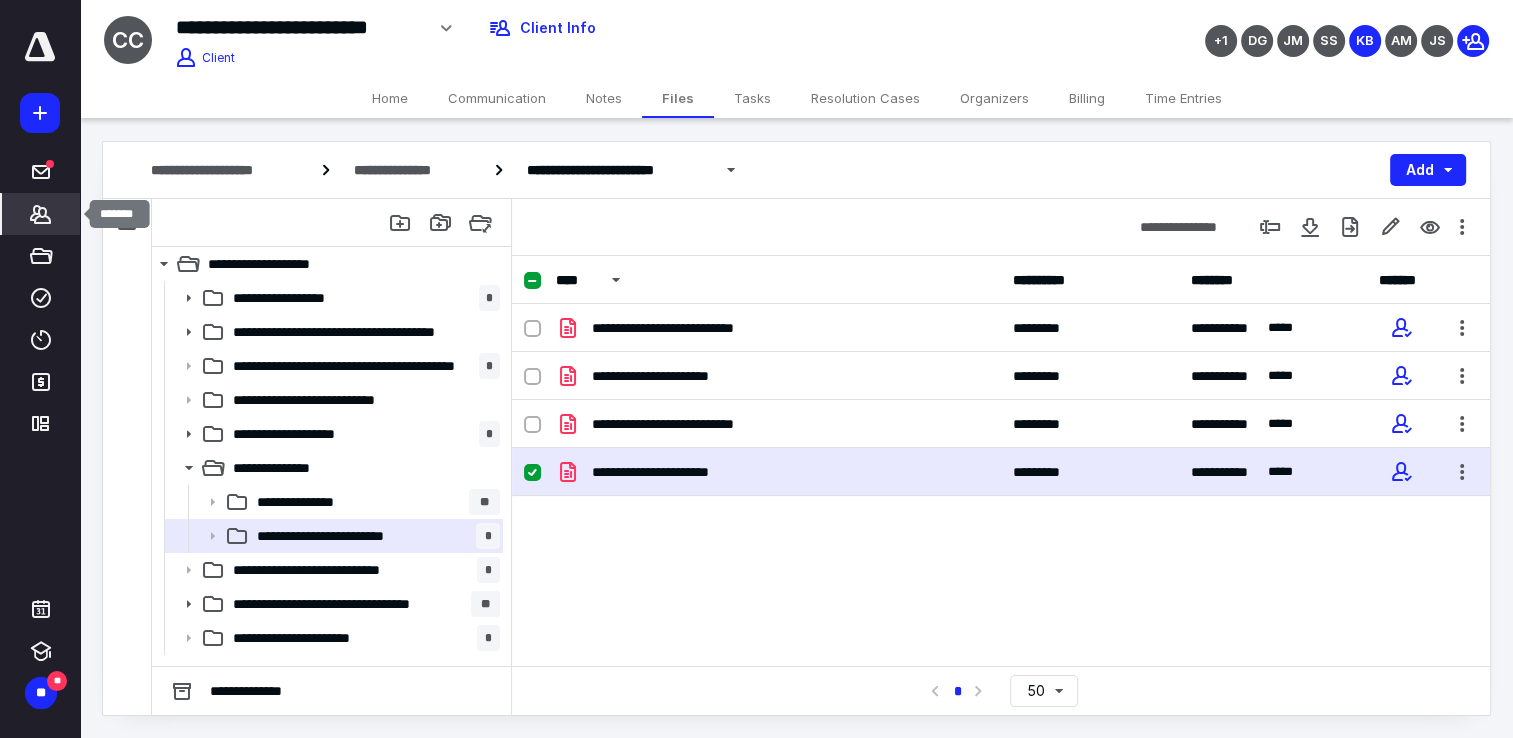 click 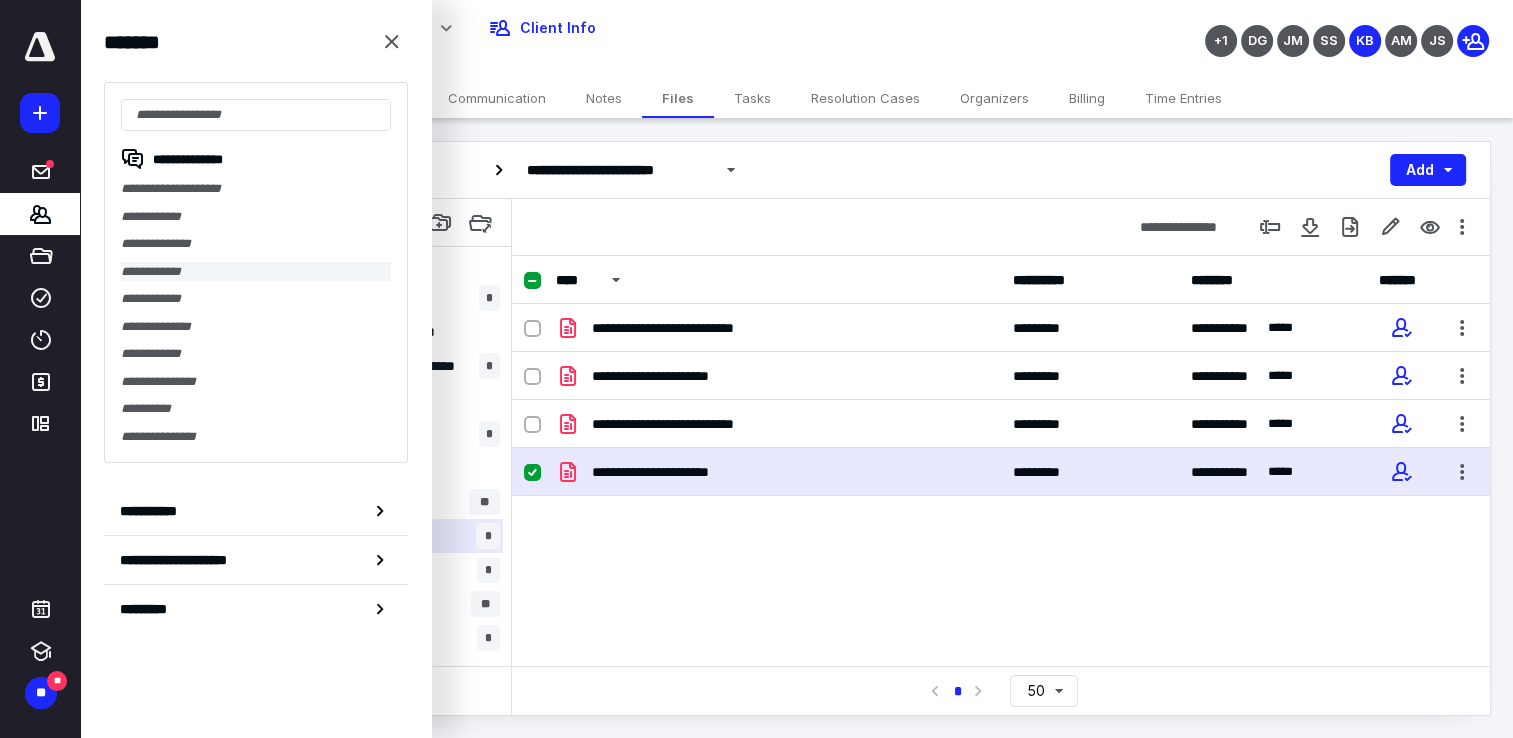 click on "**********" at bounding box center (256, 272) 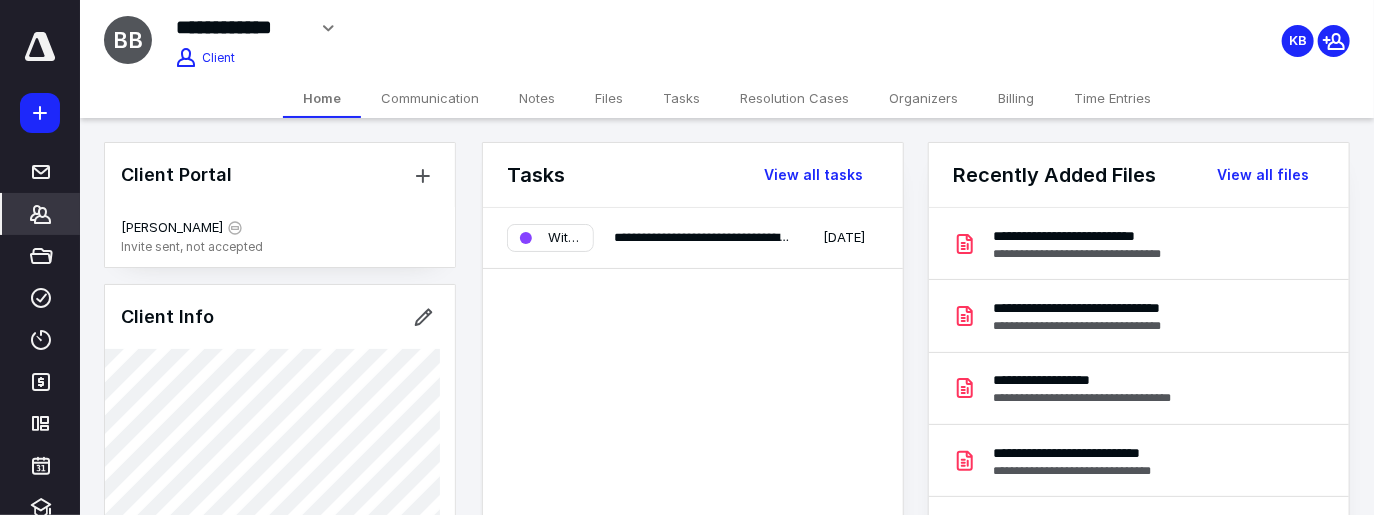 click at bounding box center [40, 113] 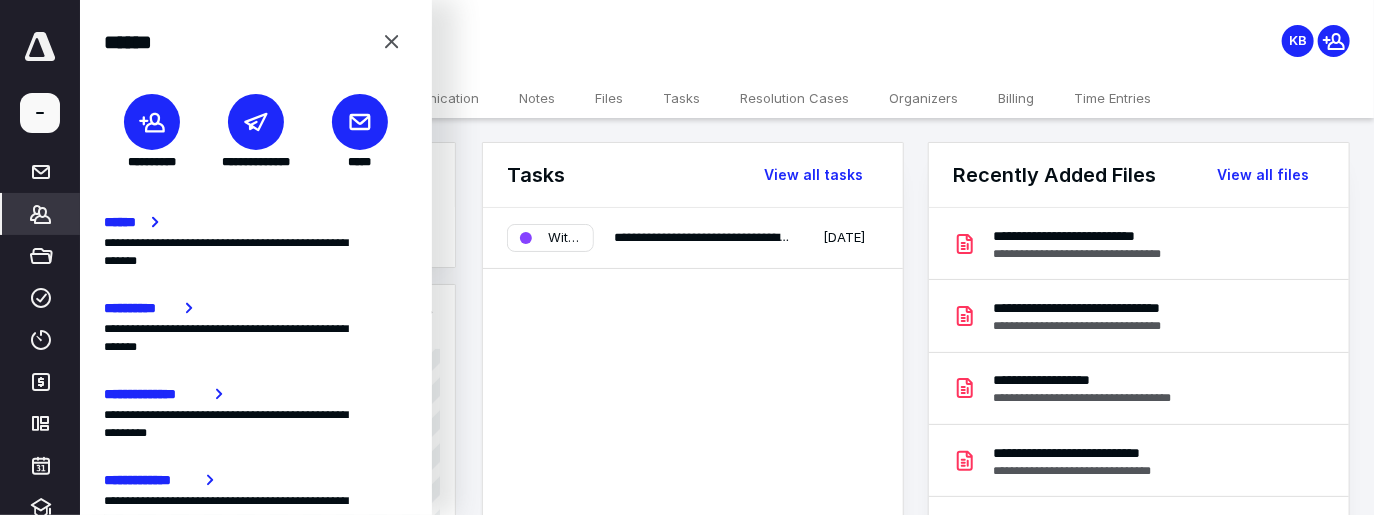 click 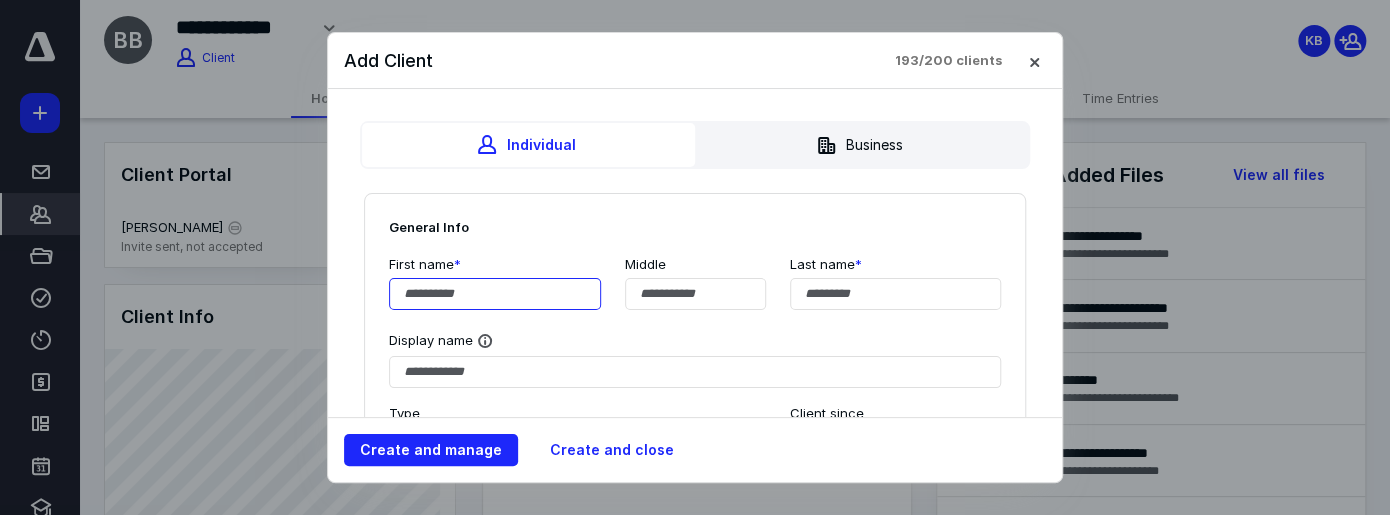 click at bounding box center (495, 294) 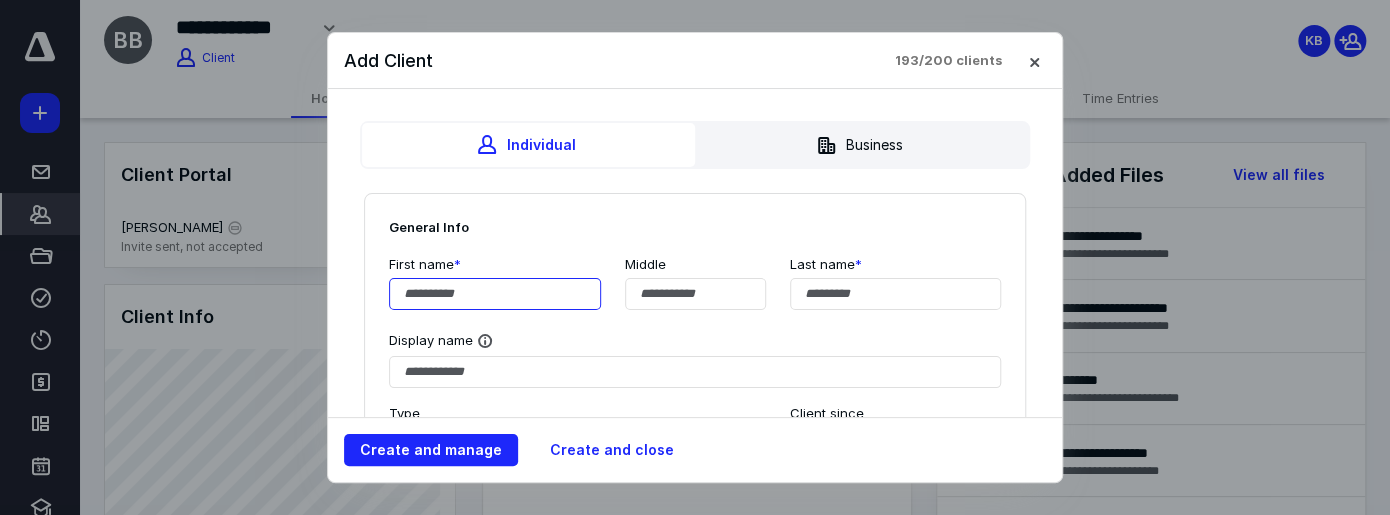click at bounding box center [495, 294] 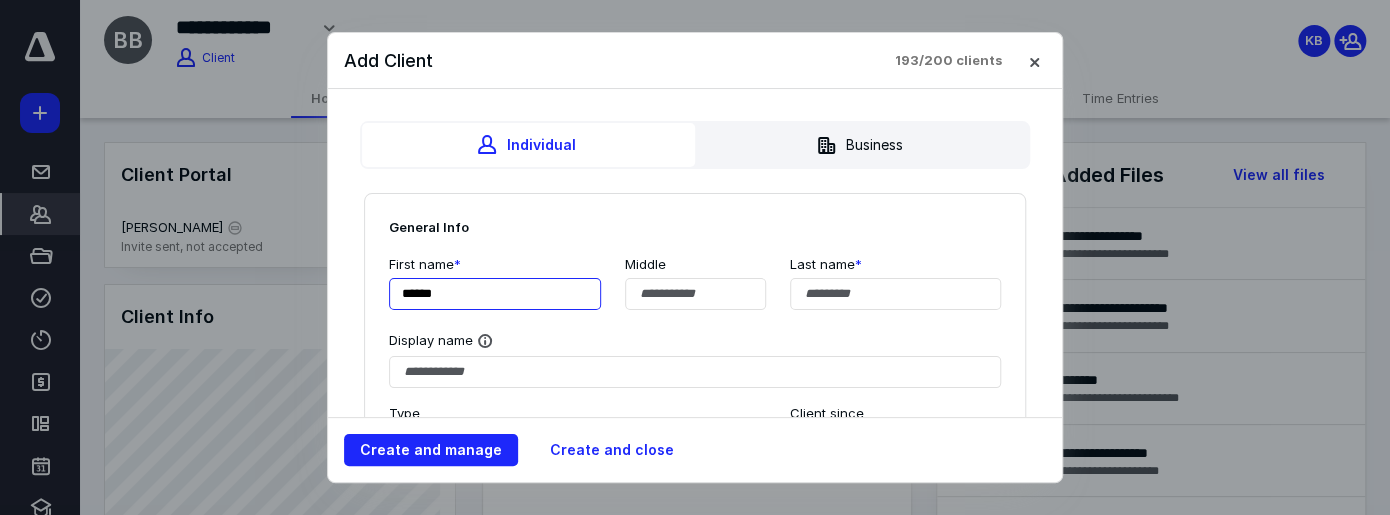 type on "******" 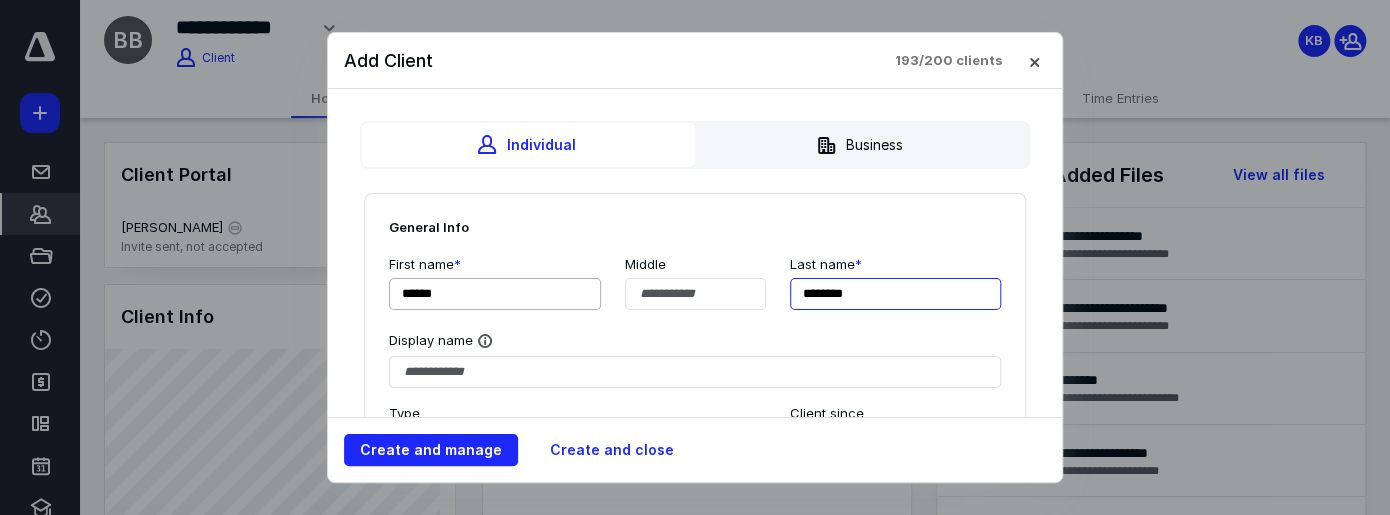 type on "********" 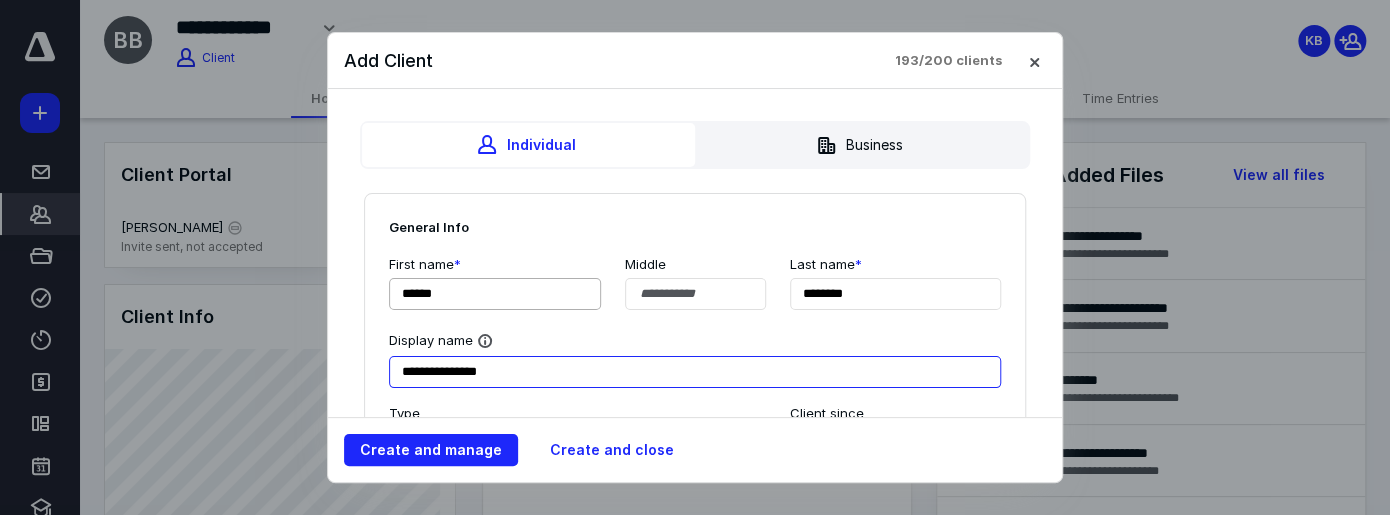 type on "**********" 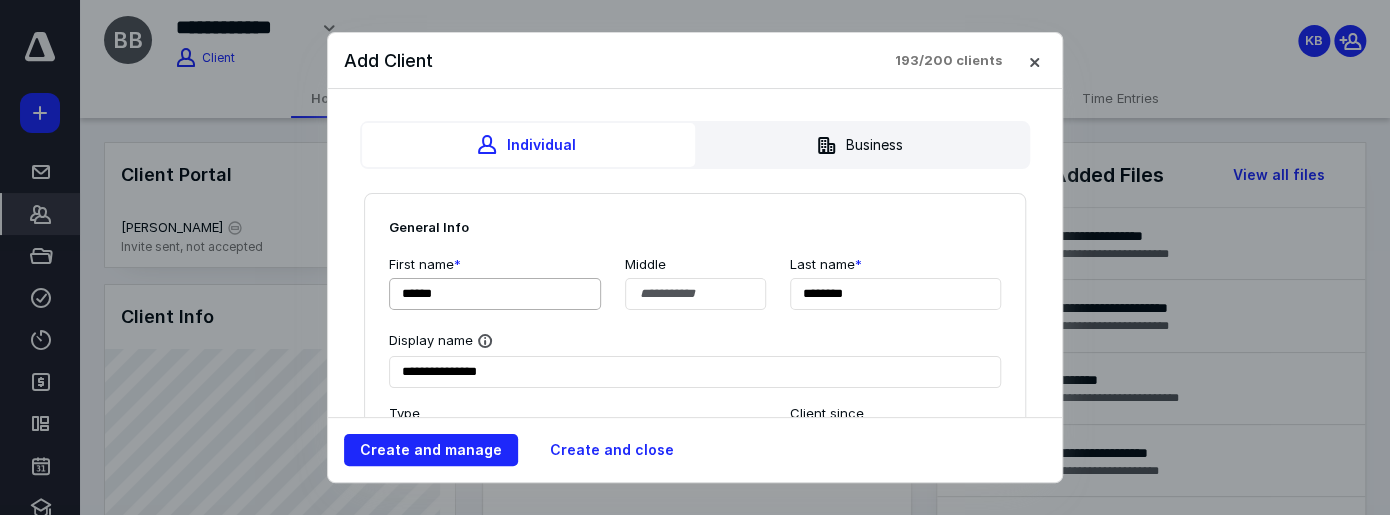 type 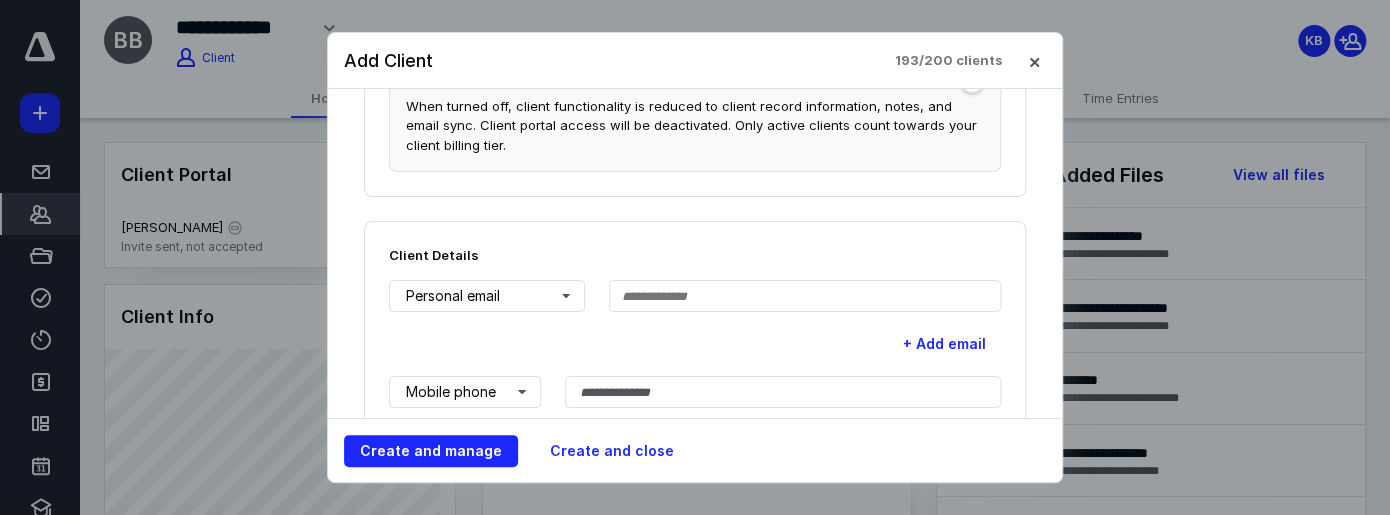 scroll, scrollTop: 440, scrollLeft: 0, axis: vertical 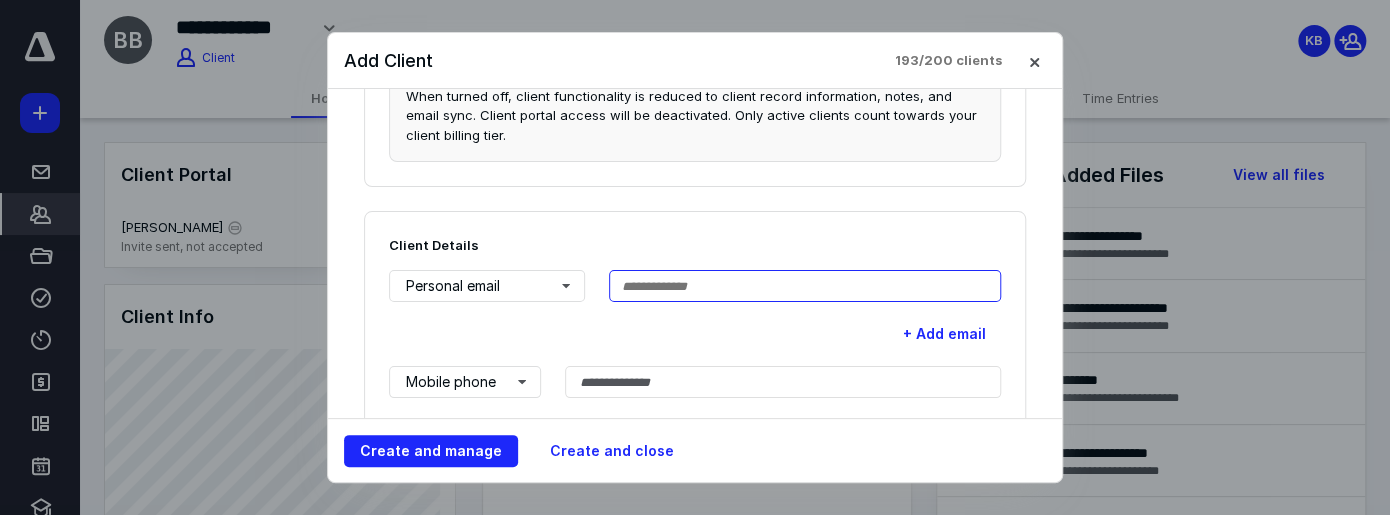 click at bounding box center [805, 286] 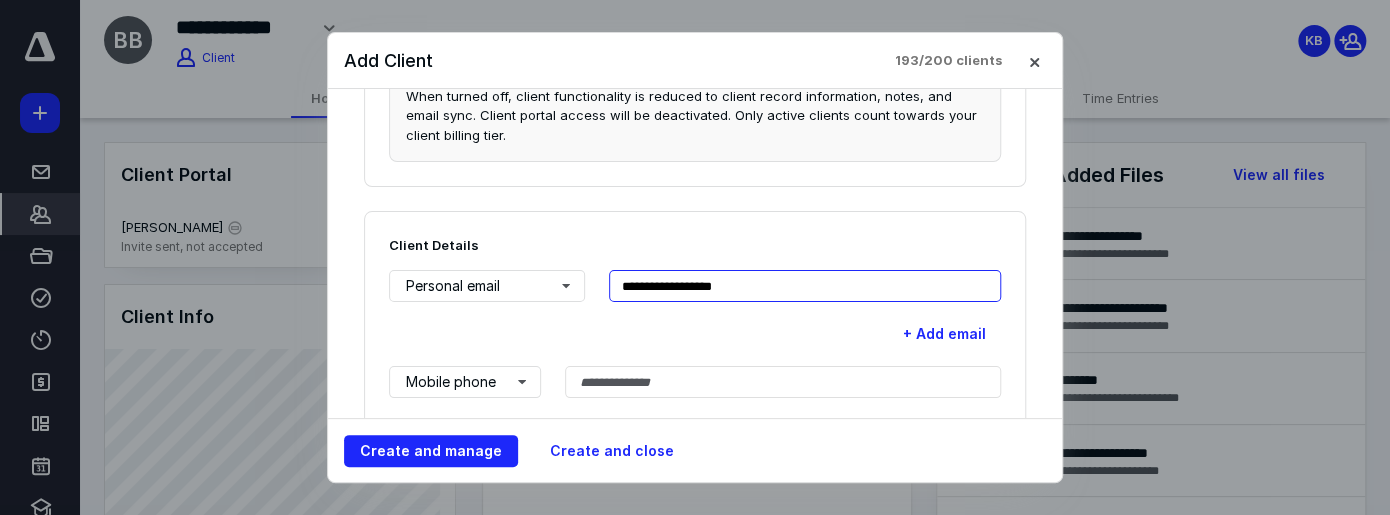 type on "**********" 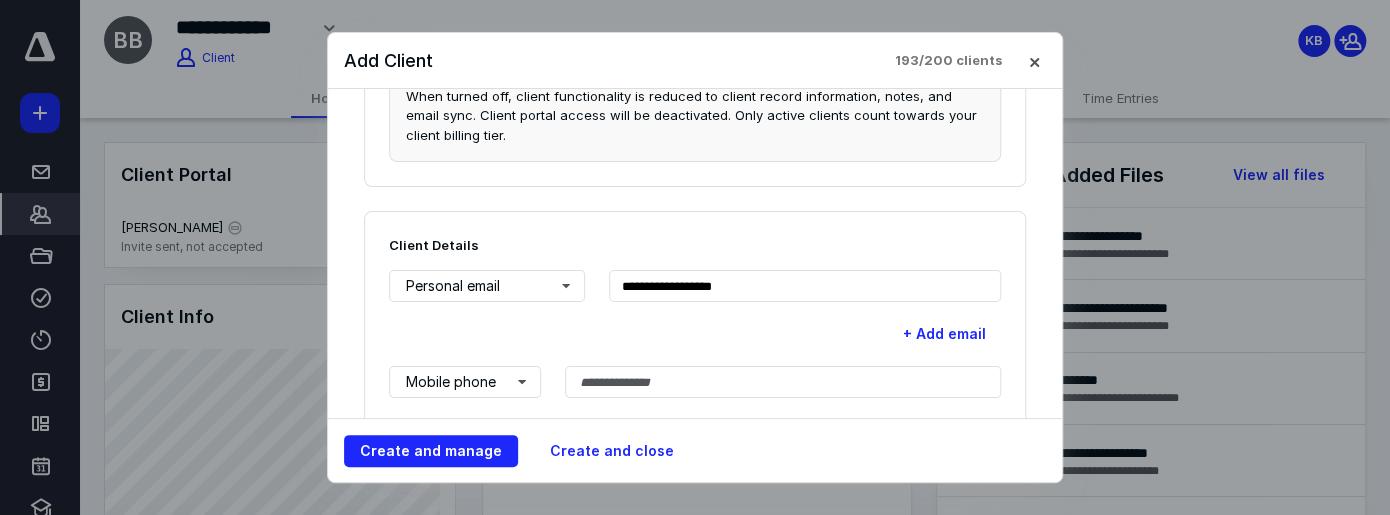 click on "**********" at bounding box center (695, 485) 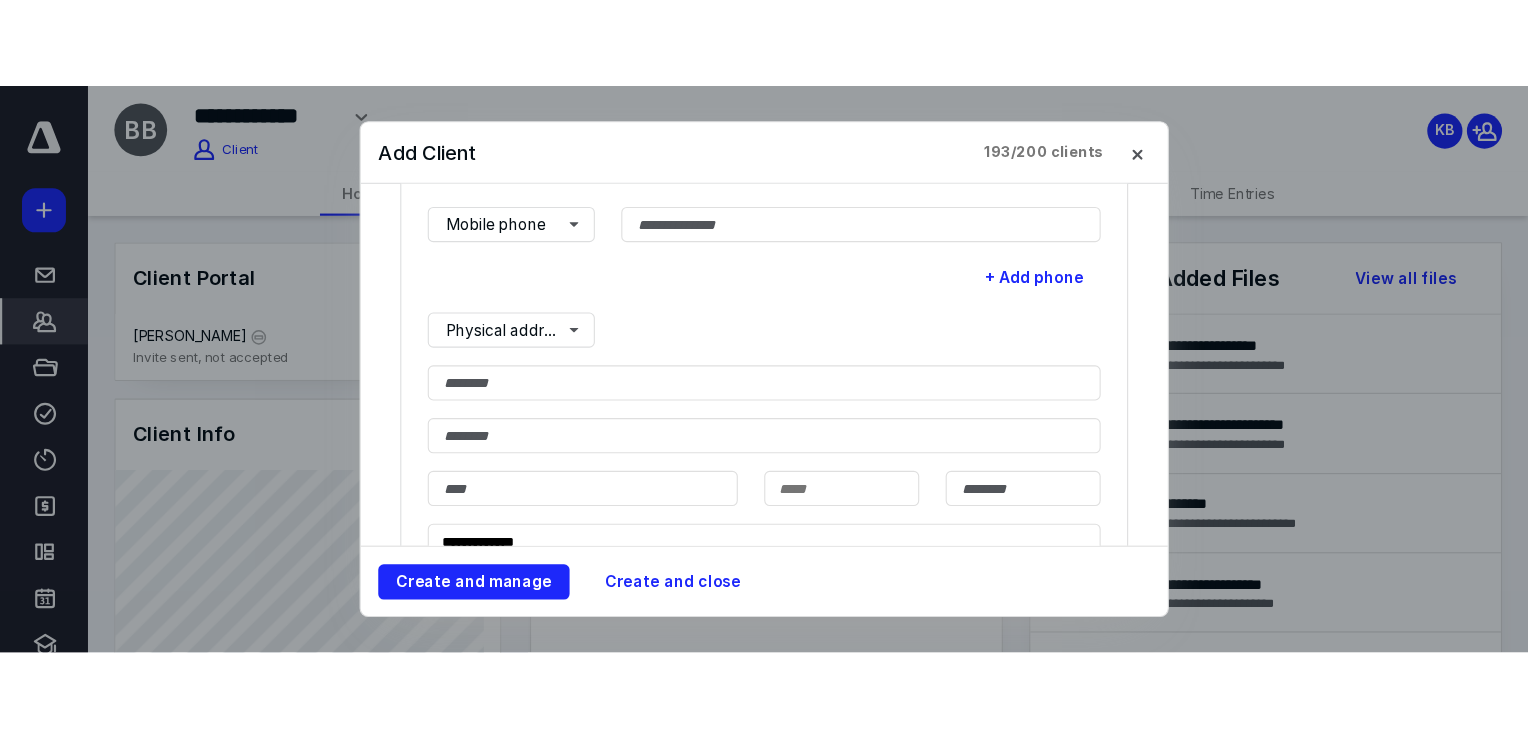 scroll, scrollTop: 857, scrollLeft: 0, axis: vertical 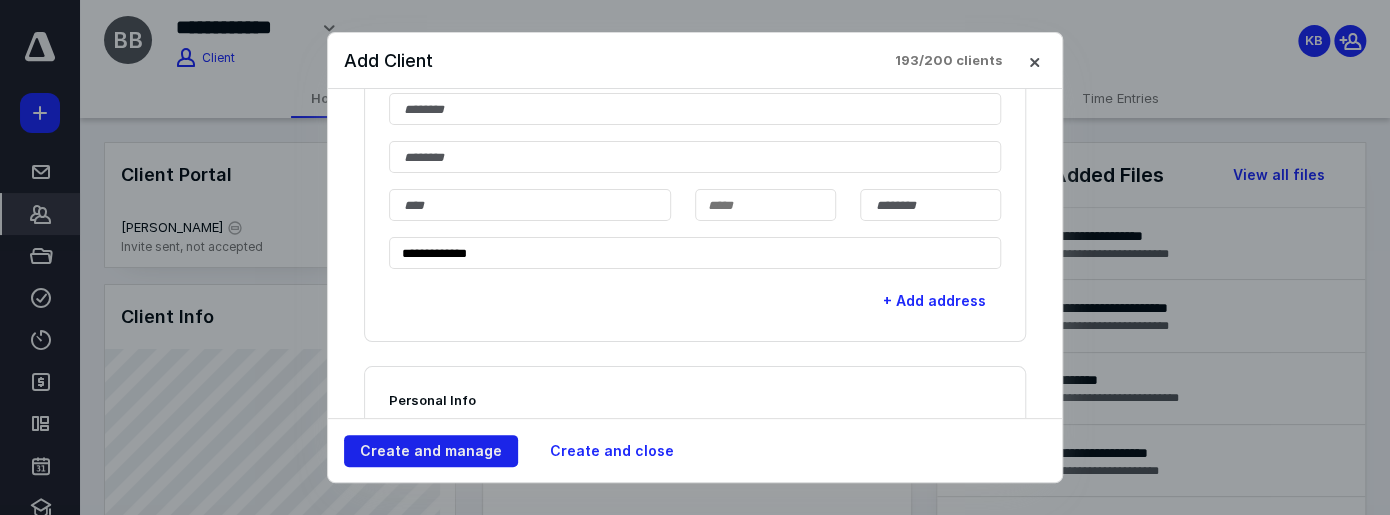 click on "Create and manage" at bounding box center (431, 451) 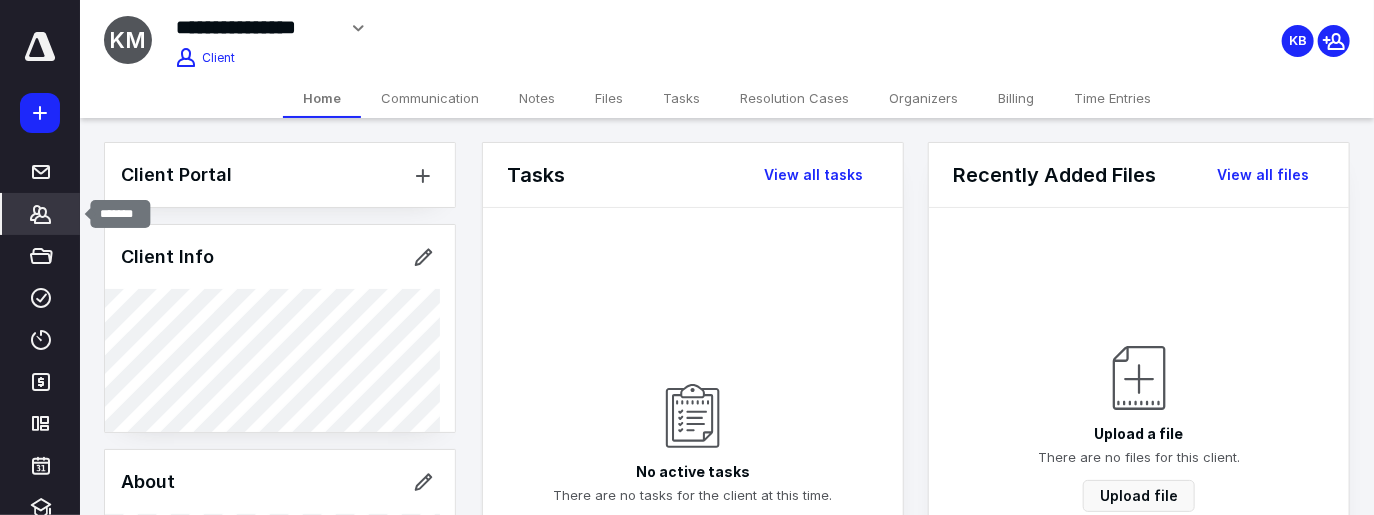 click 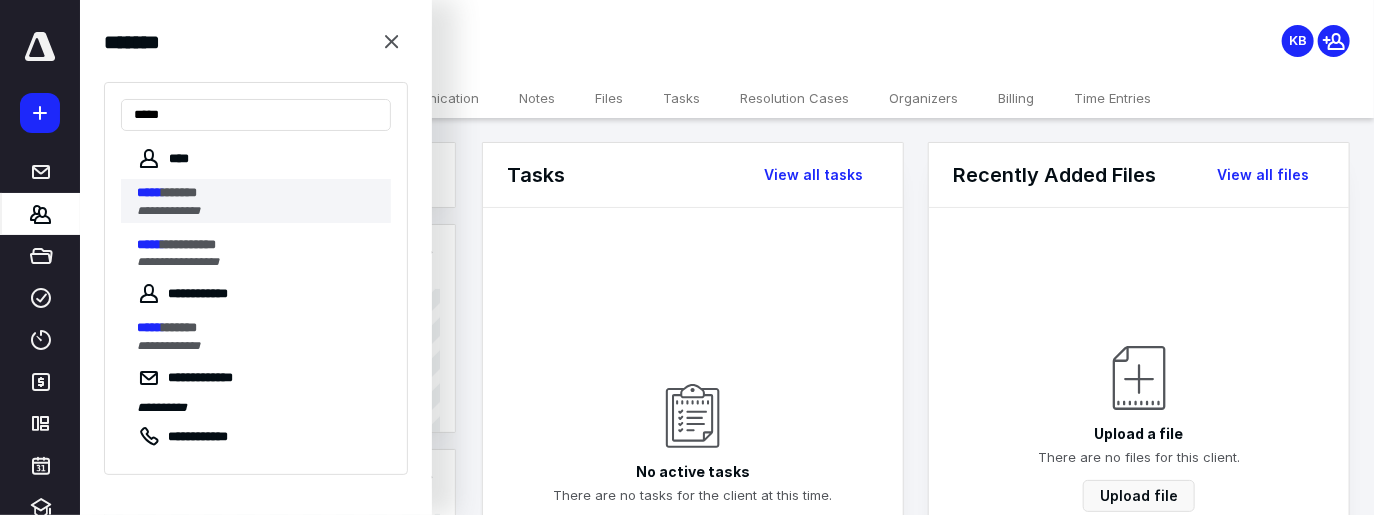 type on "*****" 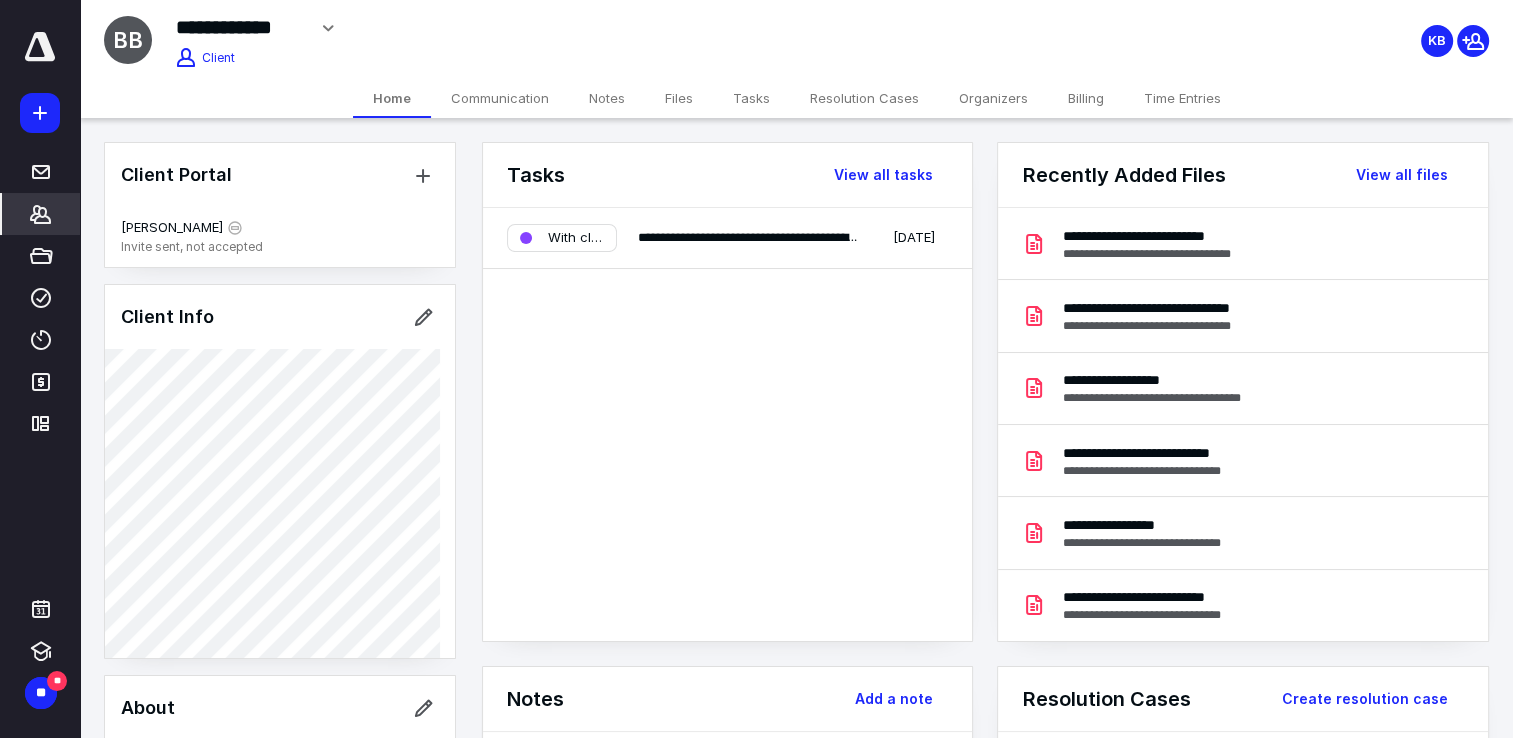 click 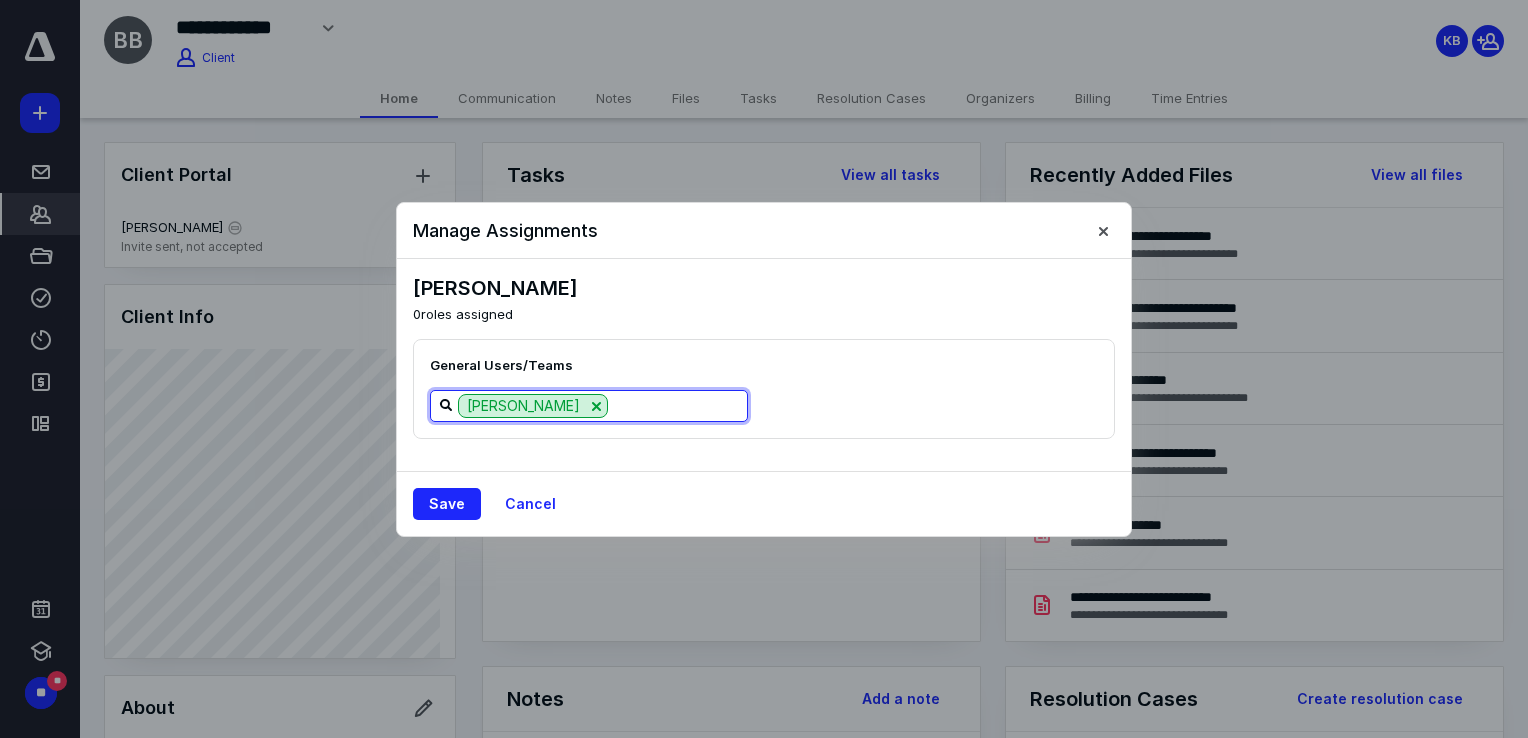 click at bounding box center [677, 405] 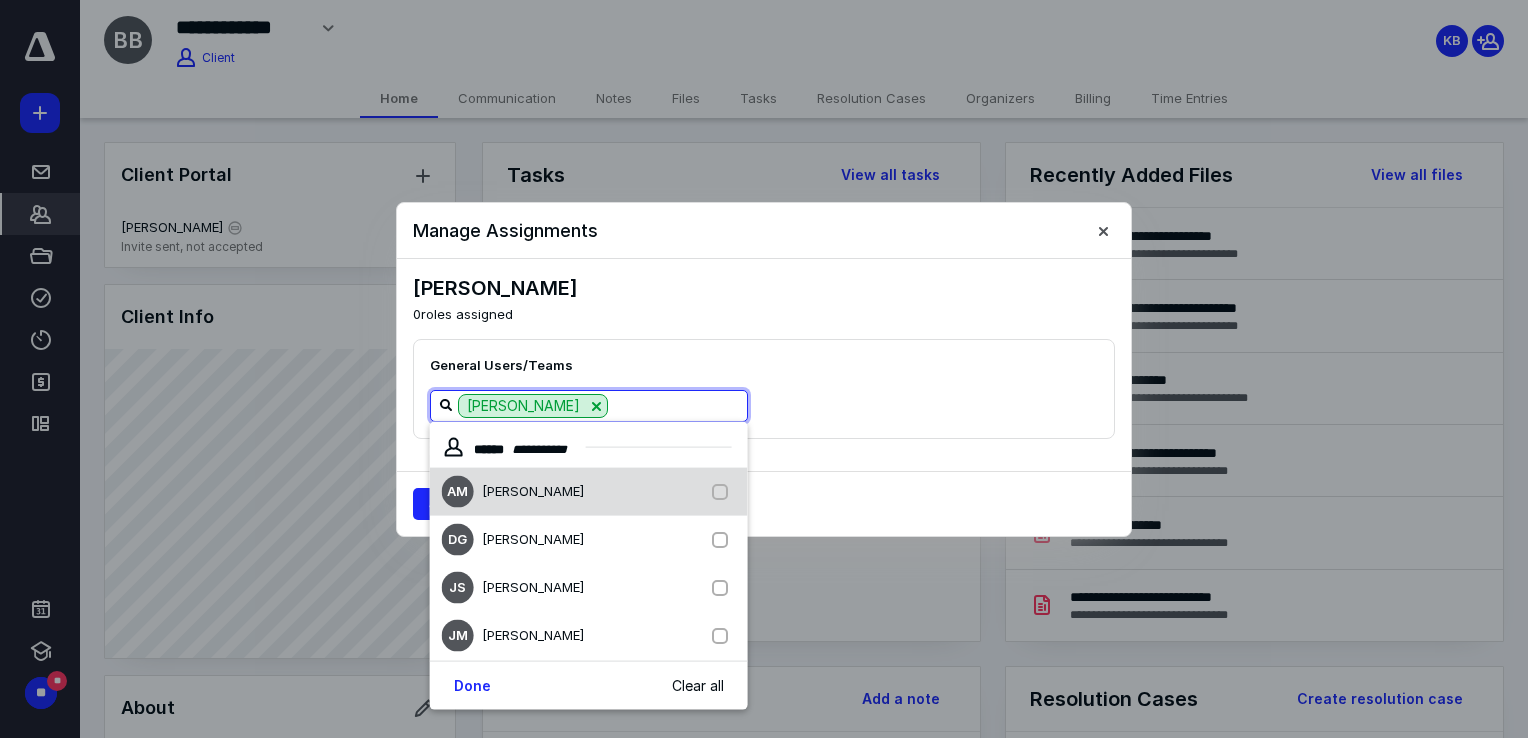 click at bounding box center (724, 492) 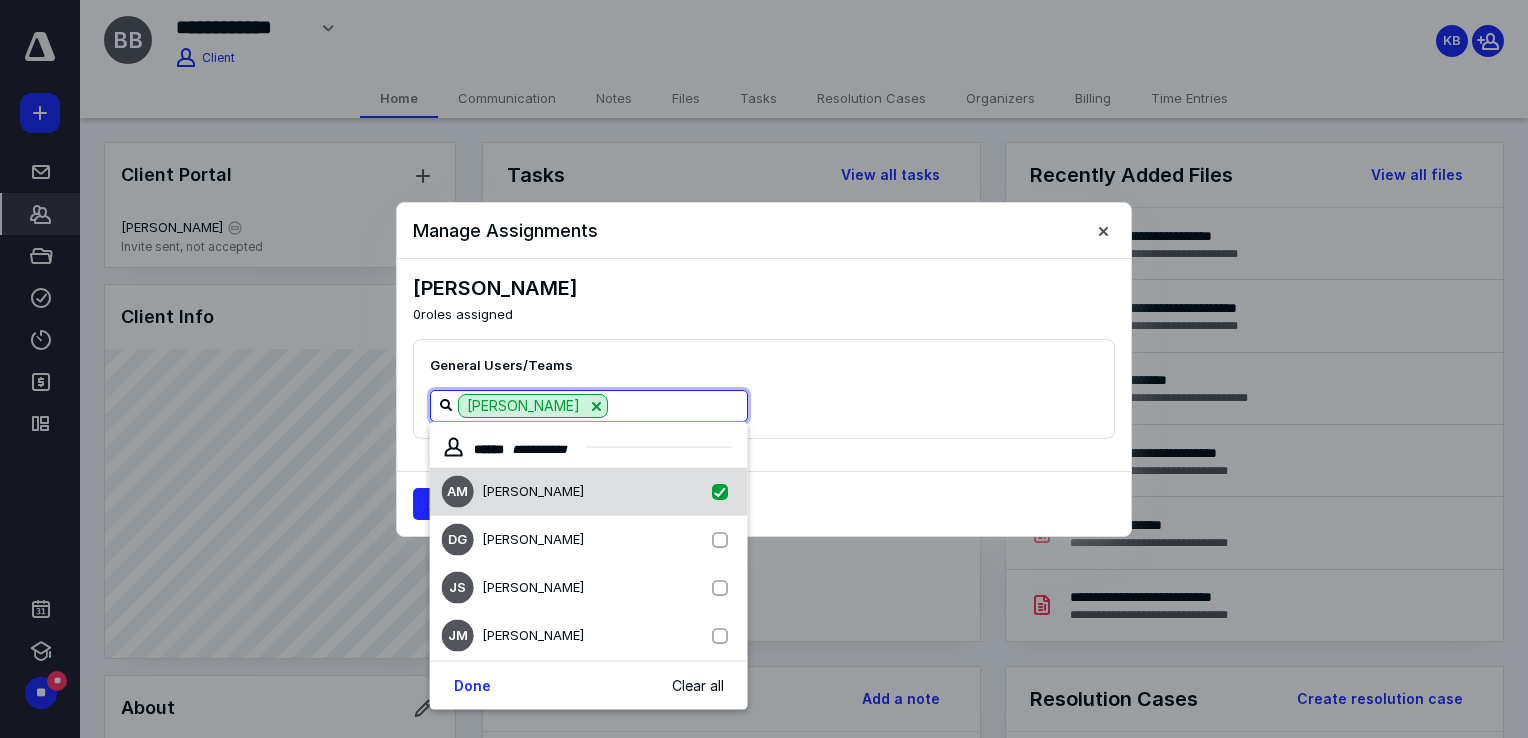 checkbox on "true" 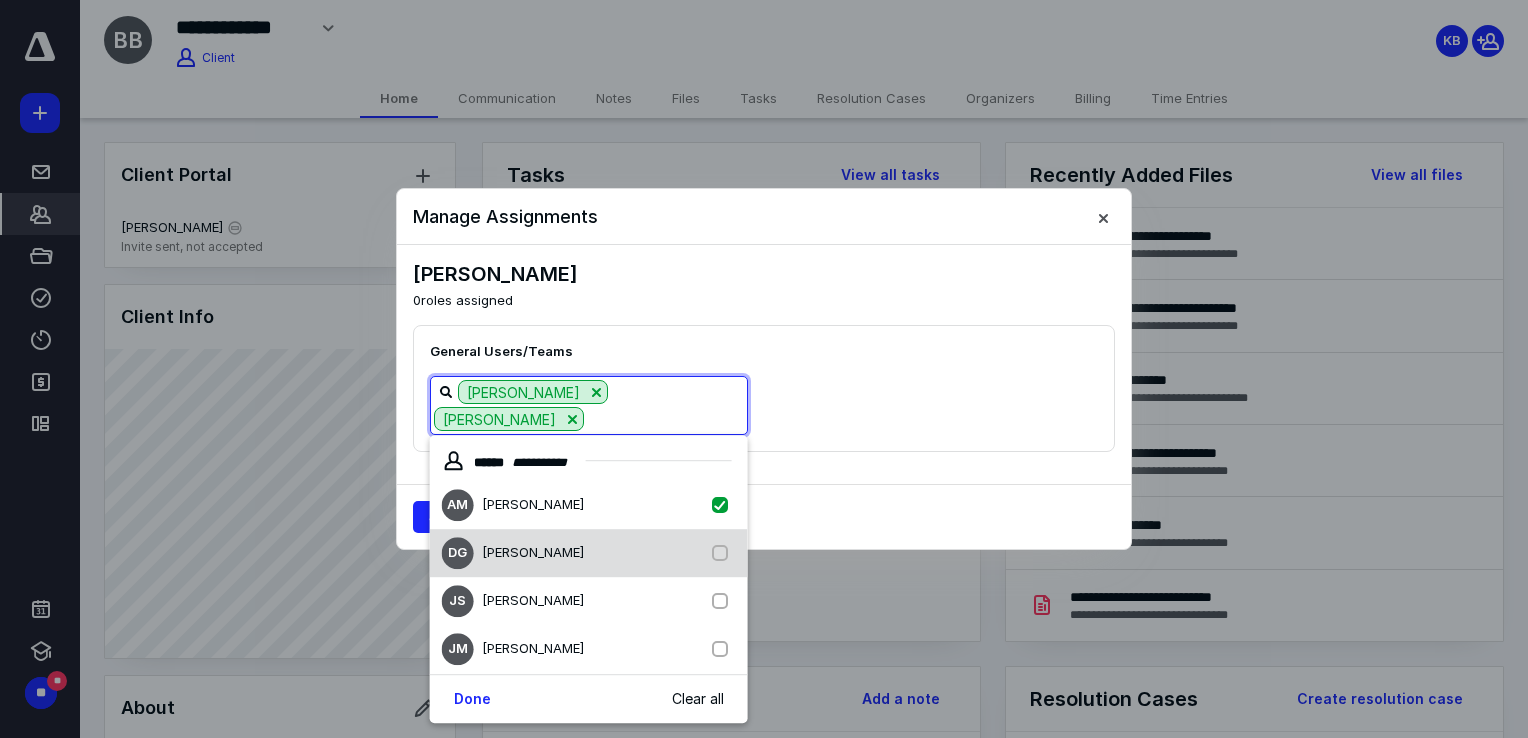 click at bounding box center [724, 553] 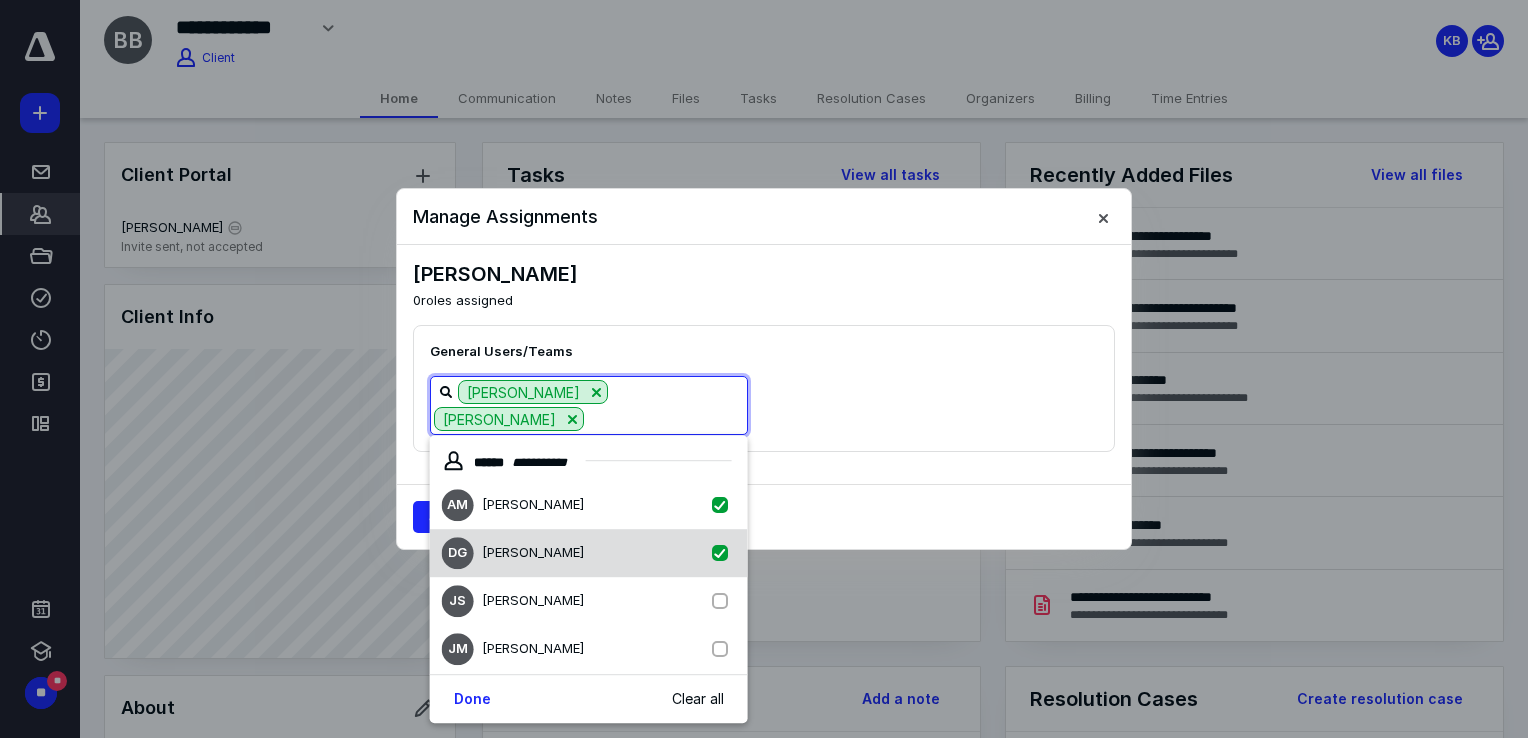 checkbox on "true" 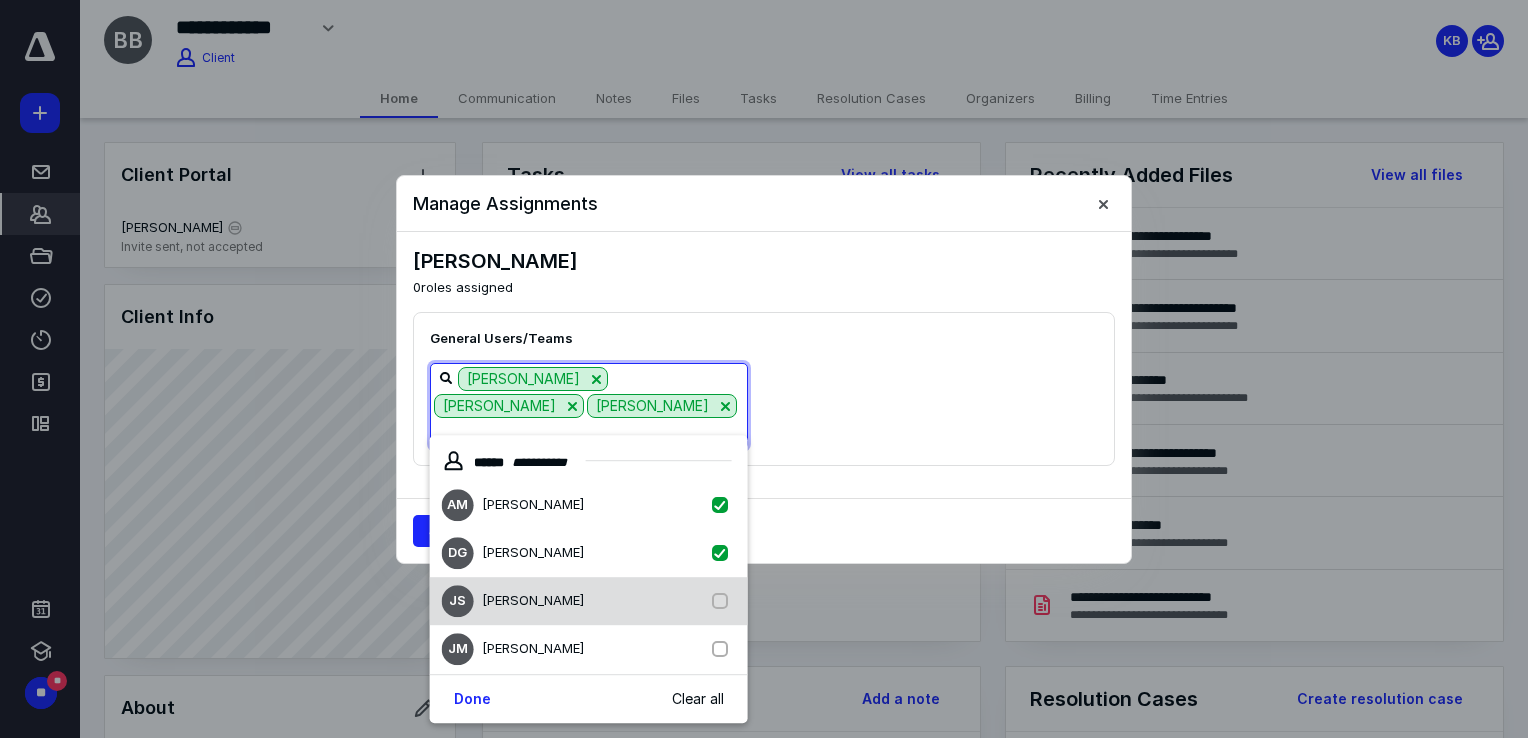 click at bounding box center (724, 601) 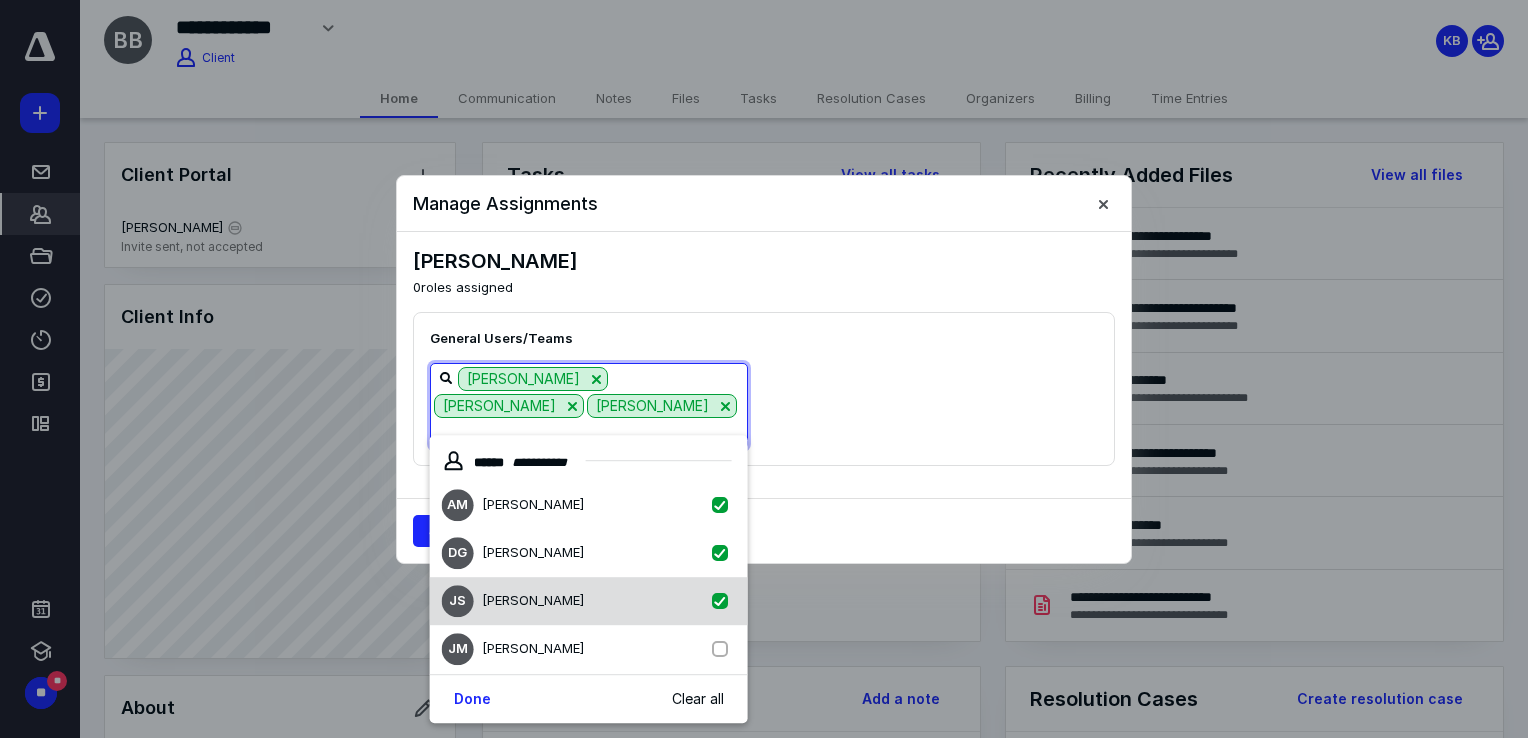checkbox on "true" 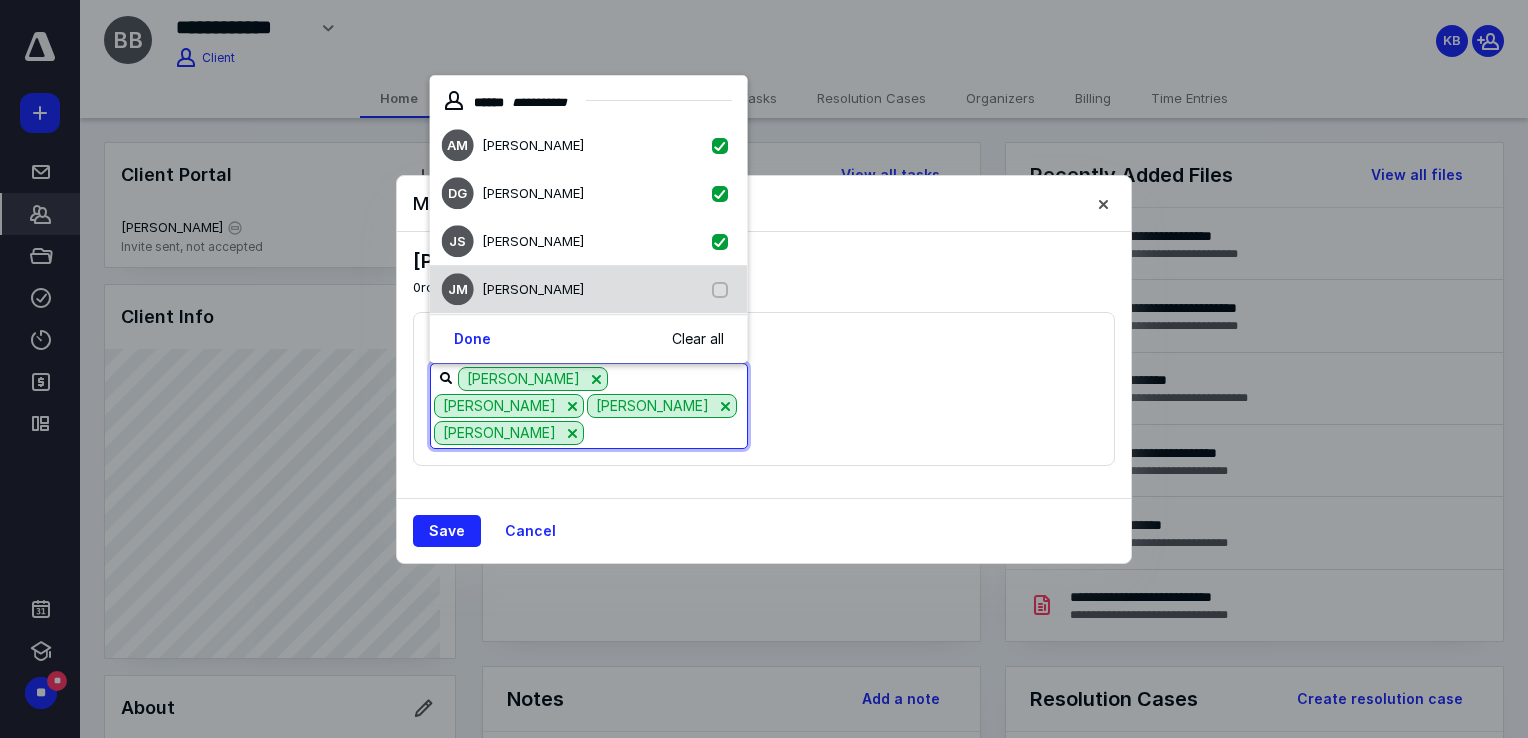 click at bounding box center [724, 290] 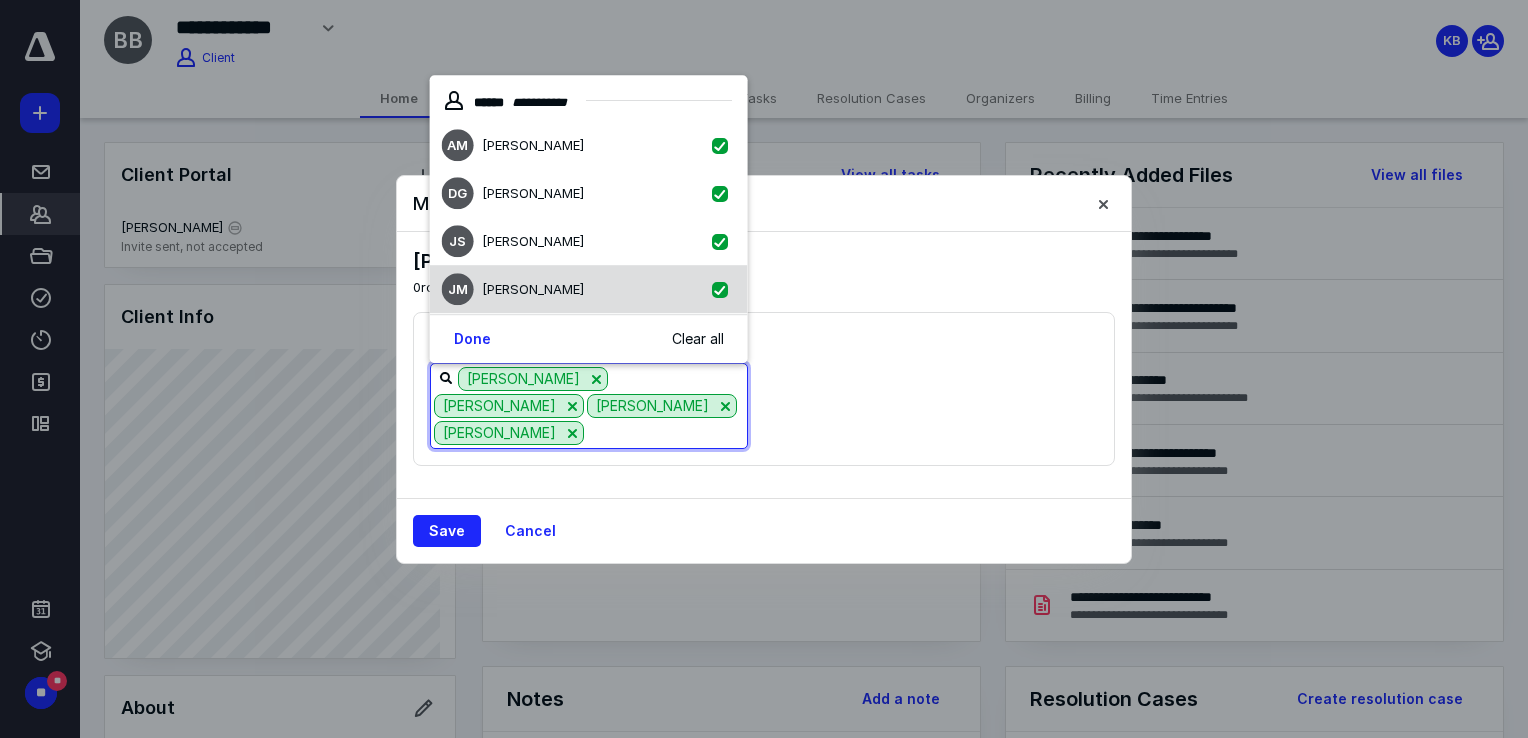 checkbox on "true" 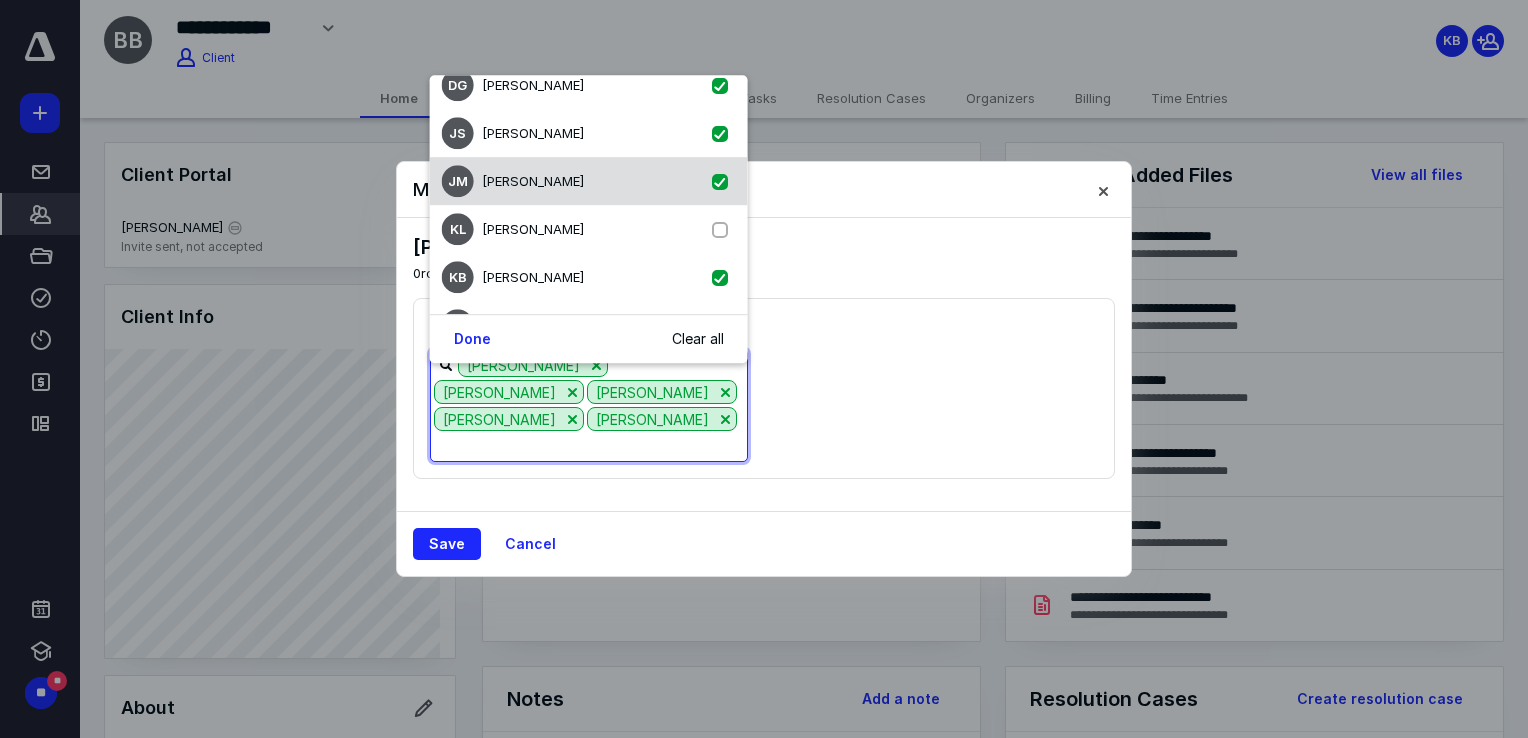 scroll, scrollTop: 150, scrollLeft: 0, axis: vertical 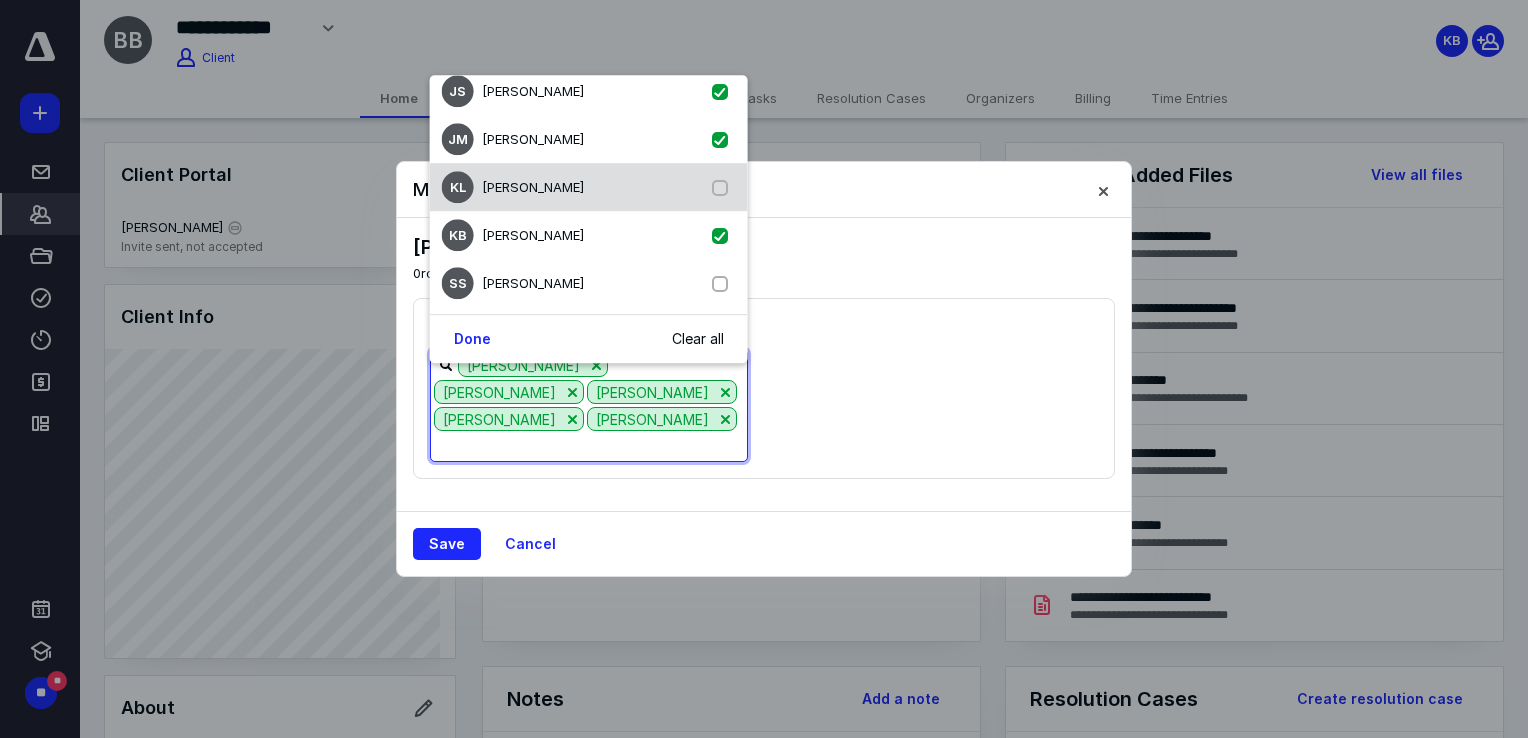 click at bounding box center [724, 188] 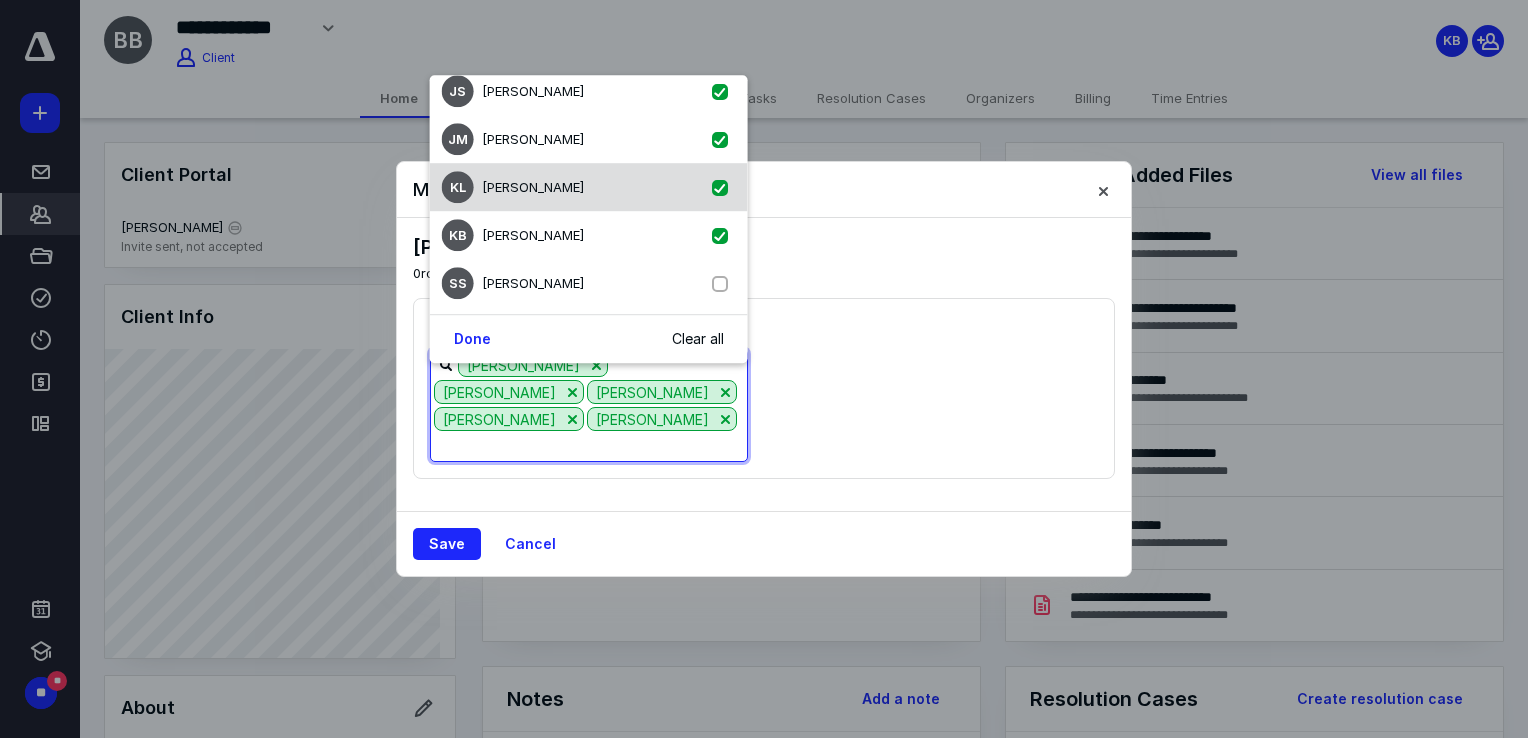 checkbox on "true" 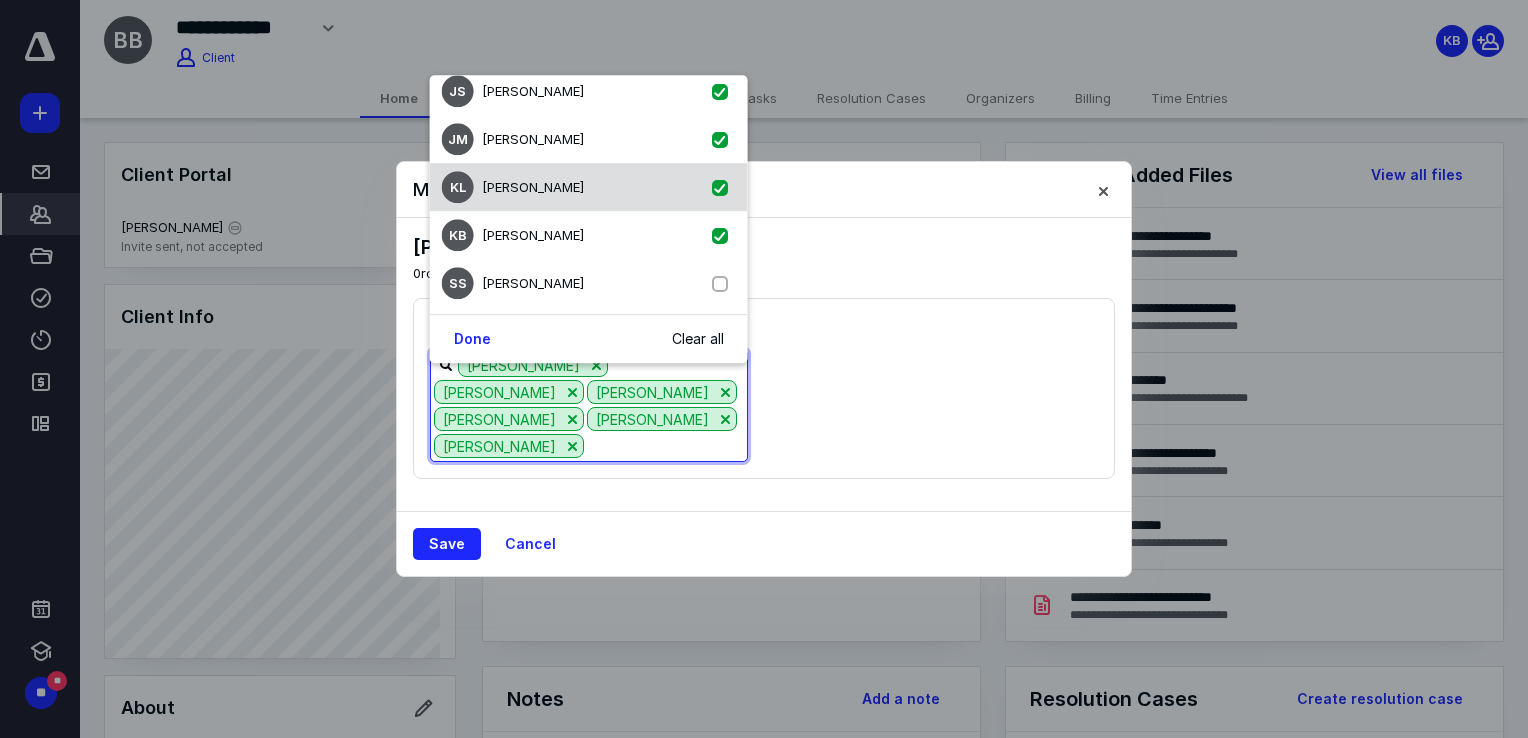 scroll, scrollTop: 151, scrollLeft: 0, axis: vertical 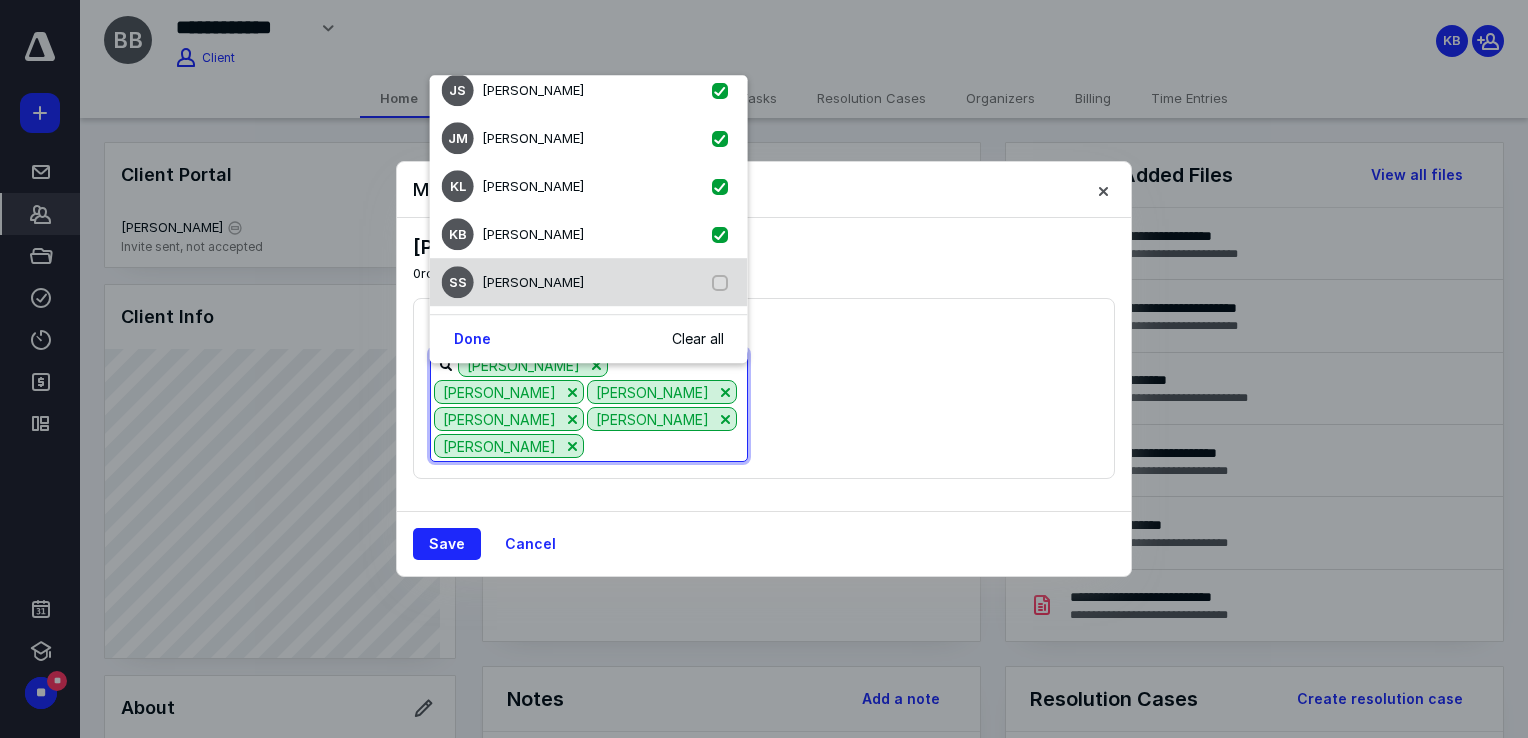 click at bounding box center [724, 283] 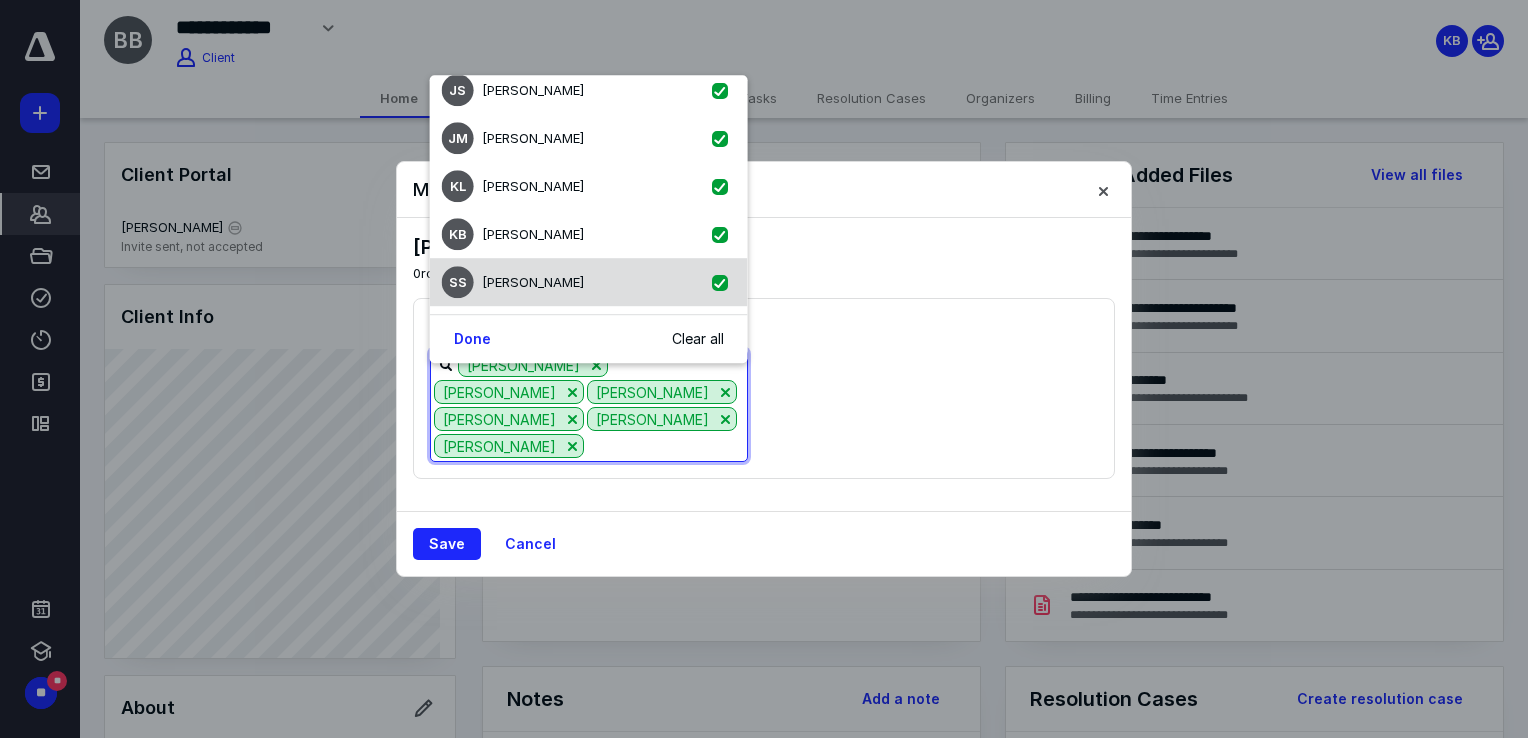 checkbox on "true" 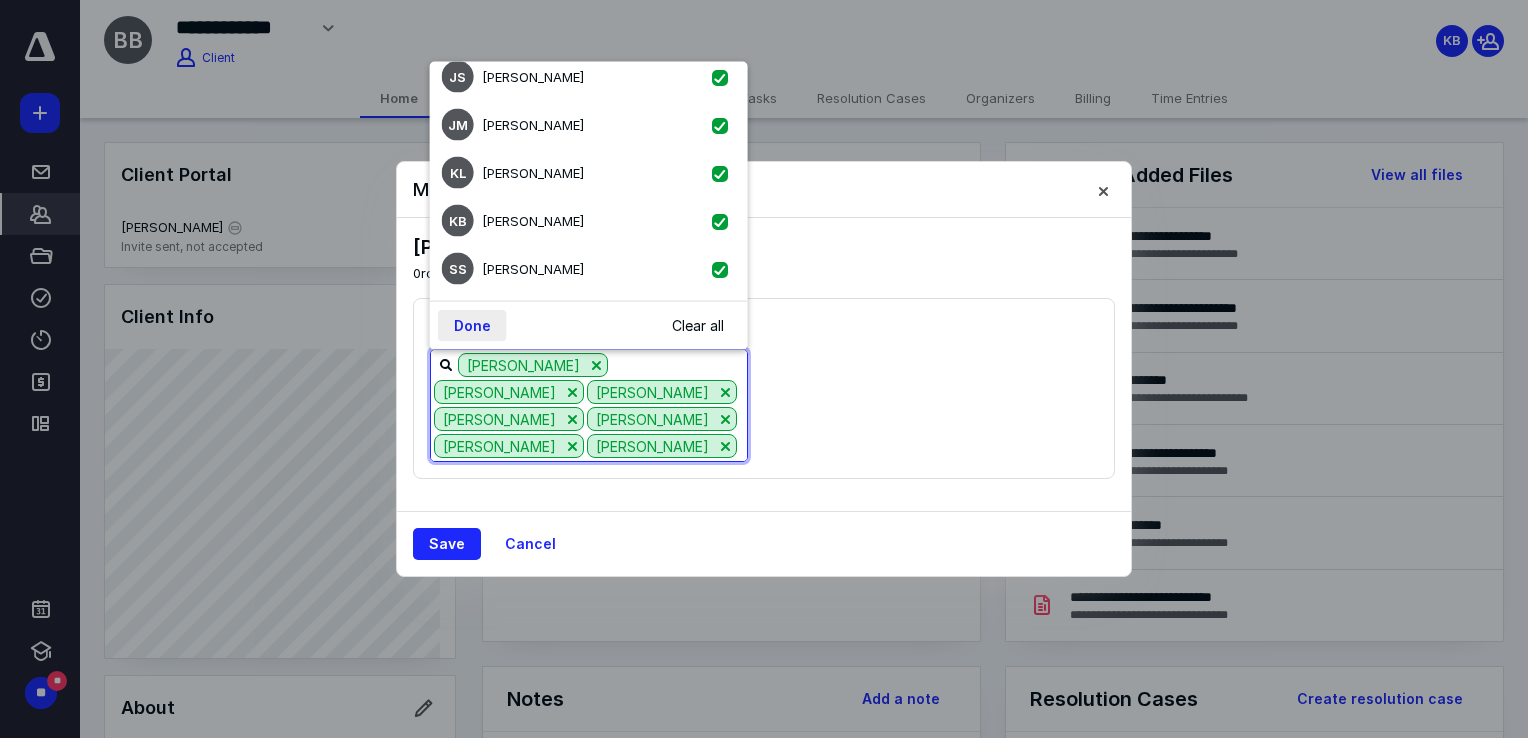 click on "Done" at bounding box center [472, 326] 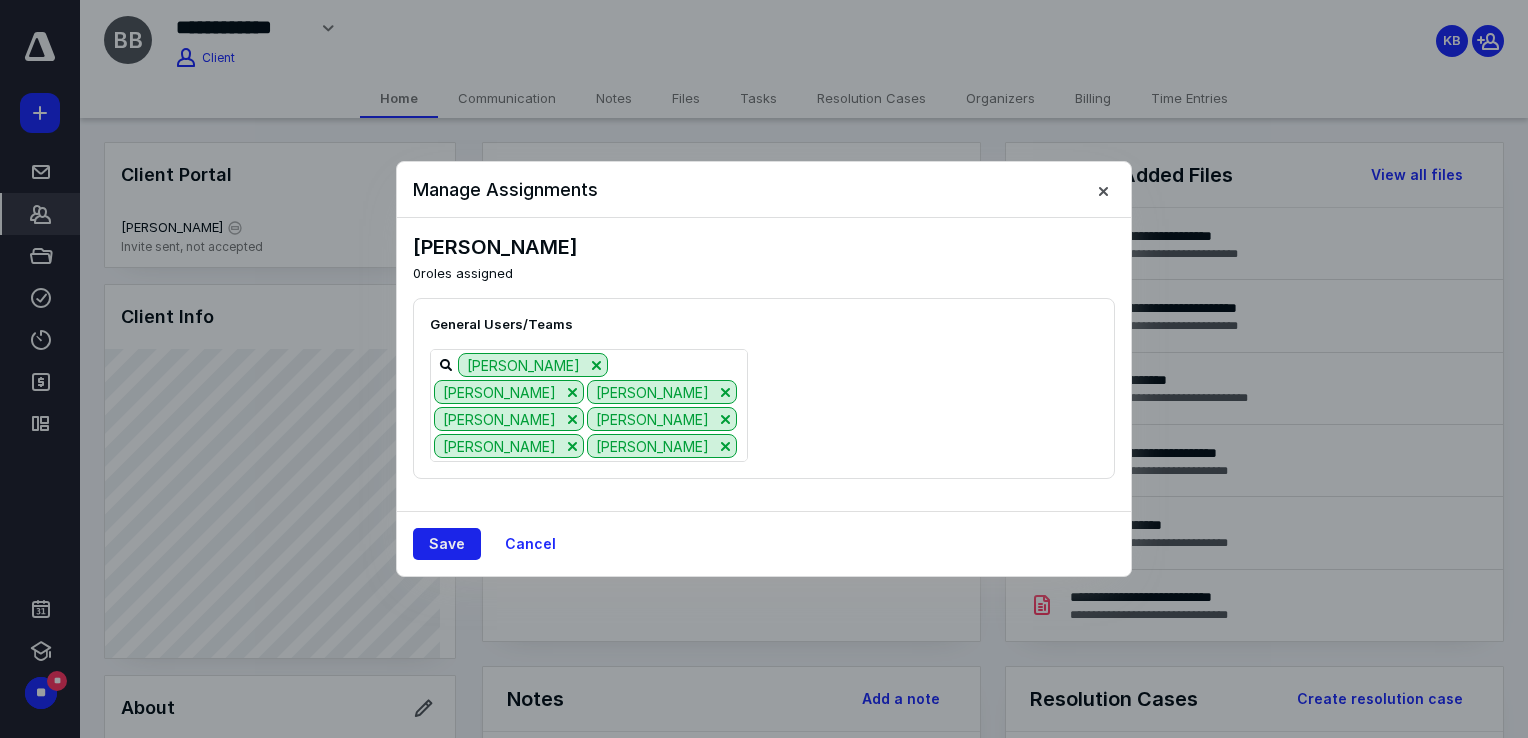 click on "Save" at bounding box center (447, 544) 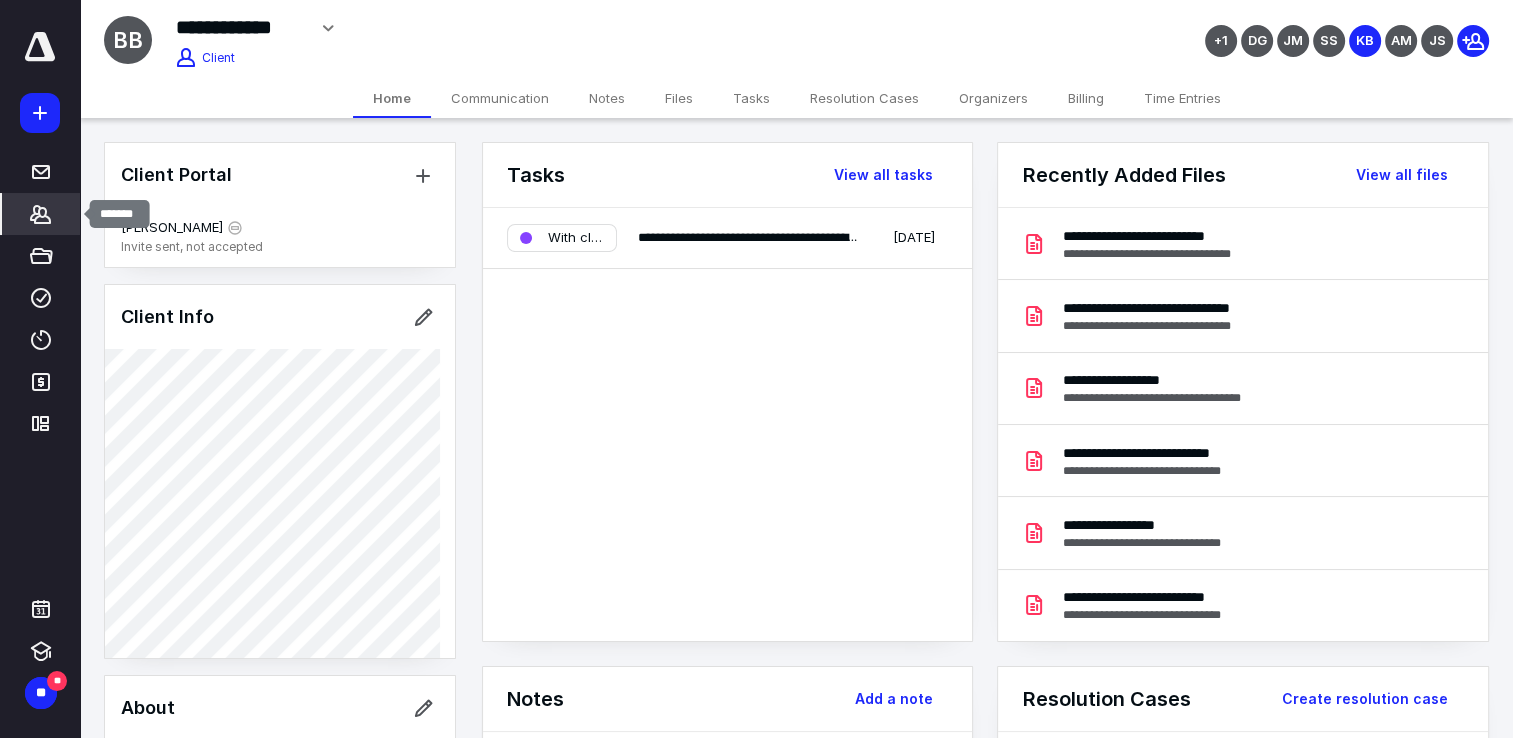 click 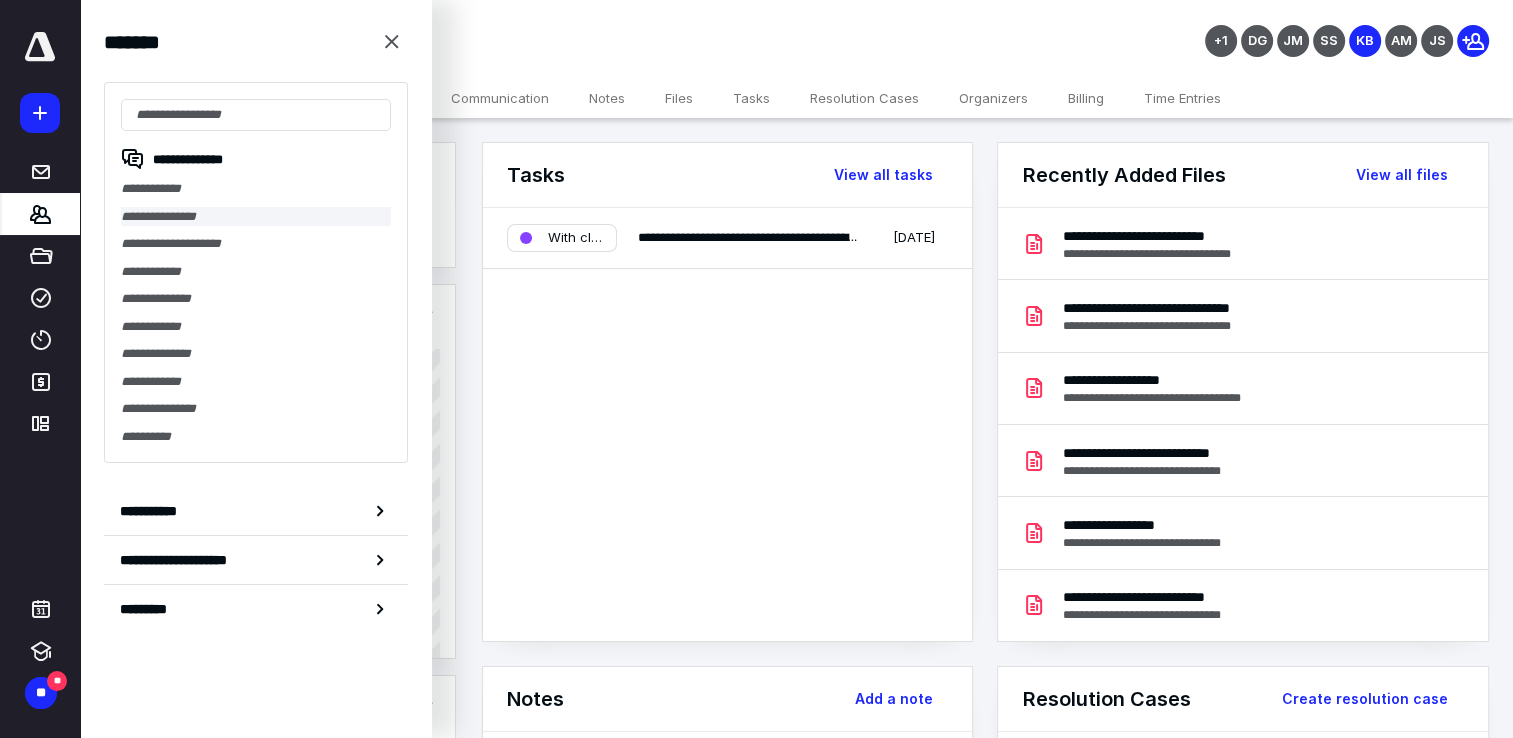 click on "**********" at bounding box center (256, 217) 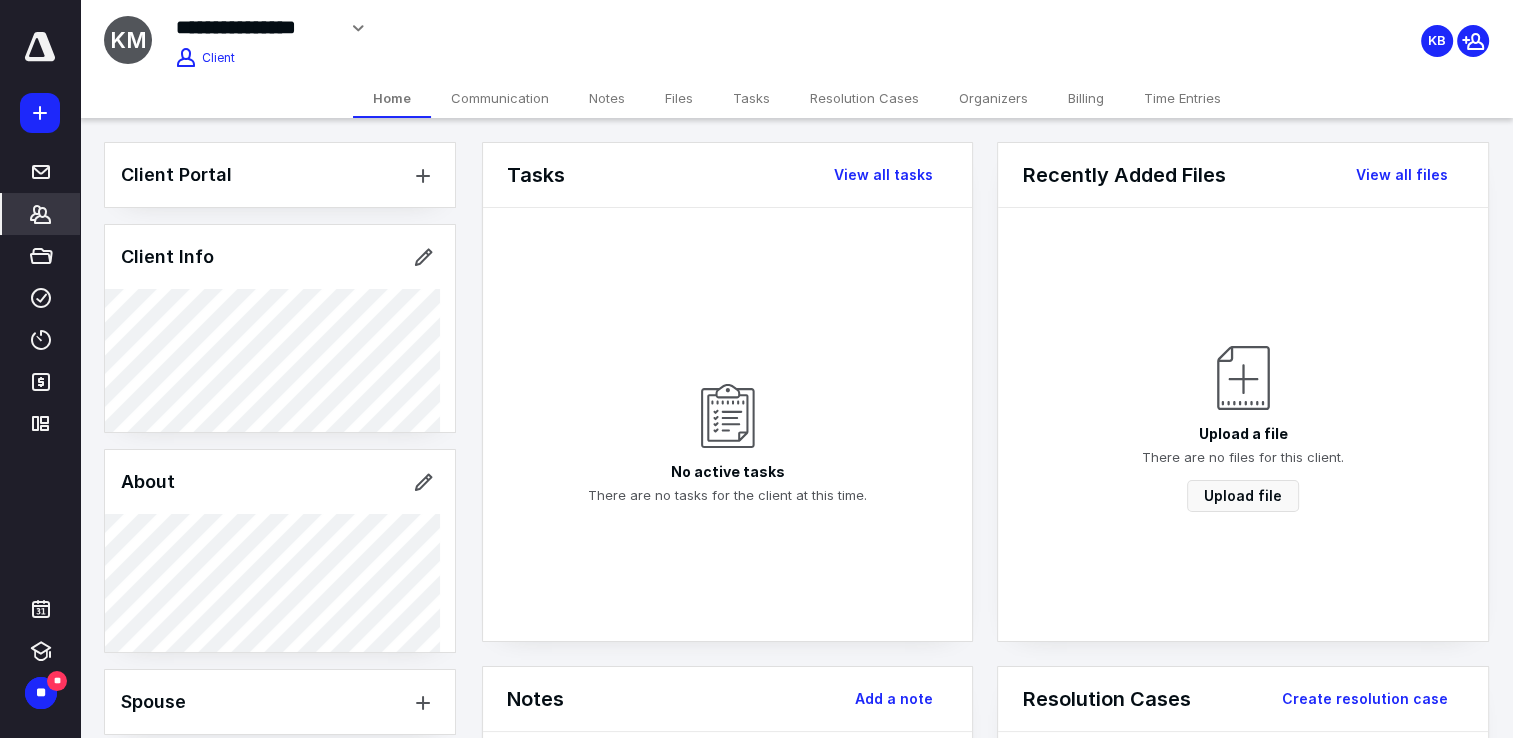 click on "Files" at bounding box center [679, 98] 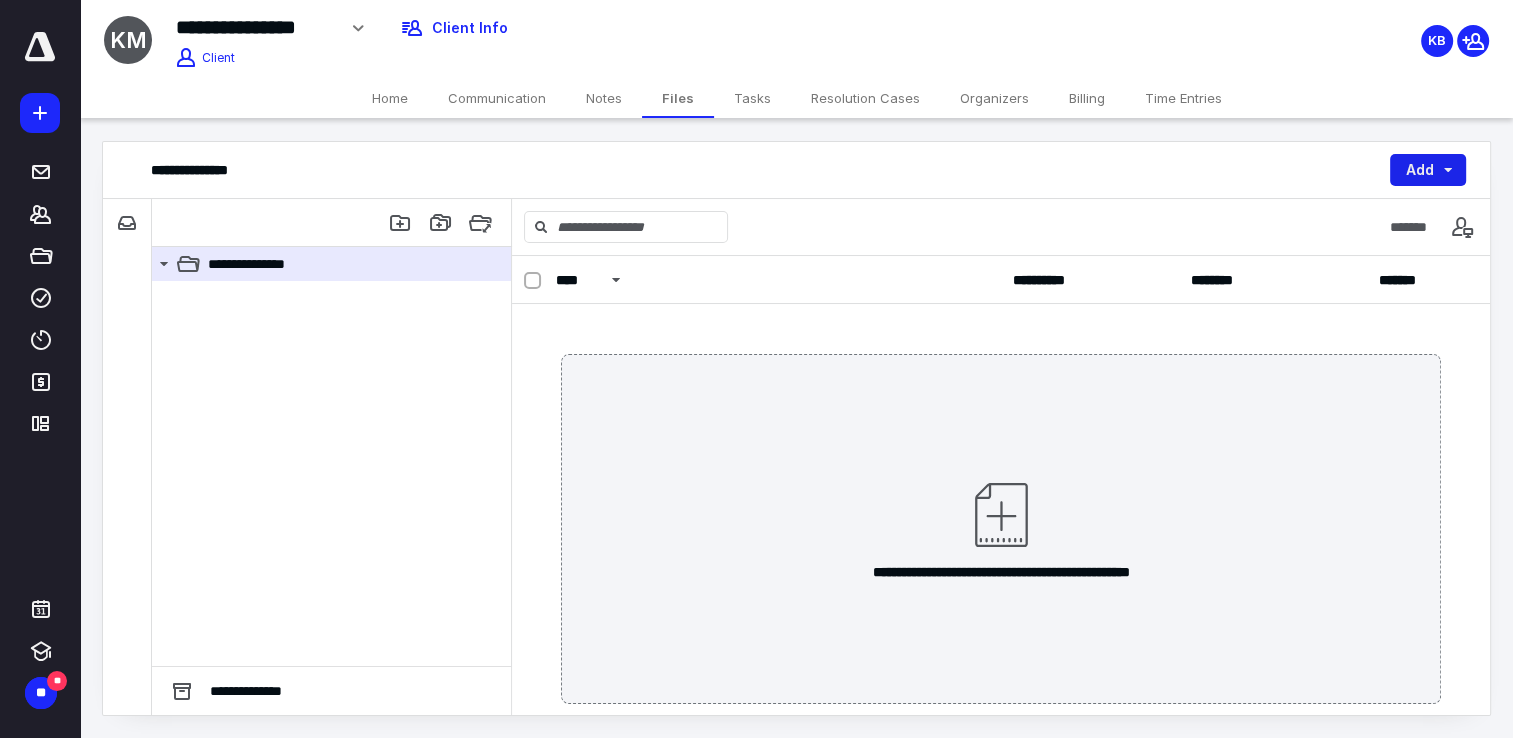 click on "Add" at bounding box center [1428, 170] 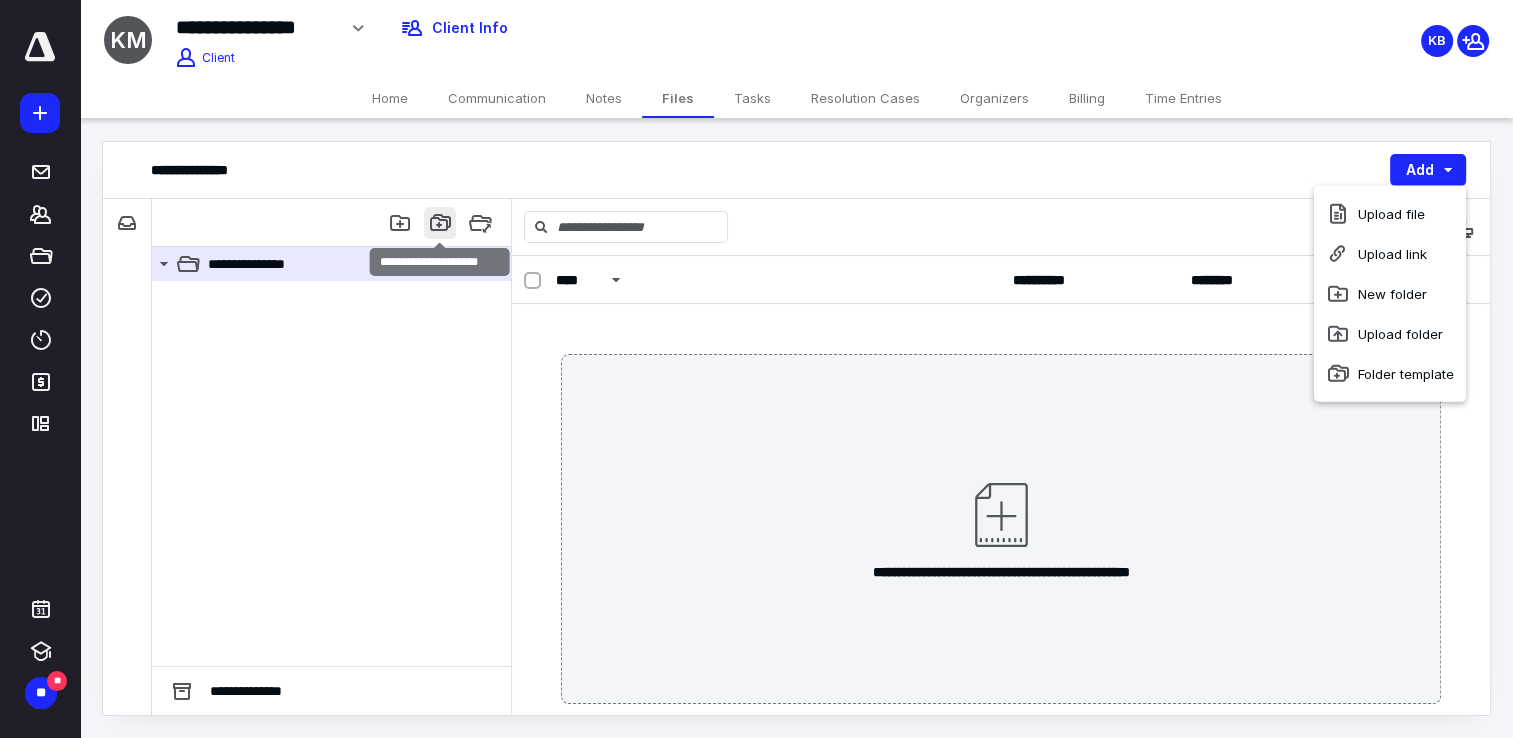 click at bounding box center [440, 223] 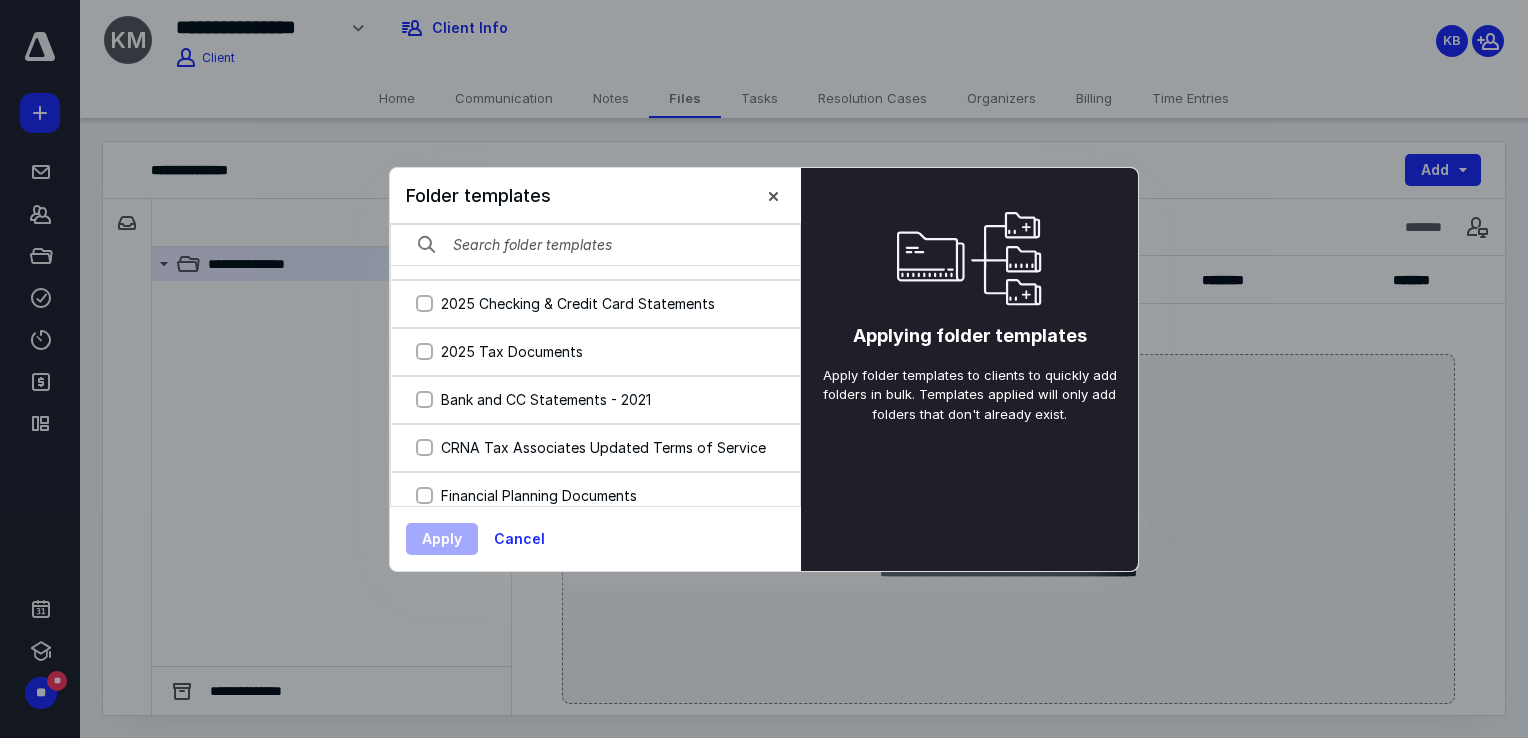 scroll, scrollTop: 275, scrollLeft: 0, axis: vertical 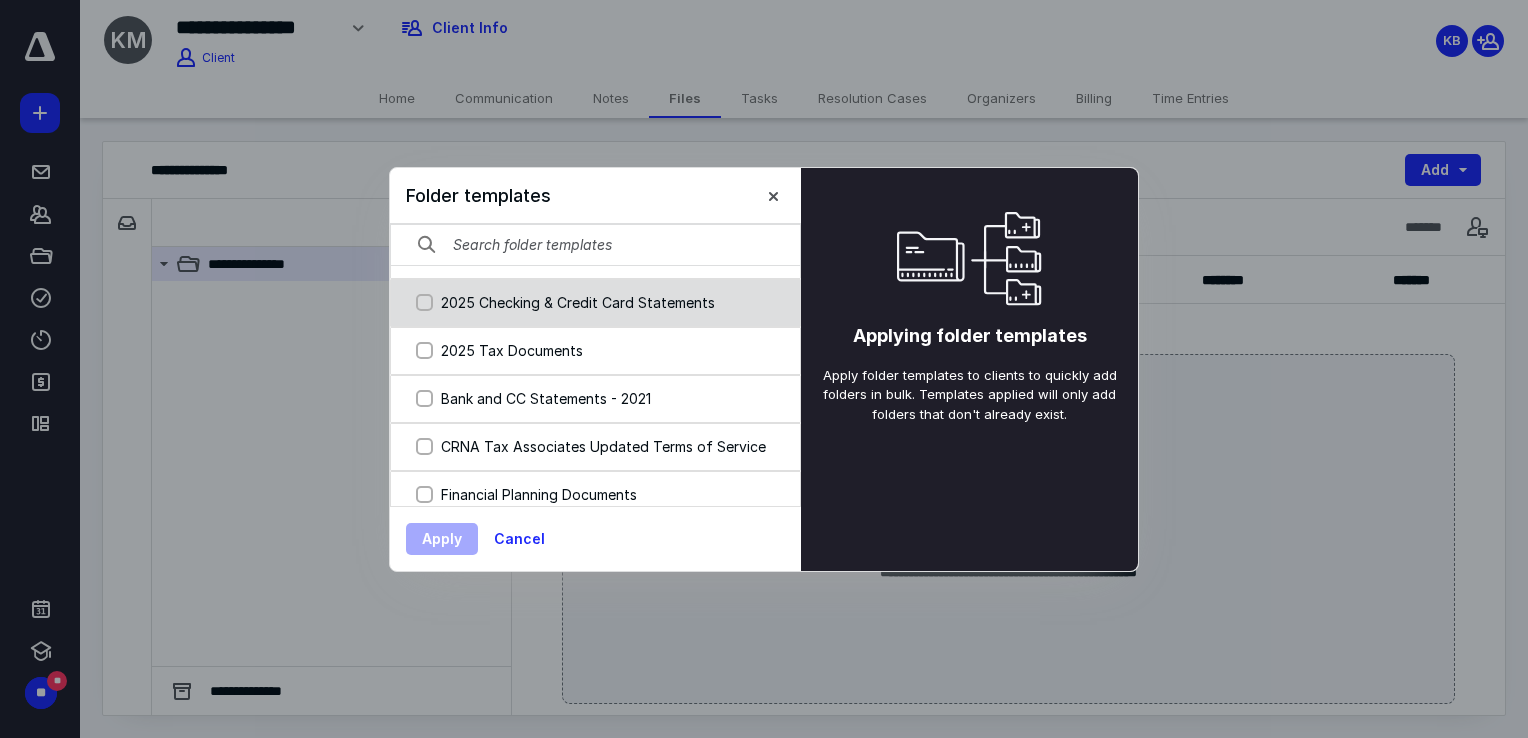 click 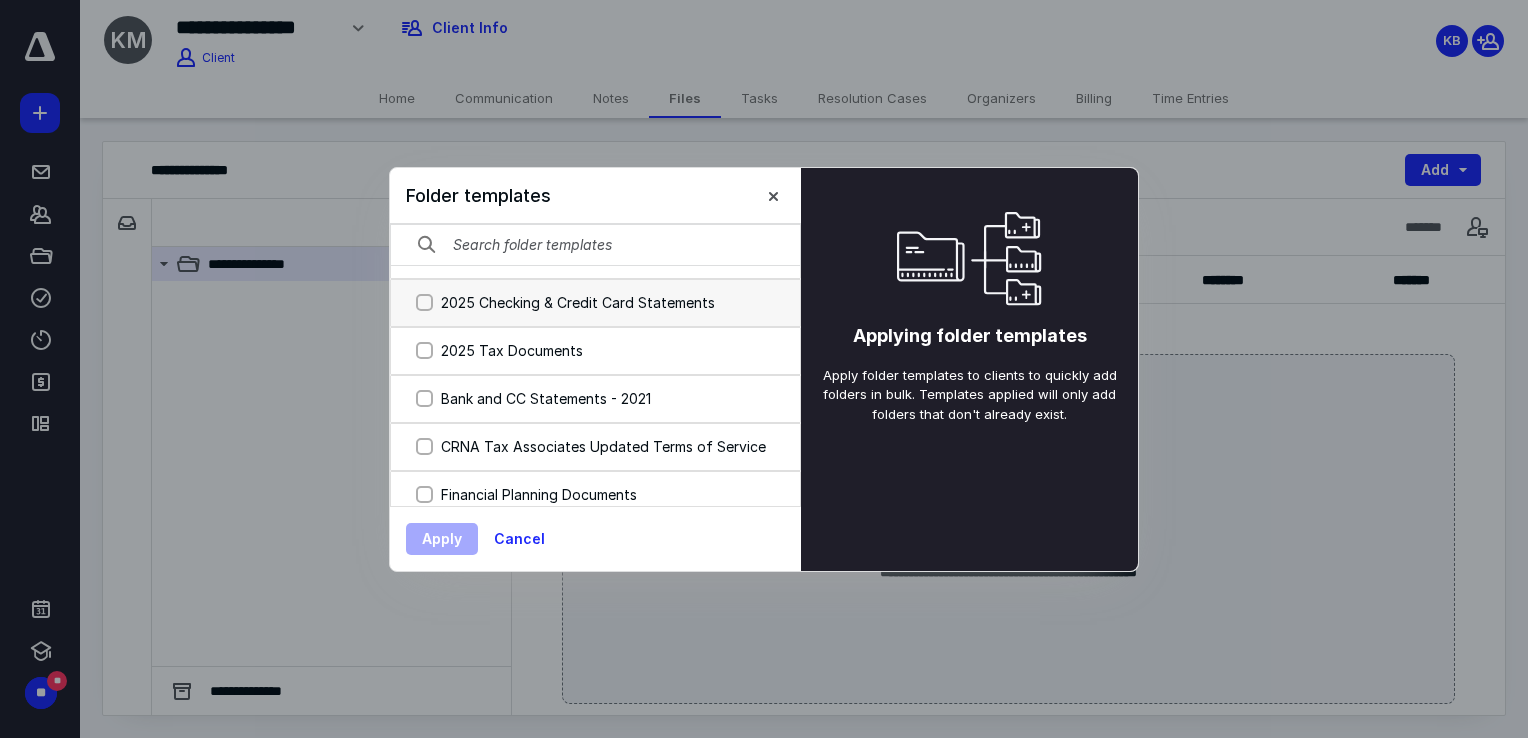 click on "2025 Checking & Credit Card Statements" at bounding box center (424, 302) 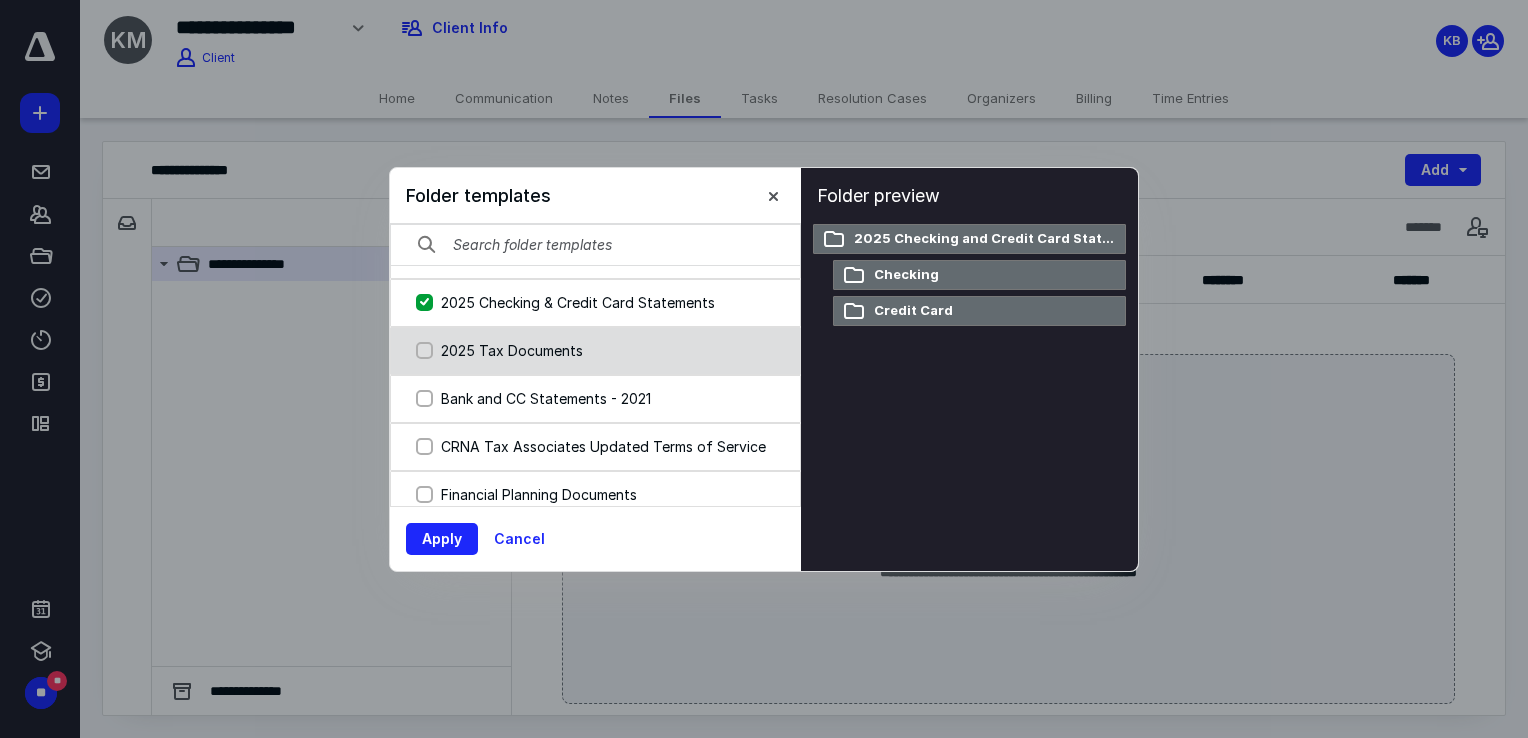 click 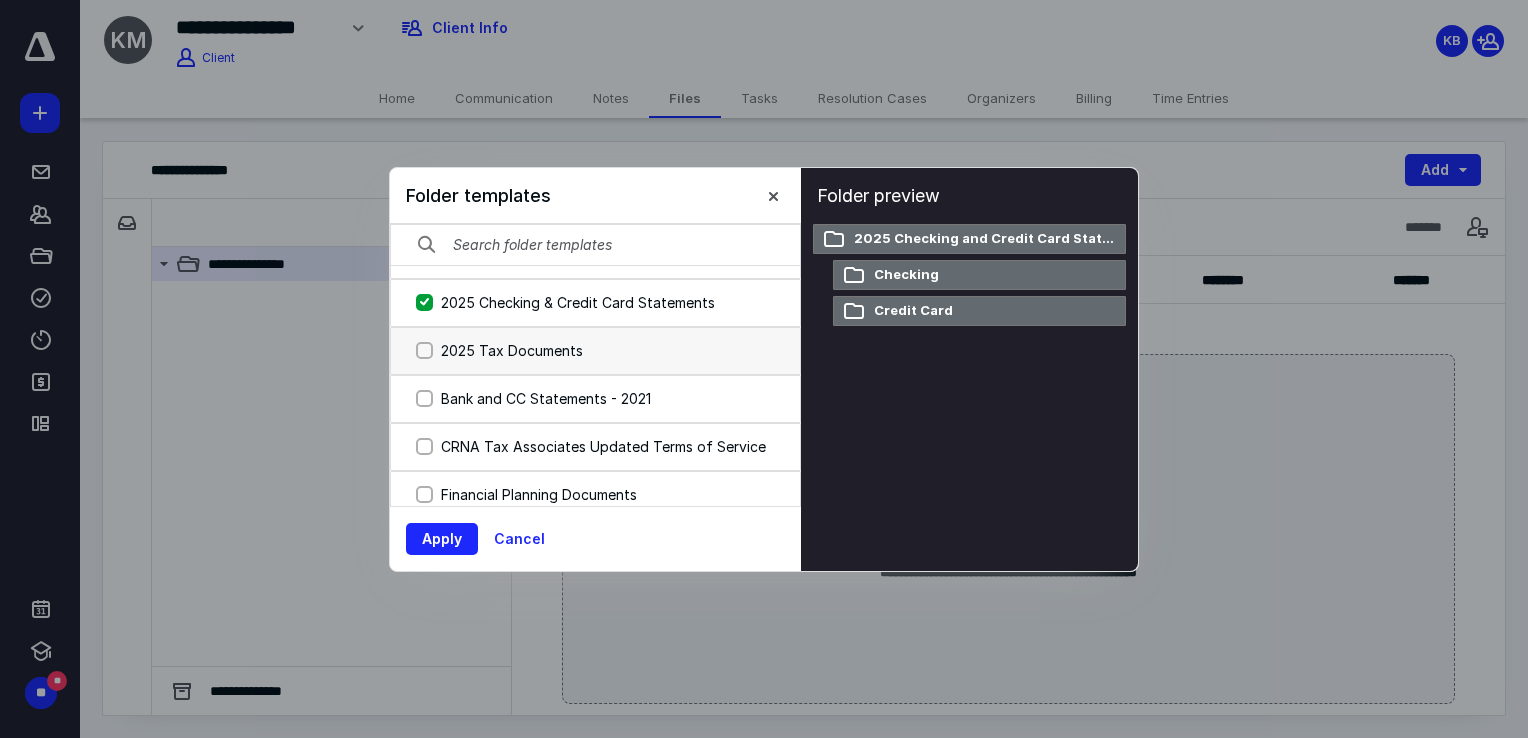 click on "2025 Tax Documents" at bounding box center (424, 350) 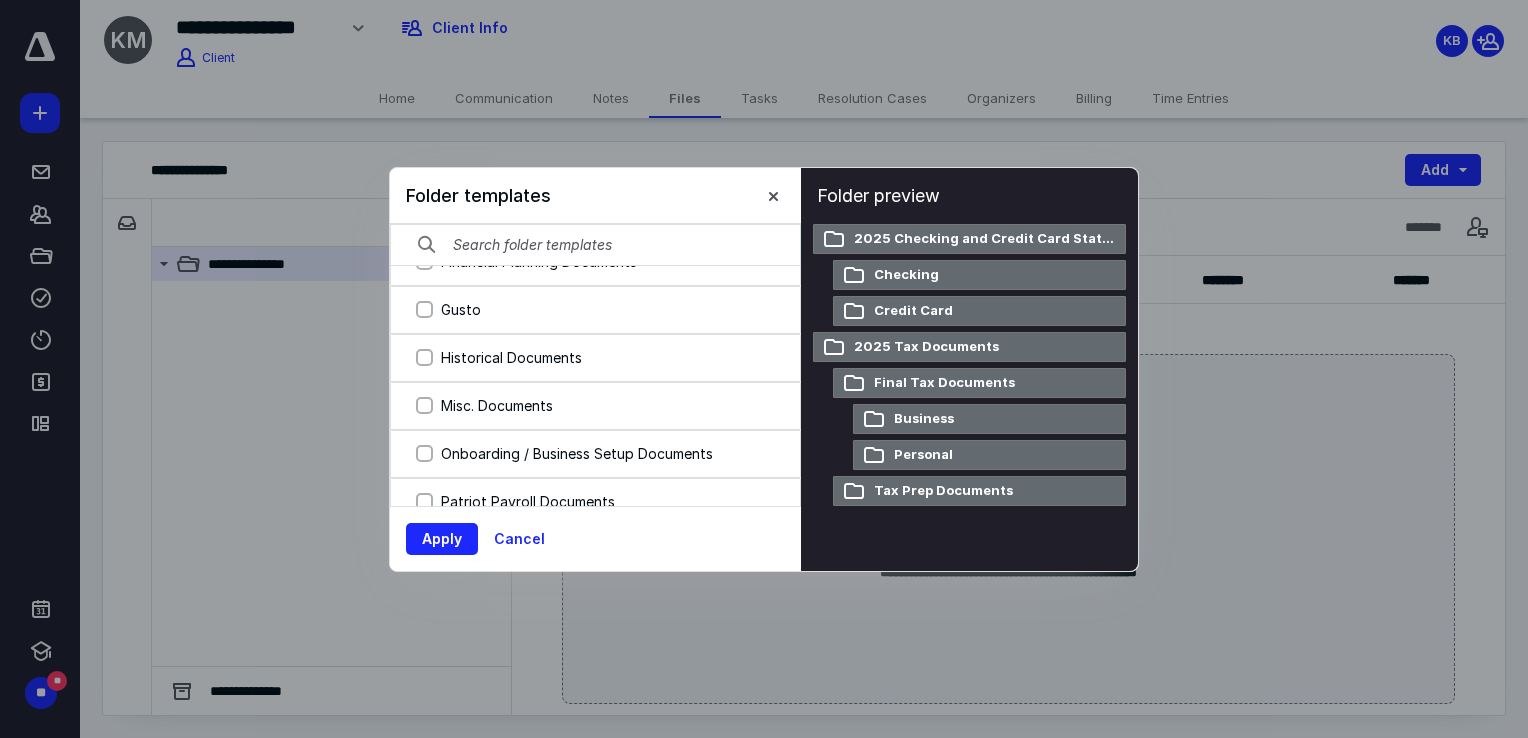 scroll, scrollTop: 514, scrollLeft: 0, axis: vertical 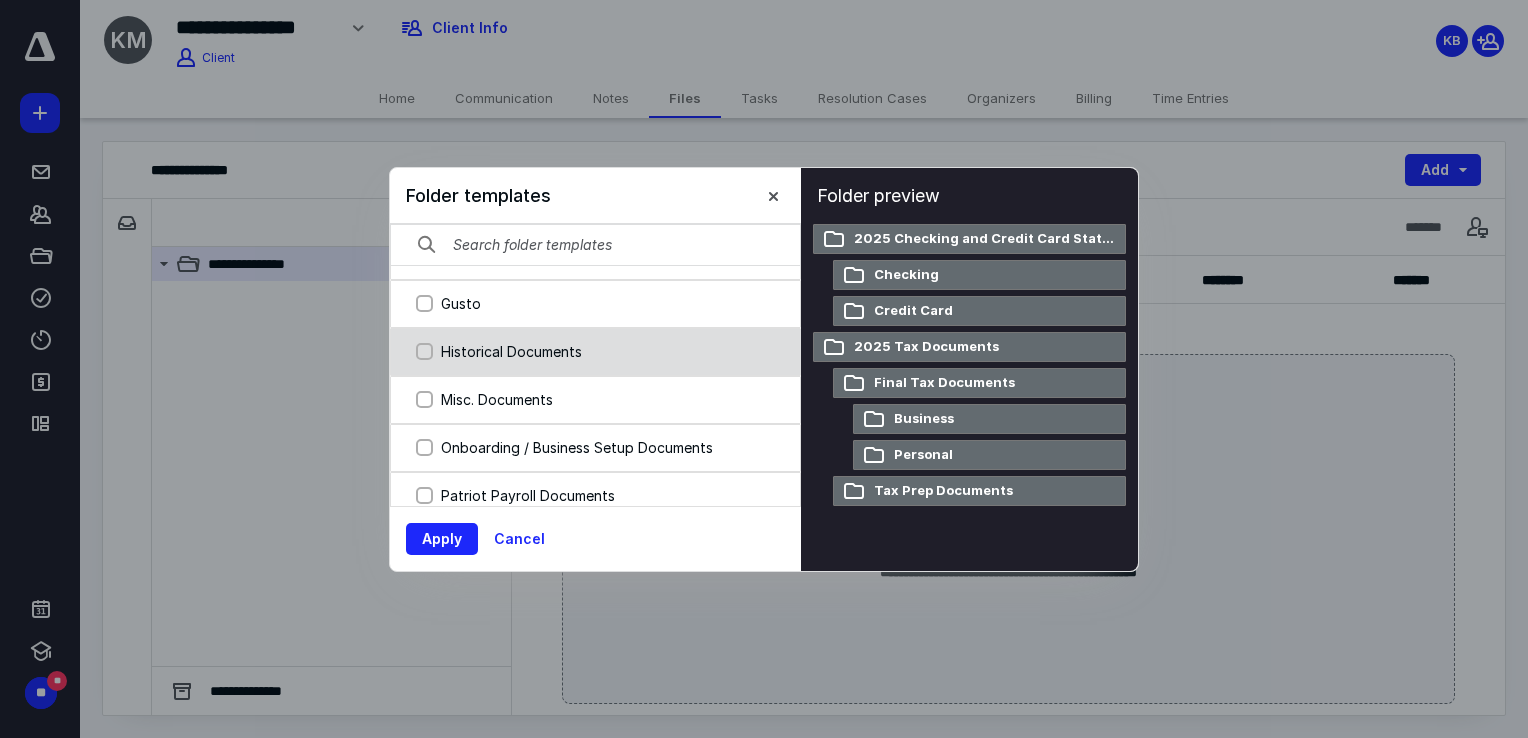click 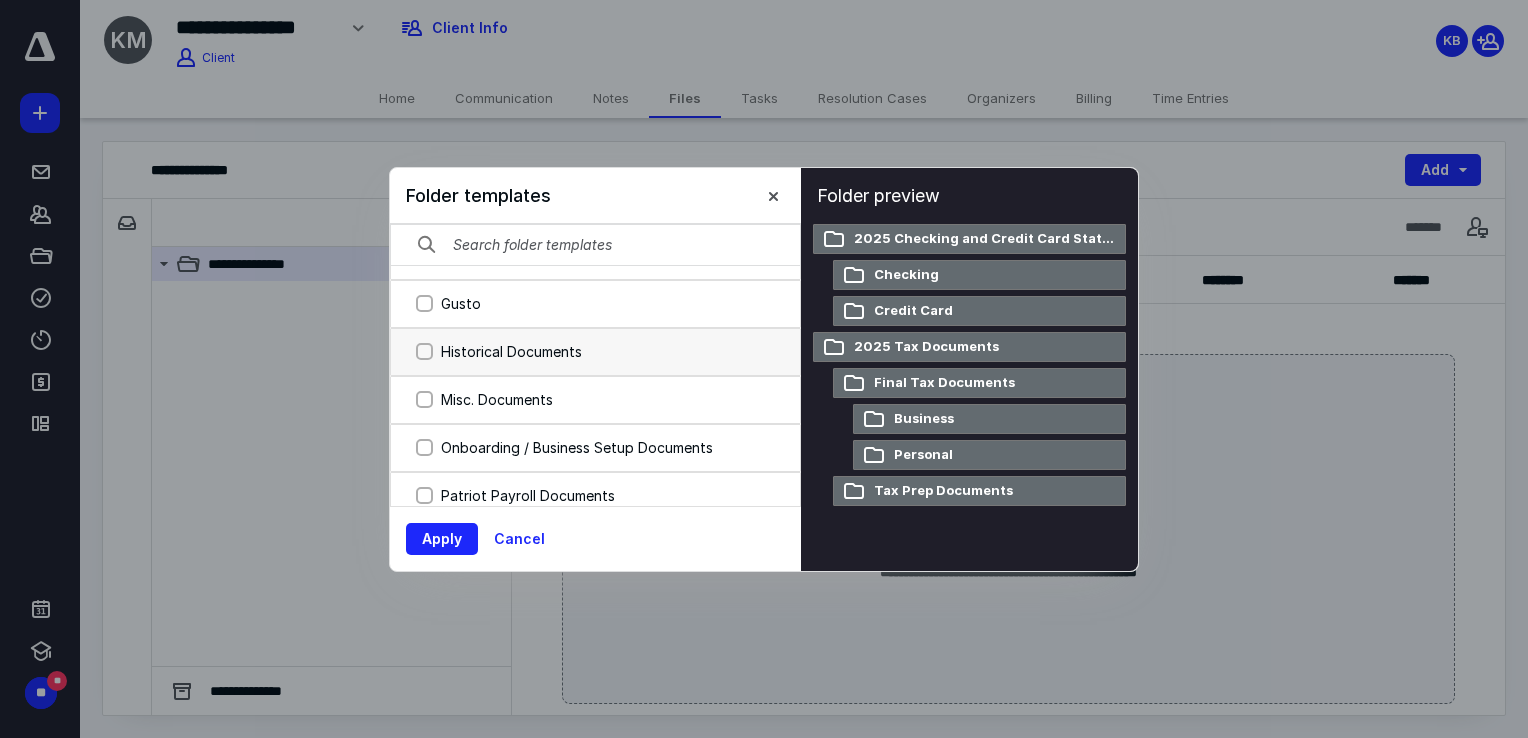 click on "Historical Documents" at bounding box center (424, 351) 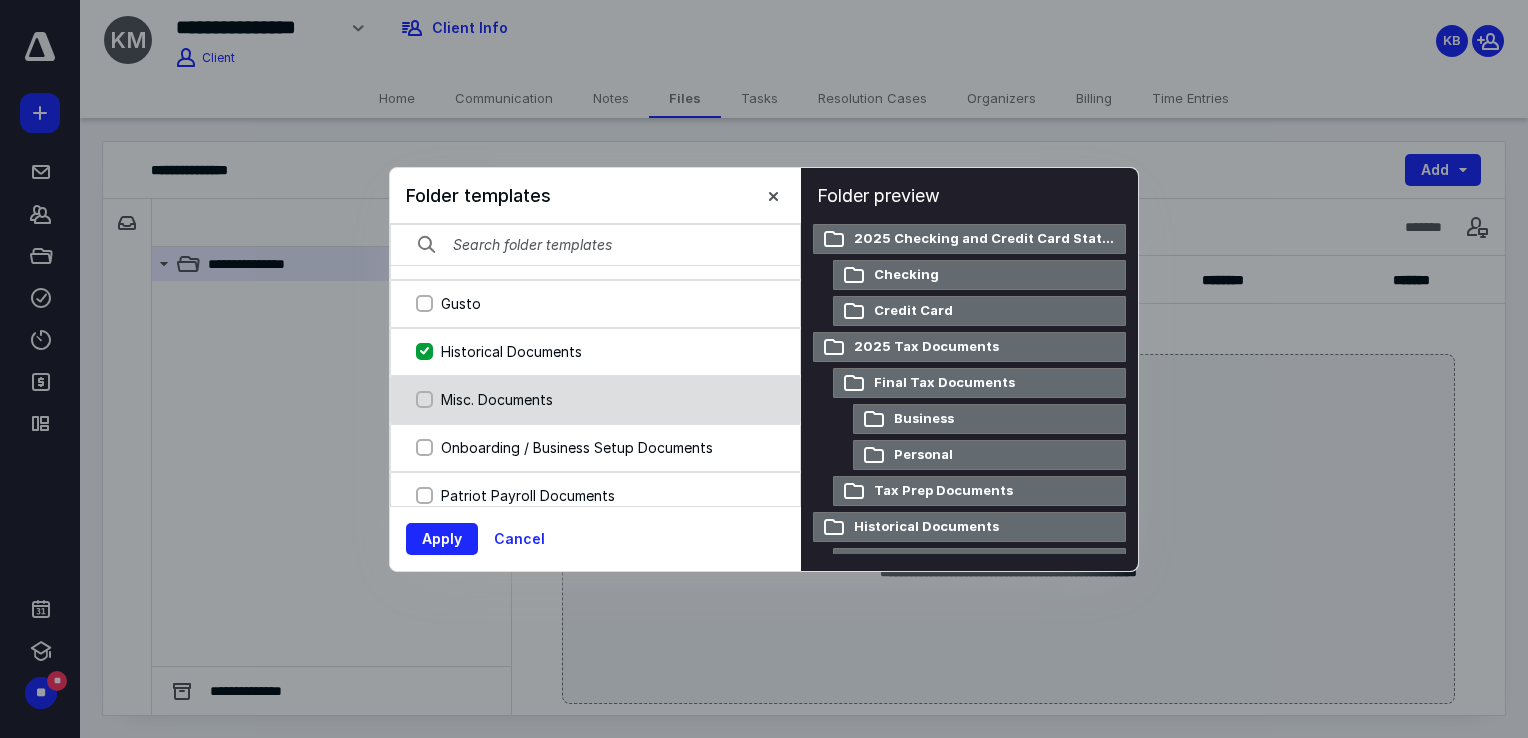 click 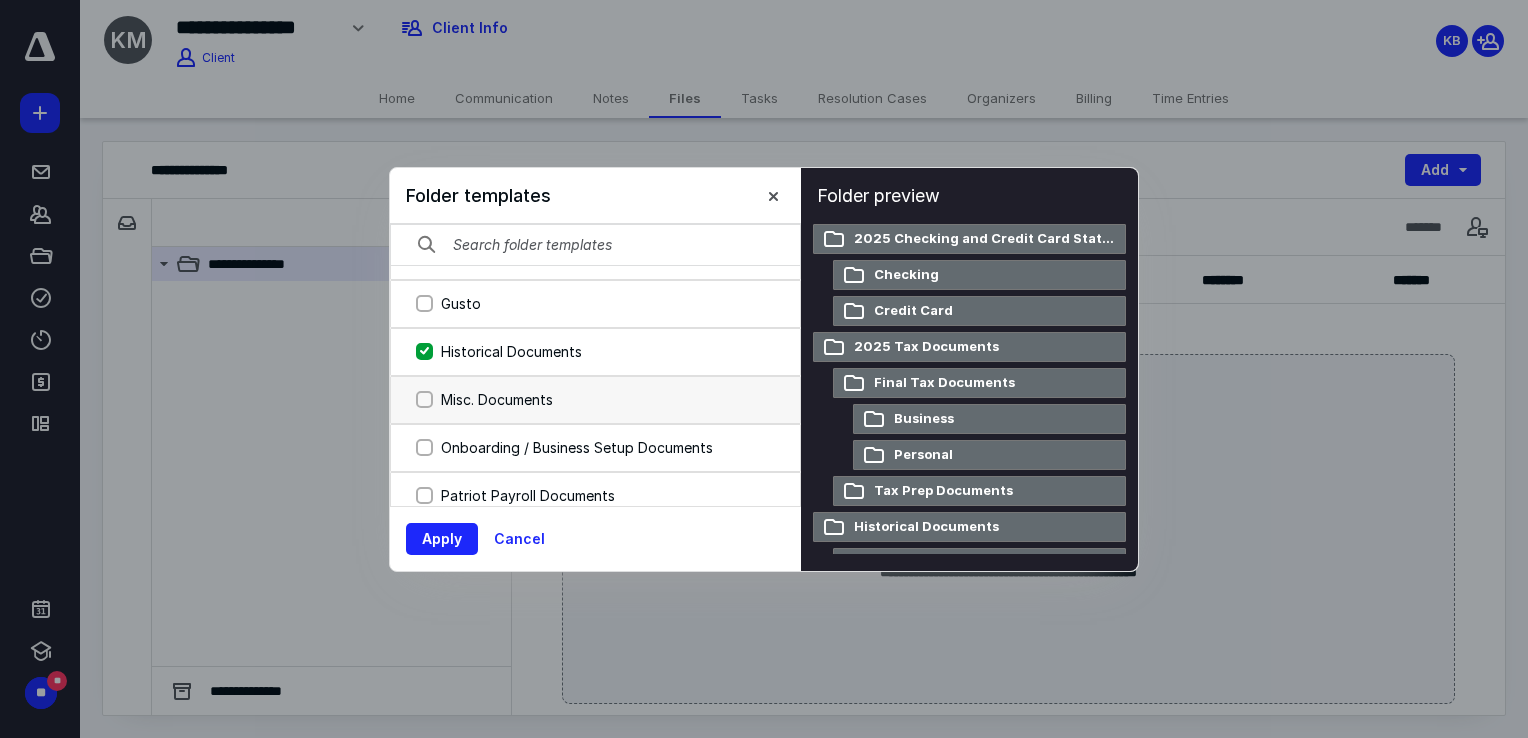 click on "Misc. Documents" at bounding box center [424, 399] 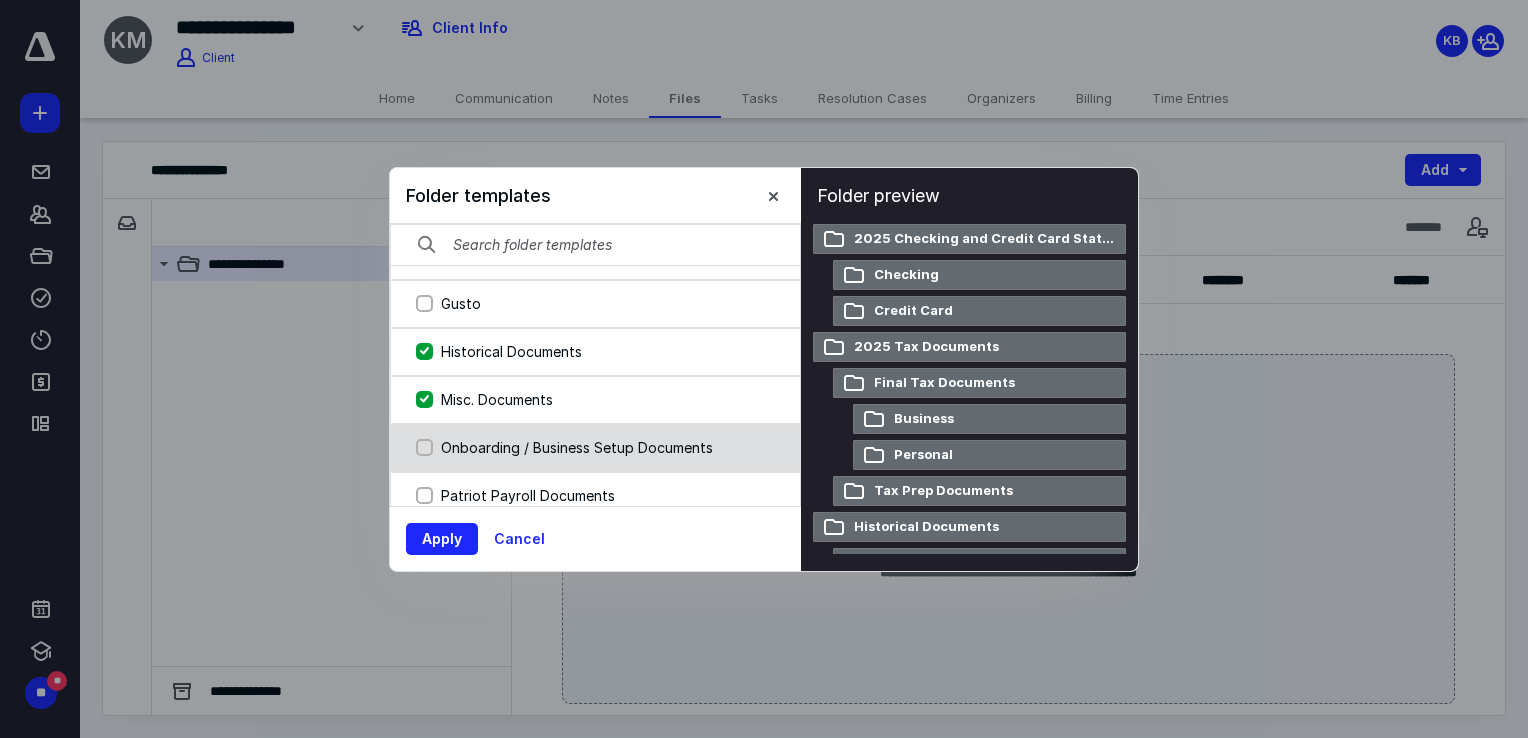 click 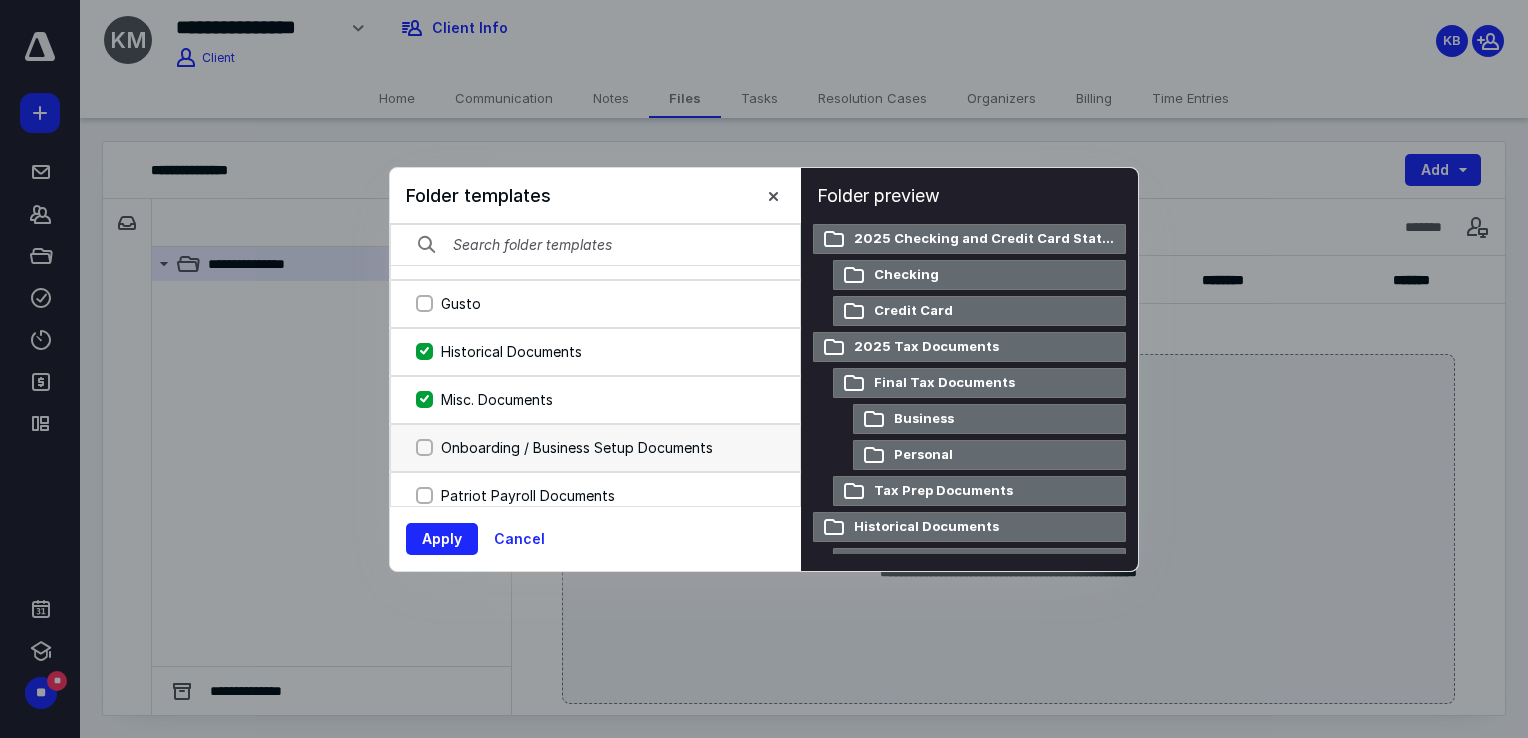 click on "Onboarding / Business Setup Documents" at bounding box center [424, 447] 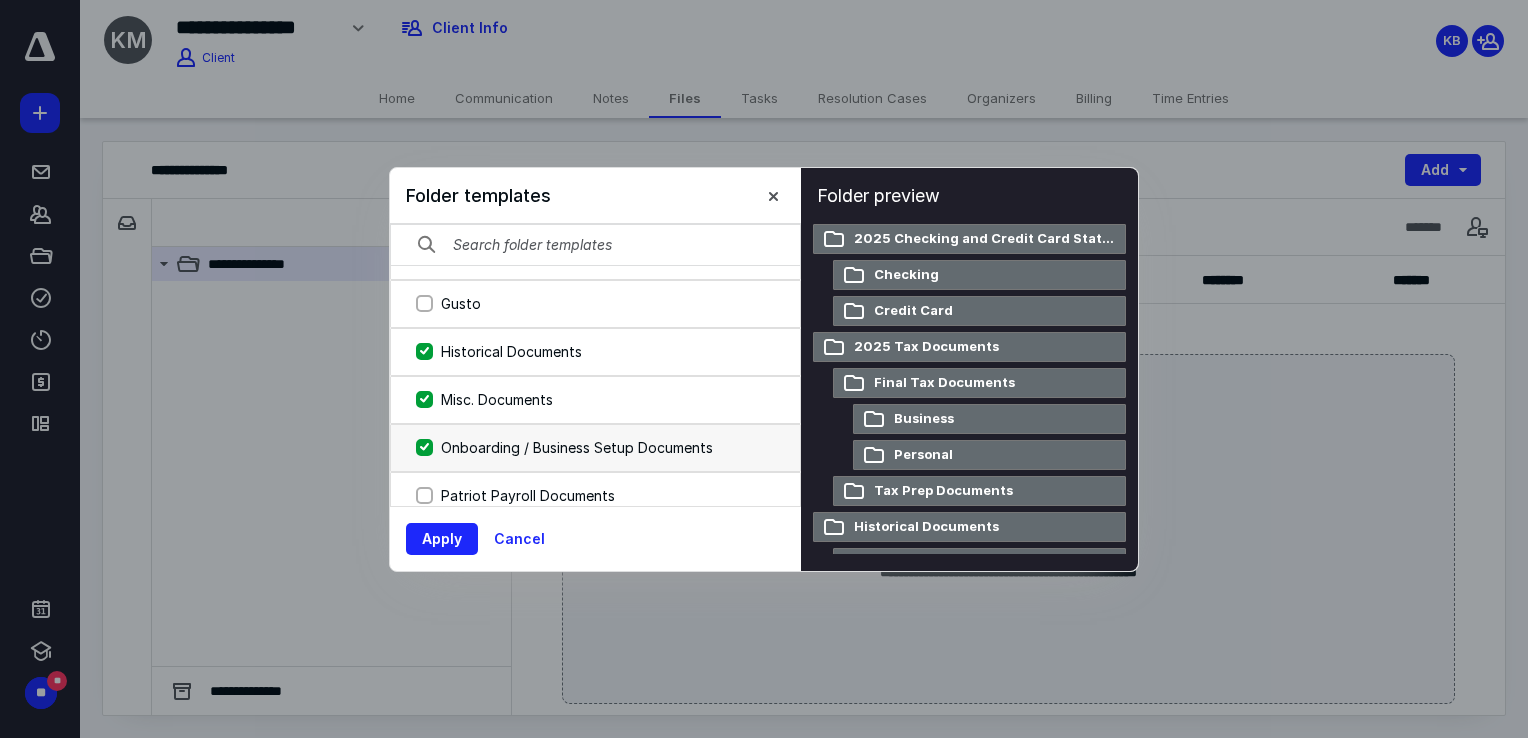 scroll, scrollTop: 576, scrollLeft: 0, axis: vertical 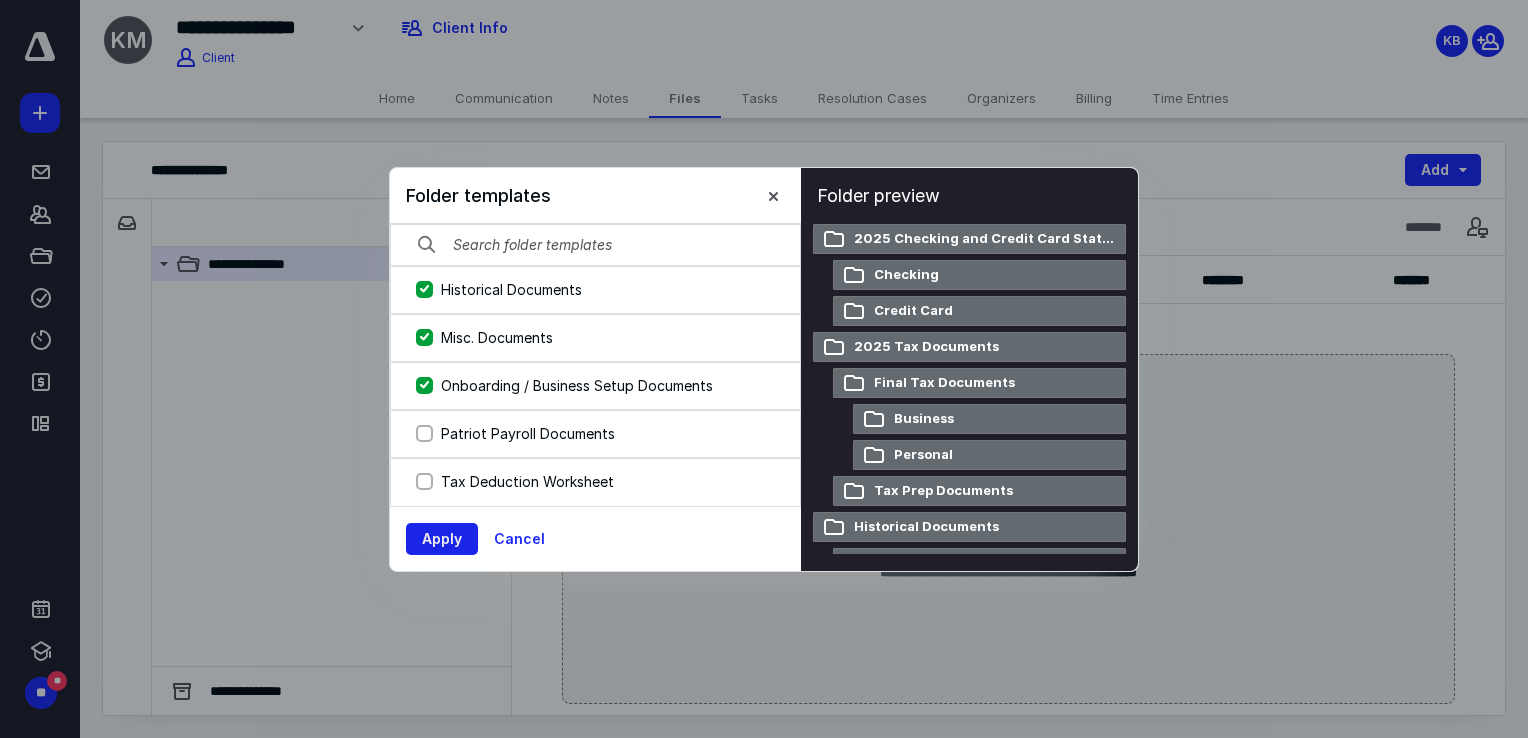 click on "Apply" at bounding box center (442, 539) 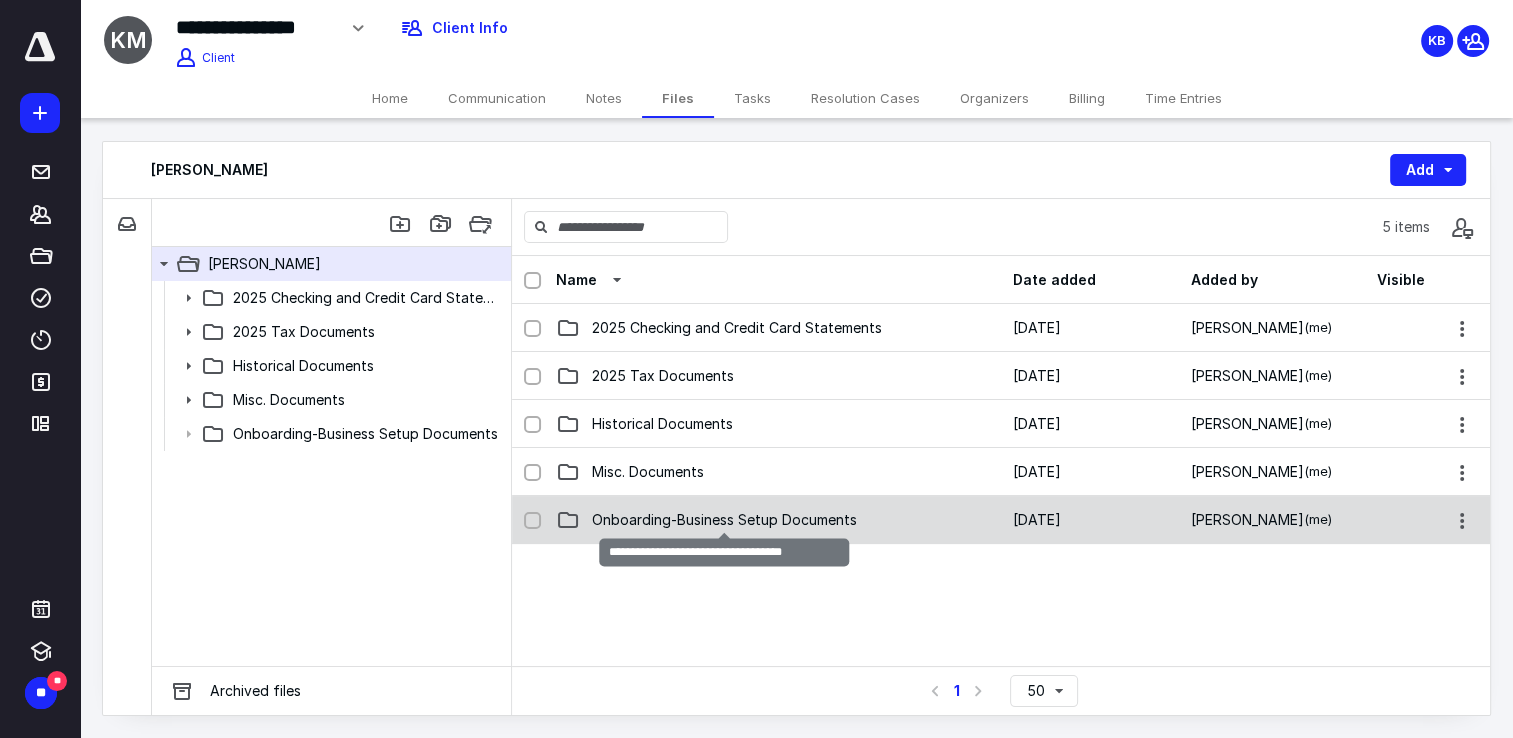 click on "Onboarding-Business Setup Documents" at bounding box center [724, 520] 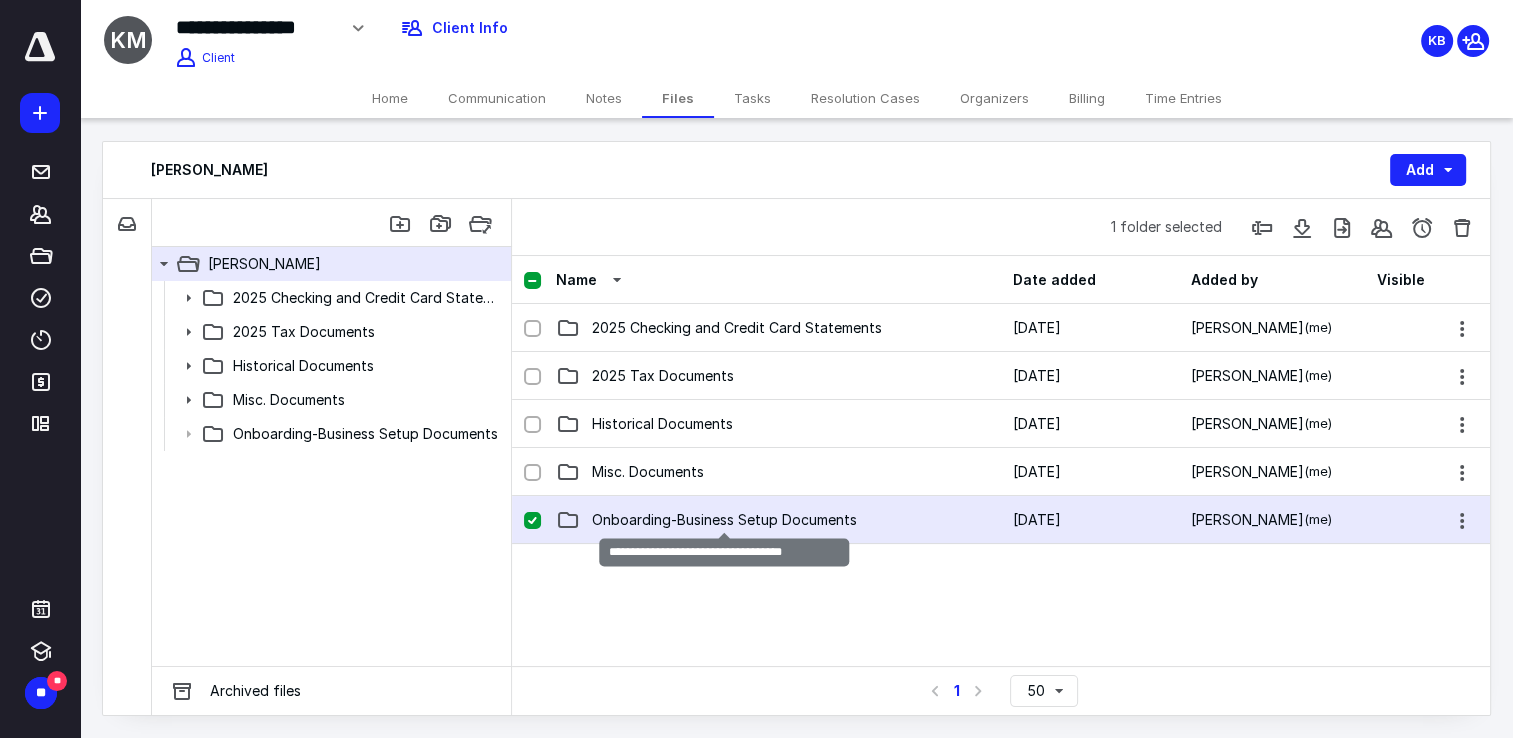 click on "Onboarding-Business Setup Documents" at bounding box center [724, 520] 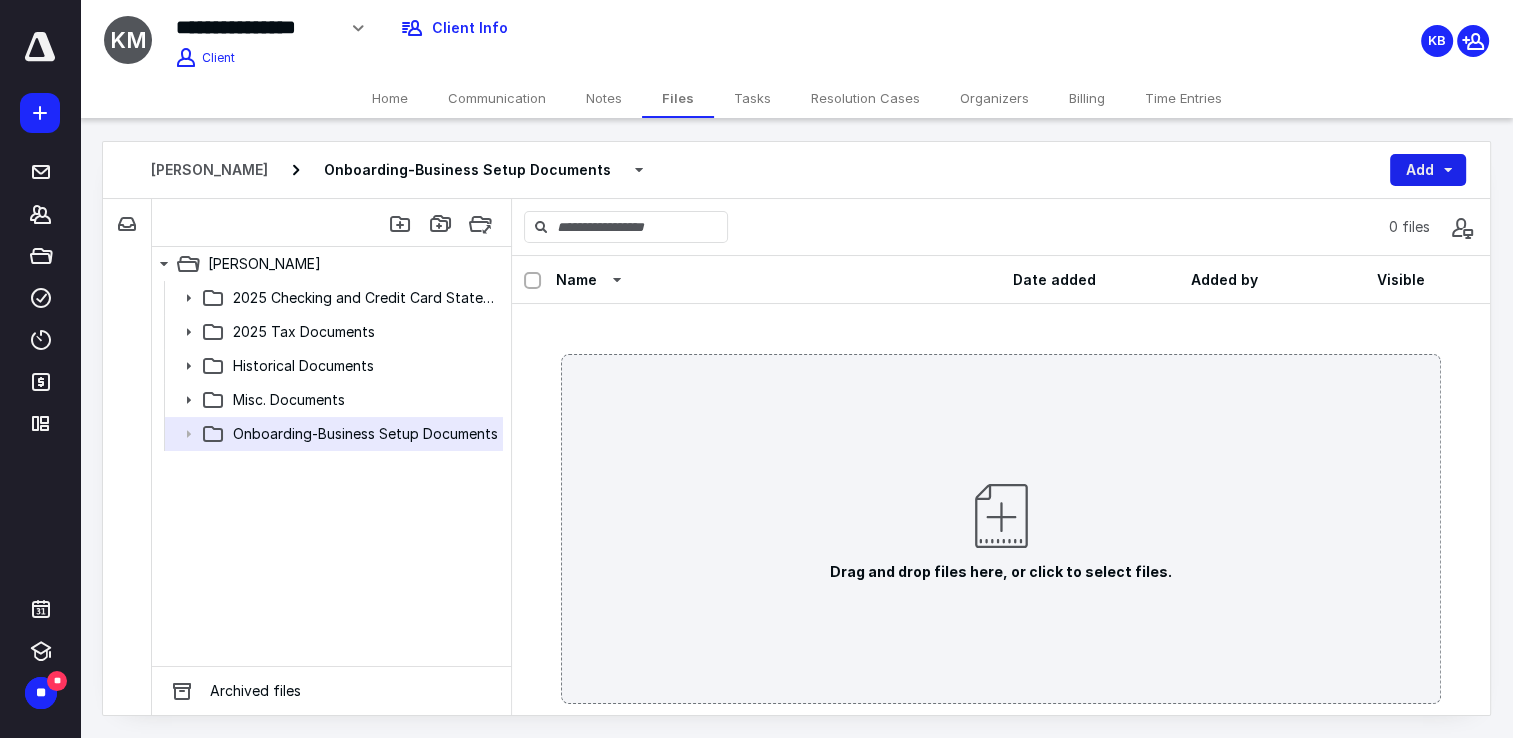 click on "Add" at bounding box center [1428, 170] 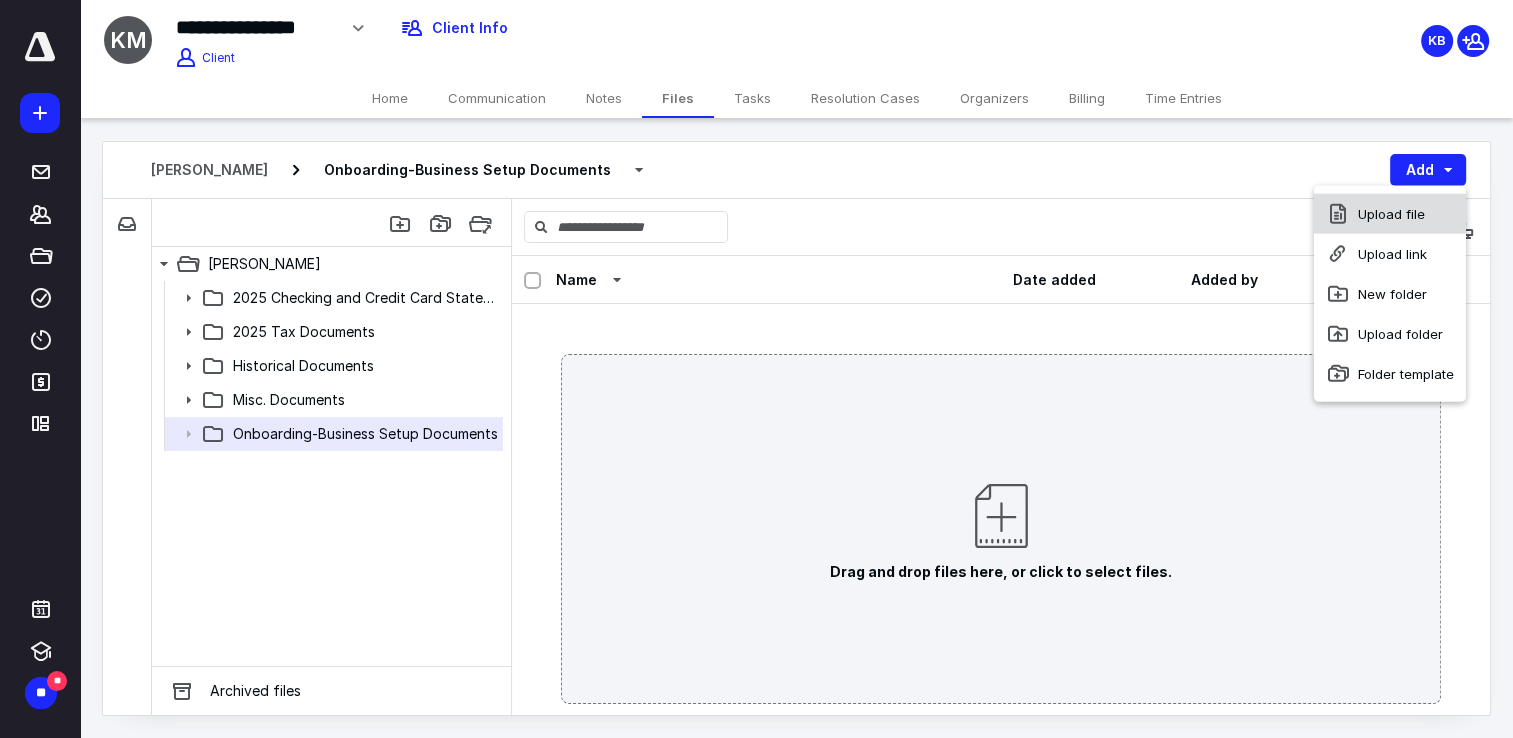 click on "Upload file" at bounding box center [1390, 214] 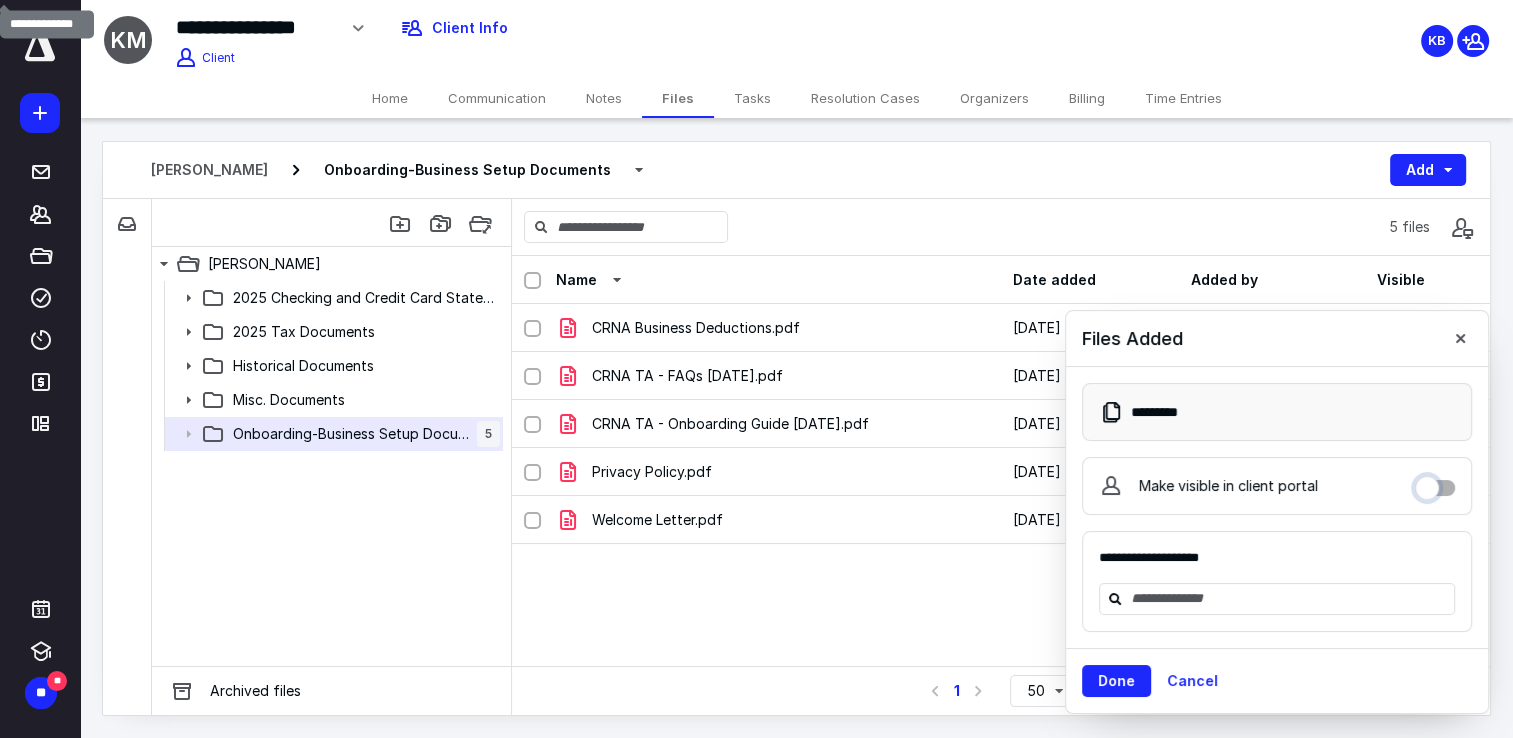 click on "Make visible in client portal" at bounding box center (1435, 483) 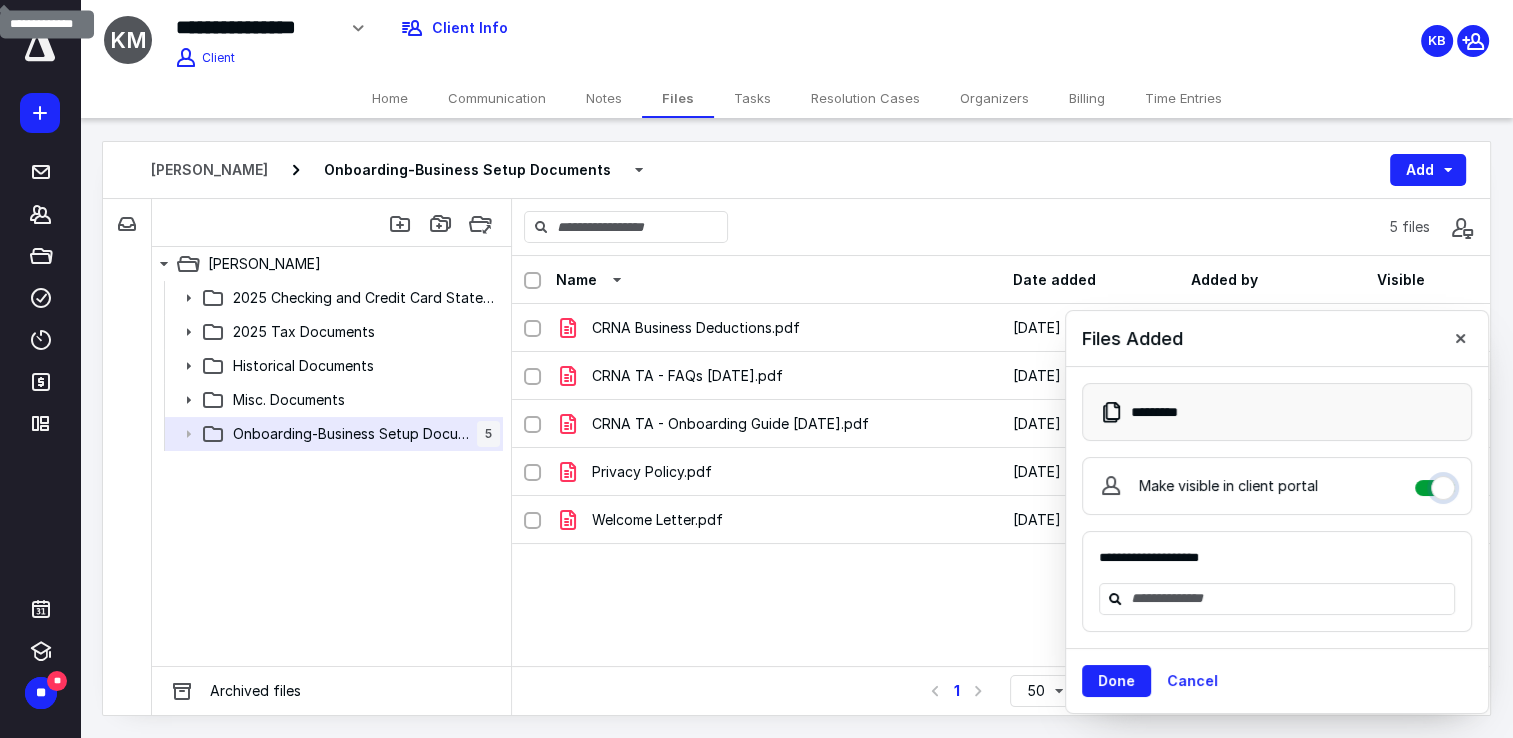 checkbox on "****" 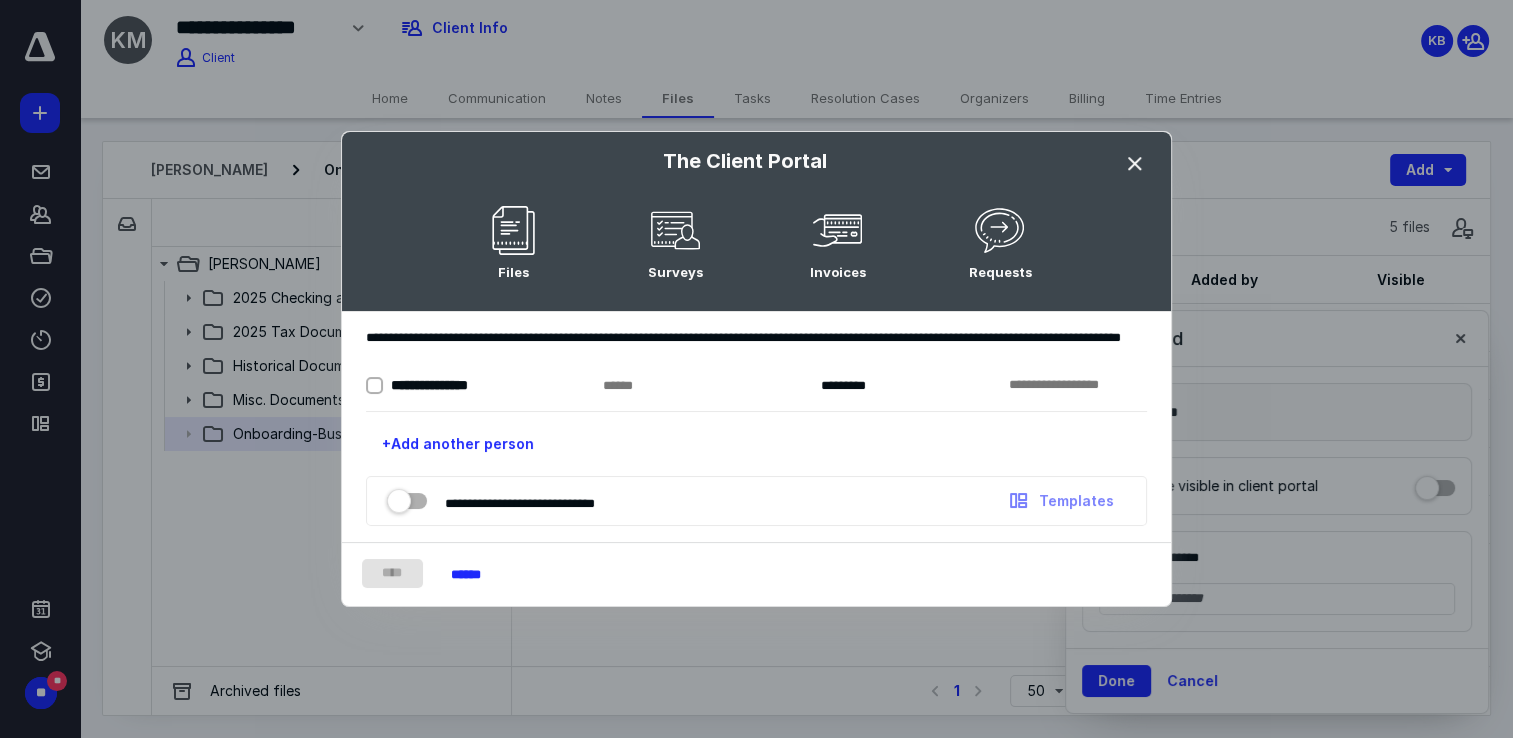 click at bounding box center [1135, 164] 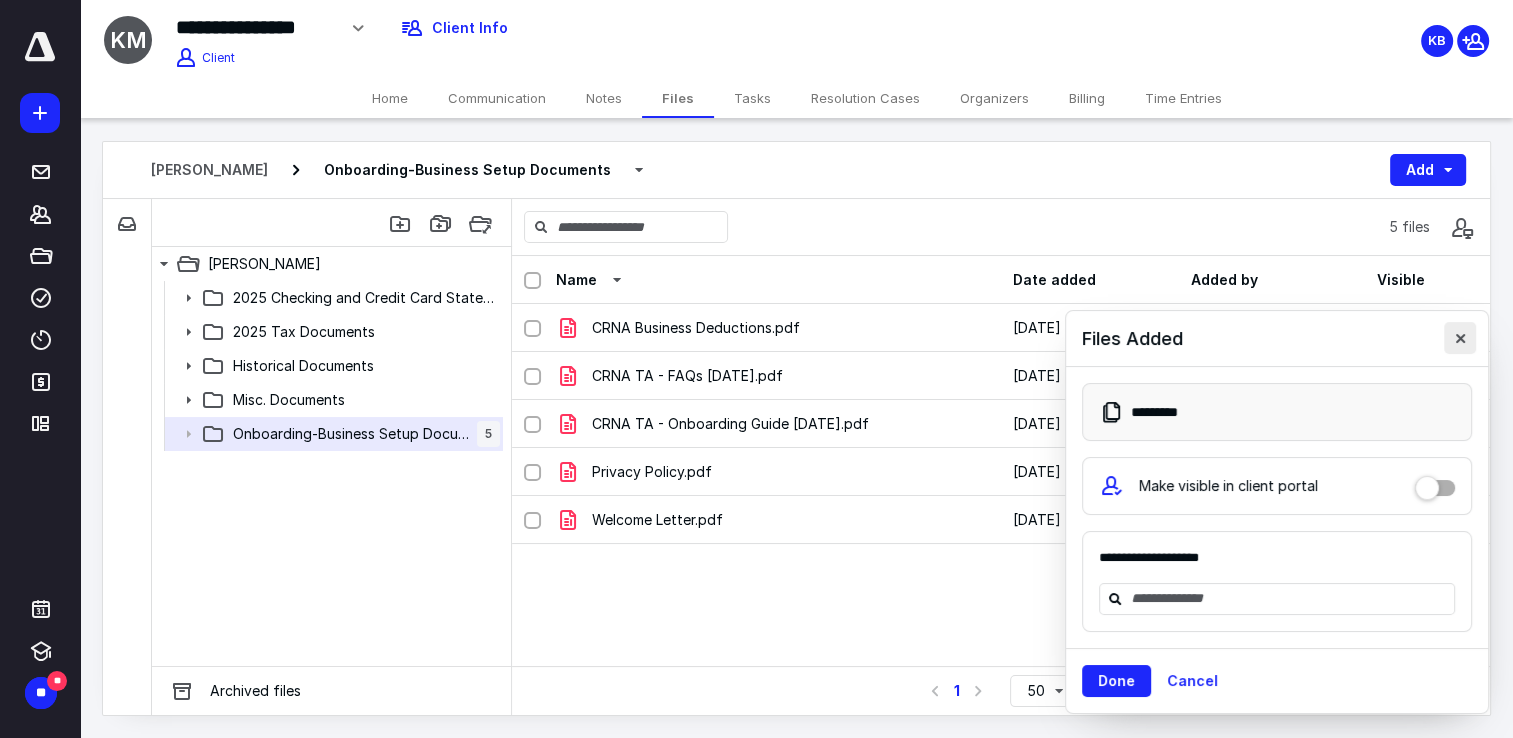 click at bounding box center (1460, 338) 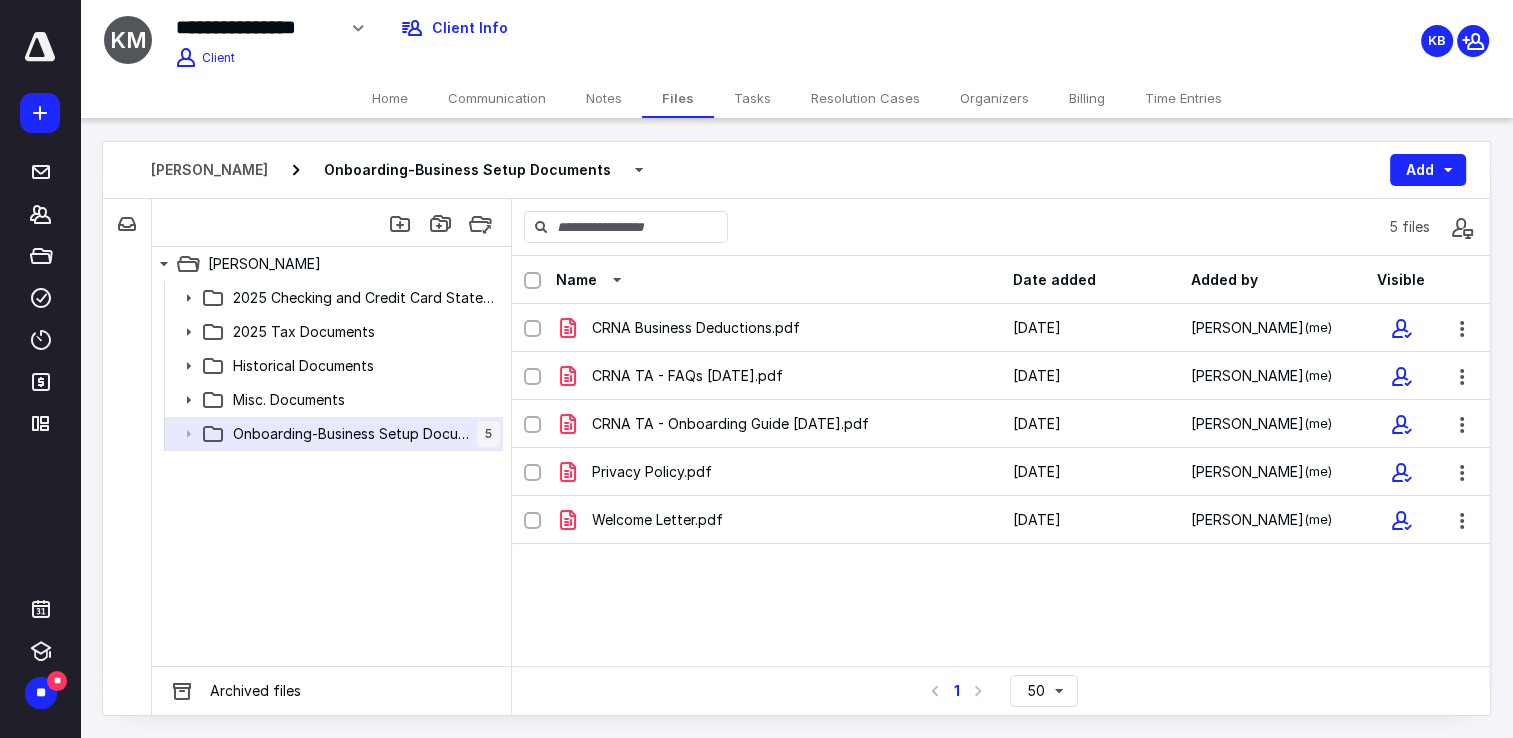 click on "Home" at bounding box center [390, 98] 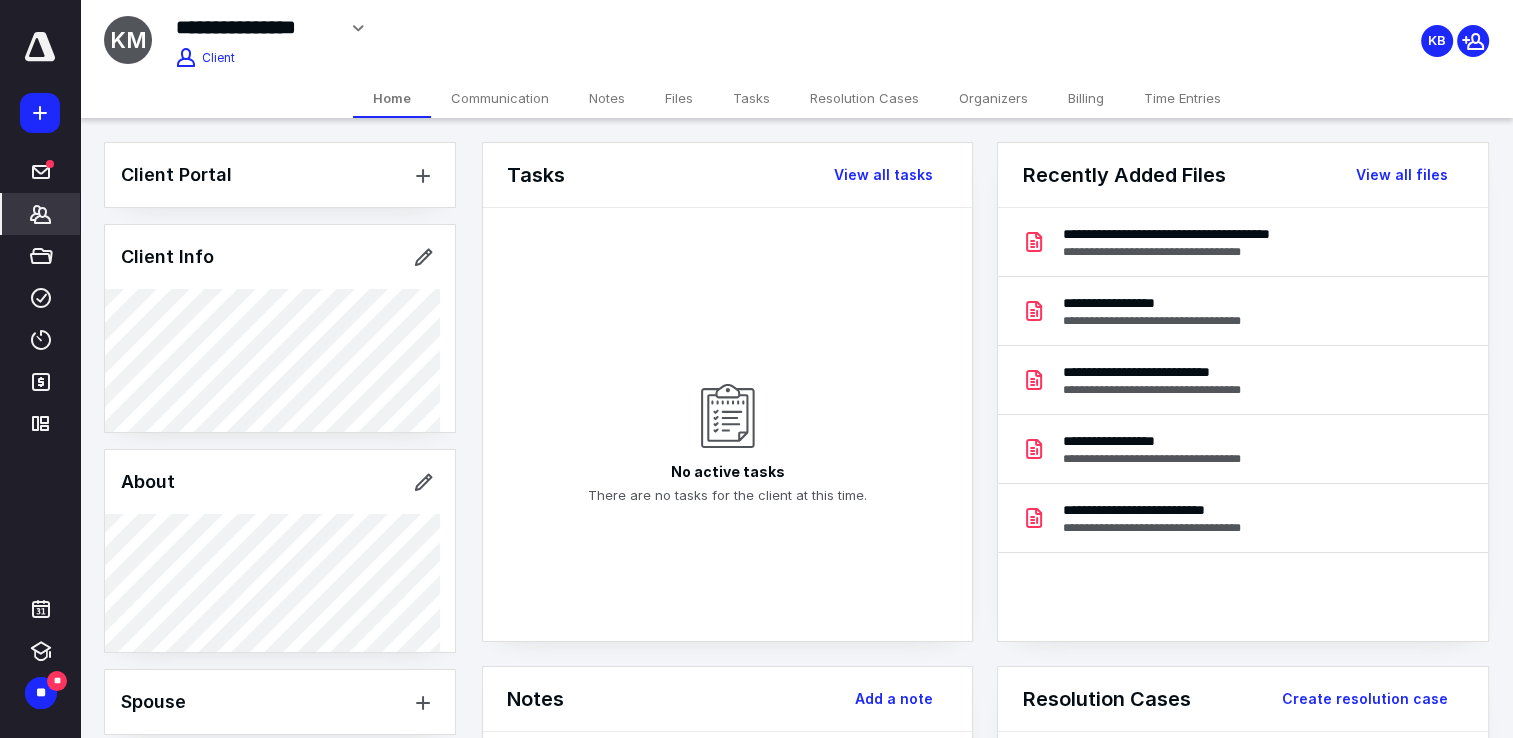 click on "Files" at bounding box center [679, 98] 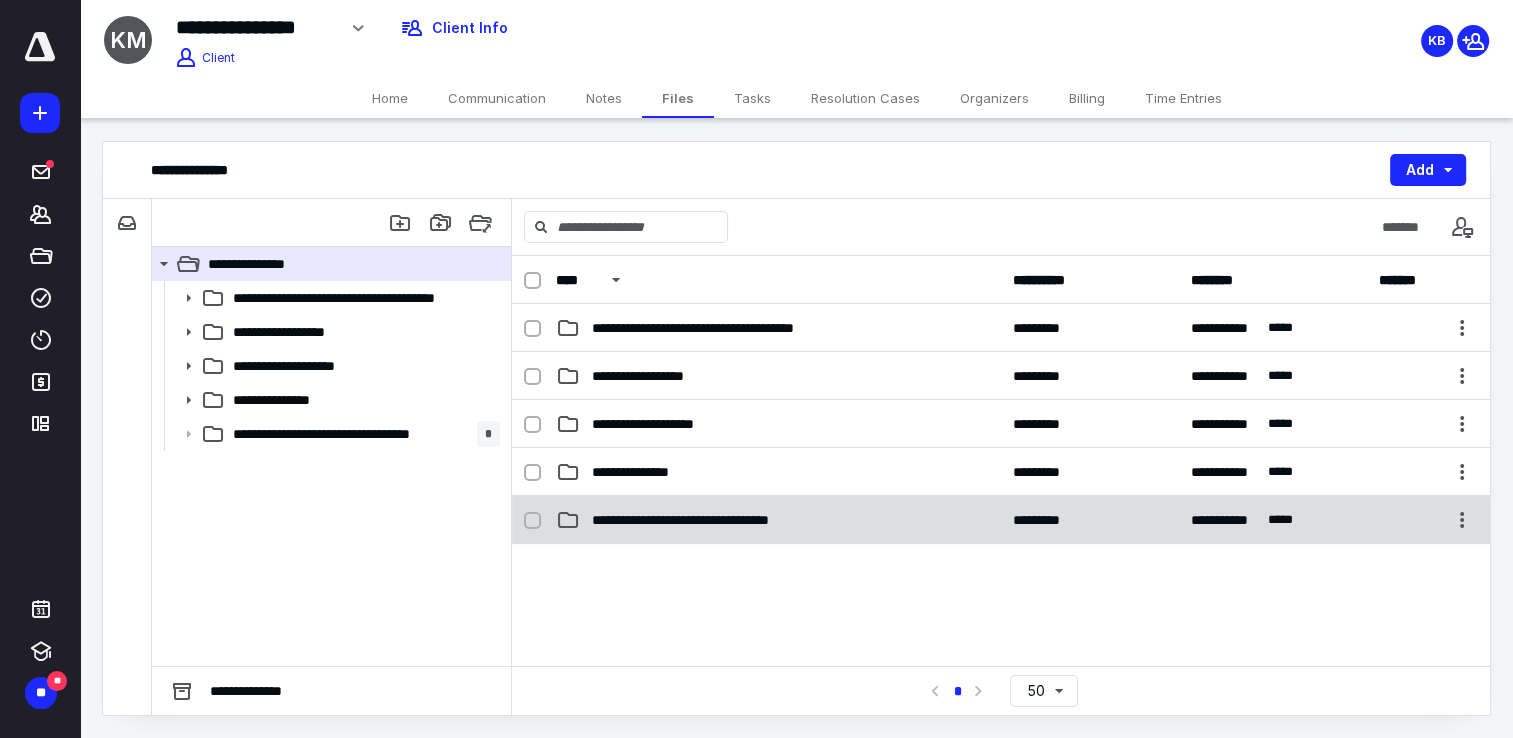 click on "**********" at bounding box center [1001, 520] 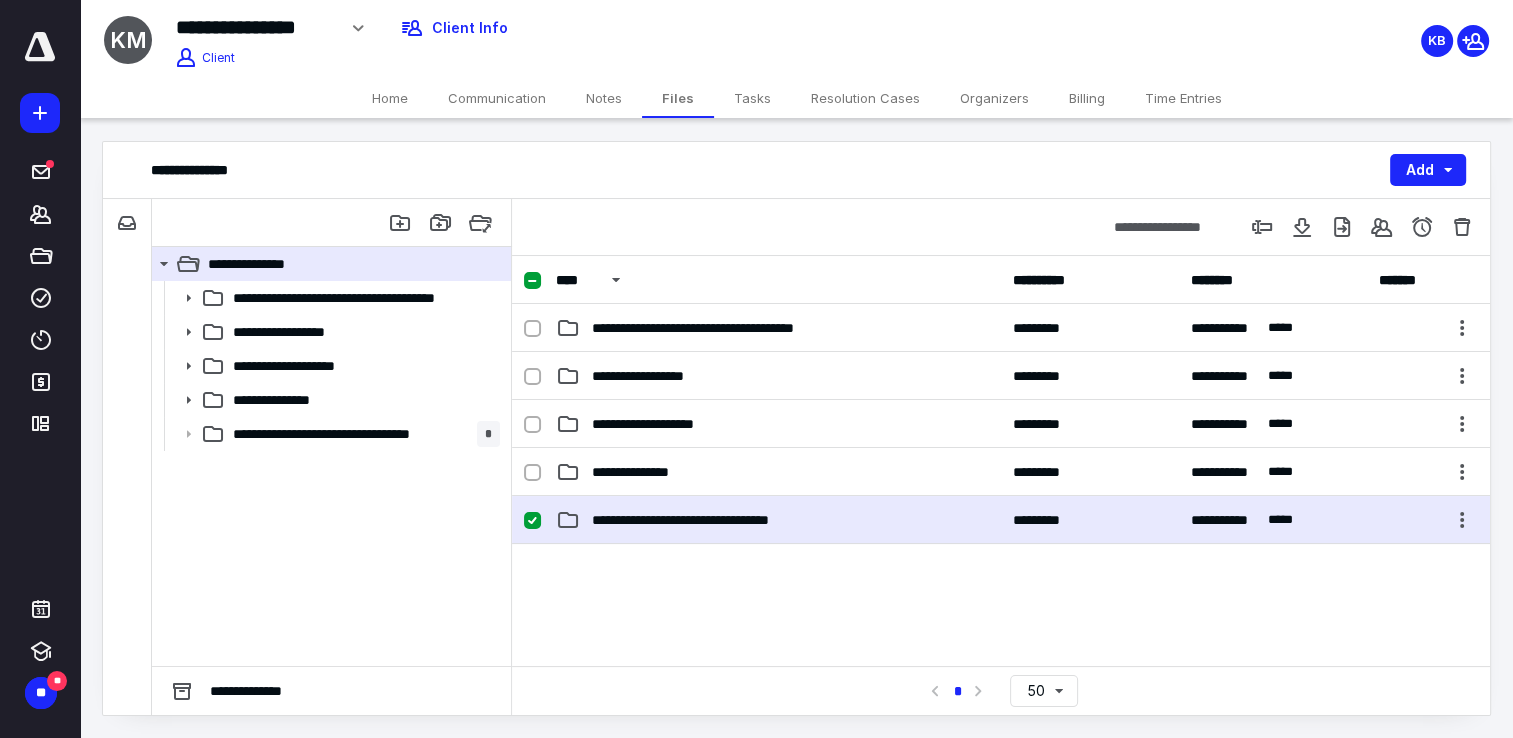 click on "**********" at bounding box center (1001, 520) 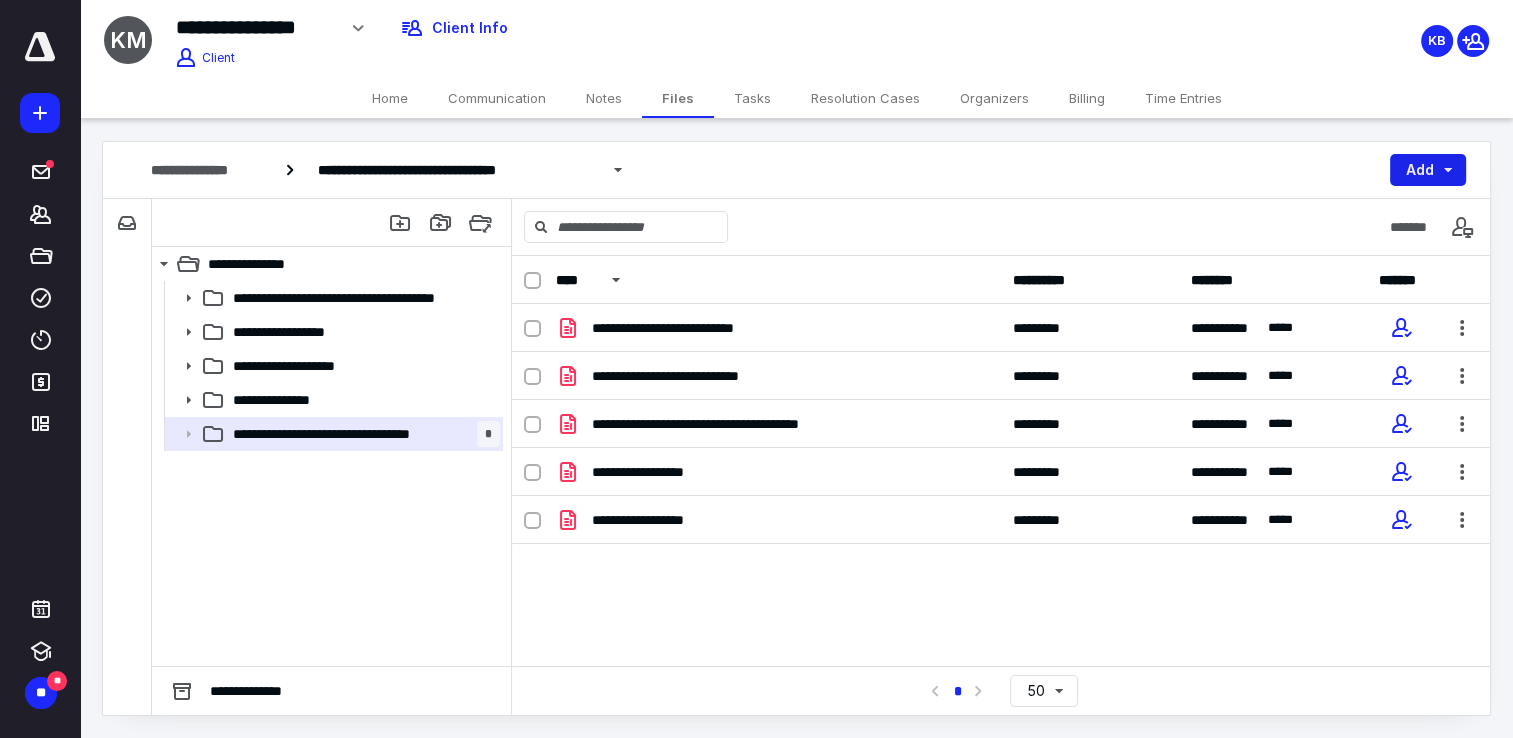 click on "Add" at bounding box center (1428, 170) 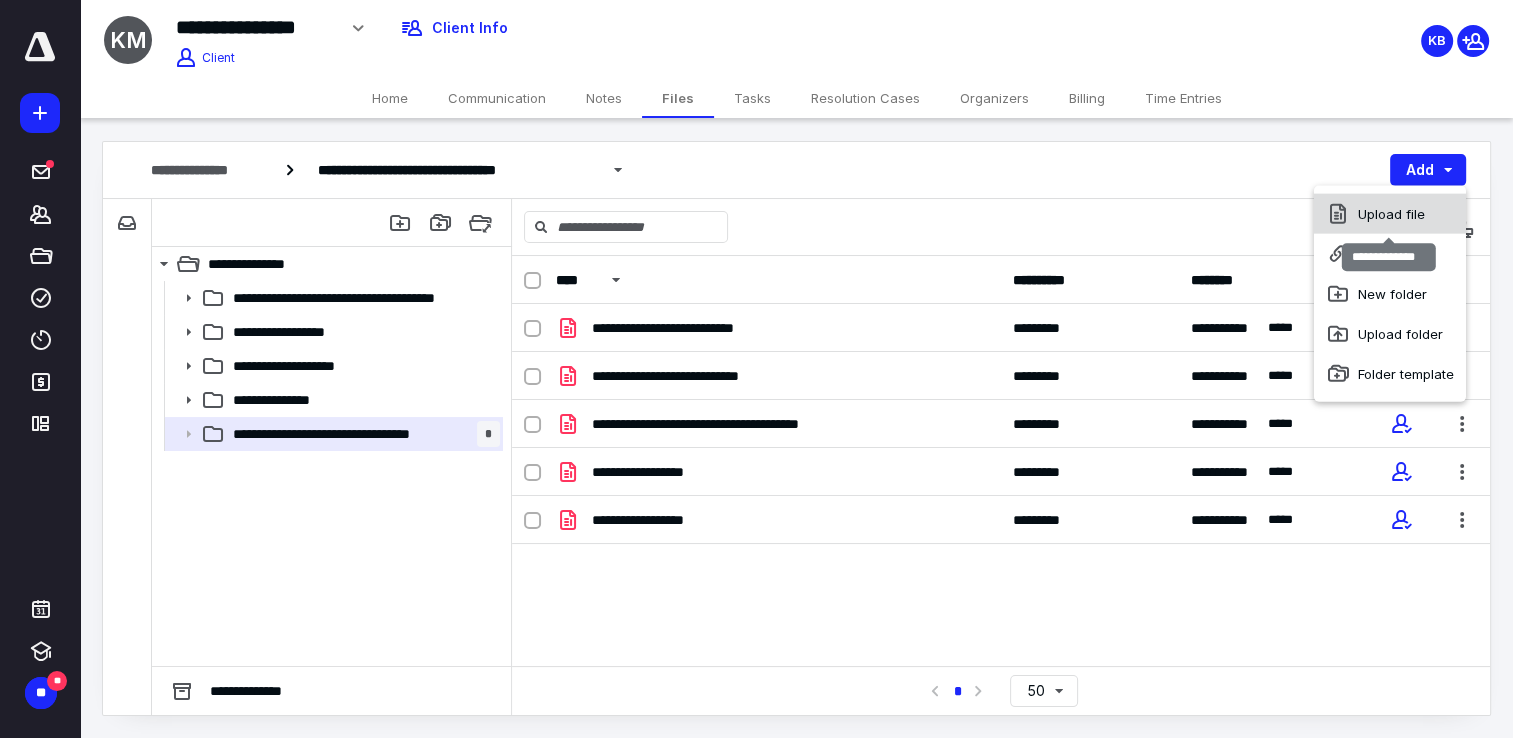 click on "Upload file" at bounding box center (1390, 214) 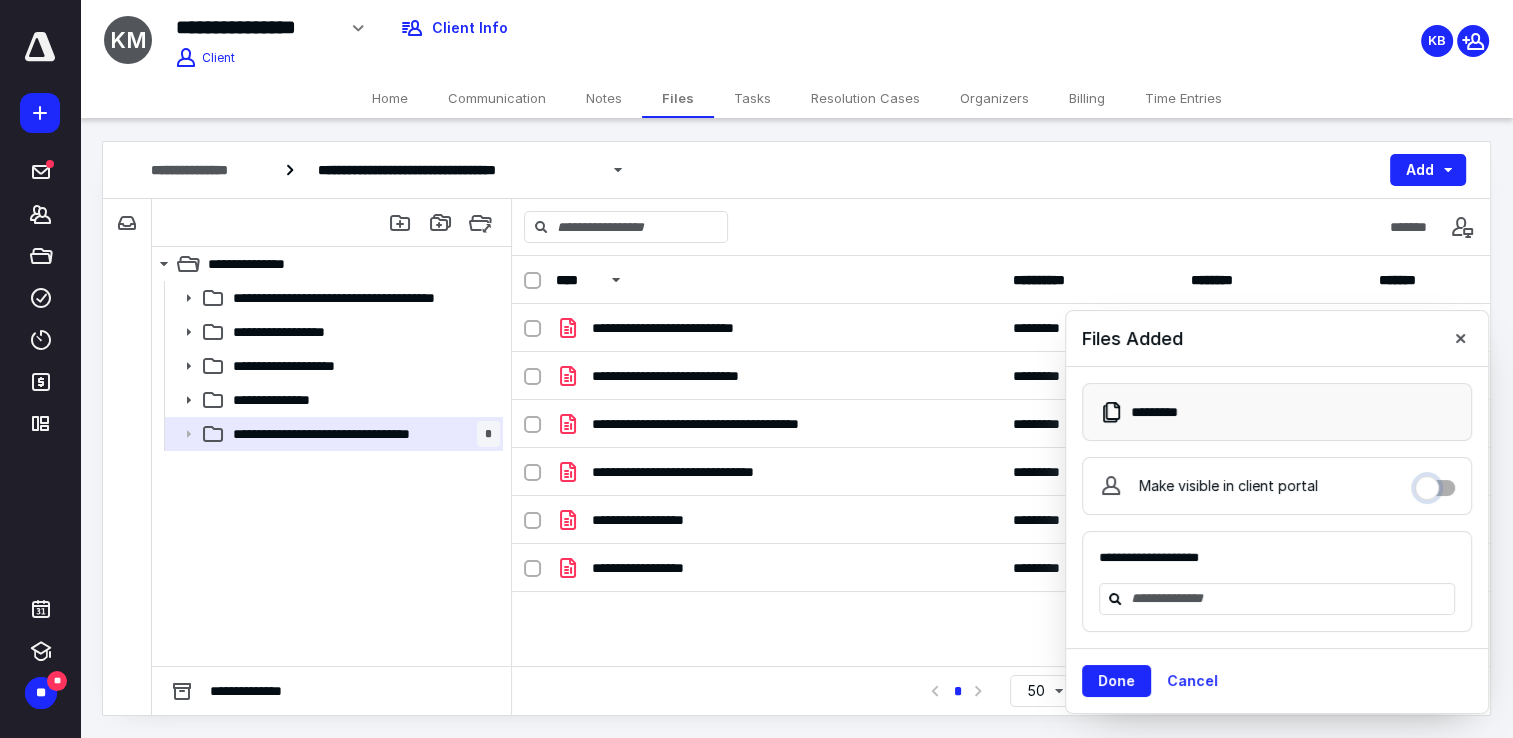 click on "Make visible in client portal" at bounding box center (1435, 483) 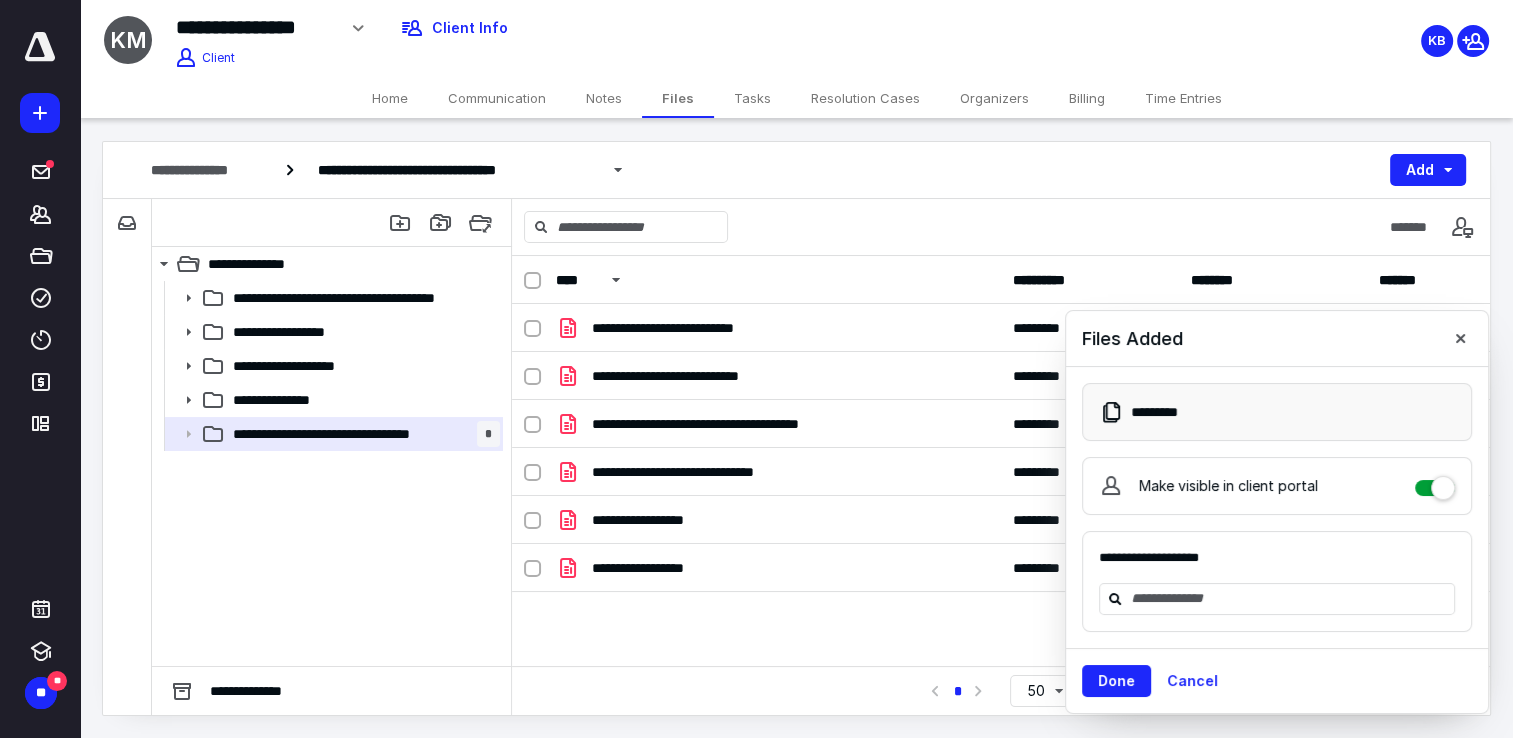 checkbox on "****" 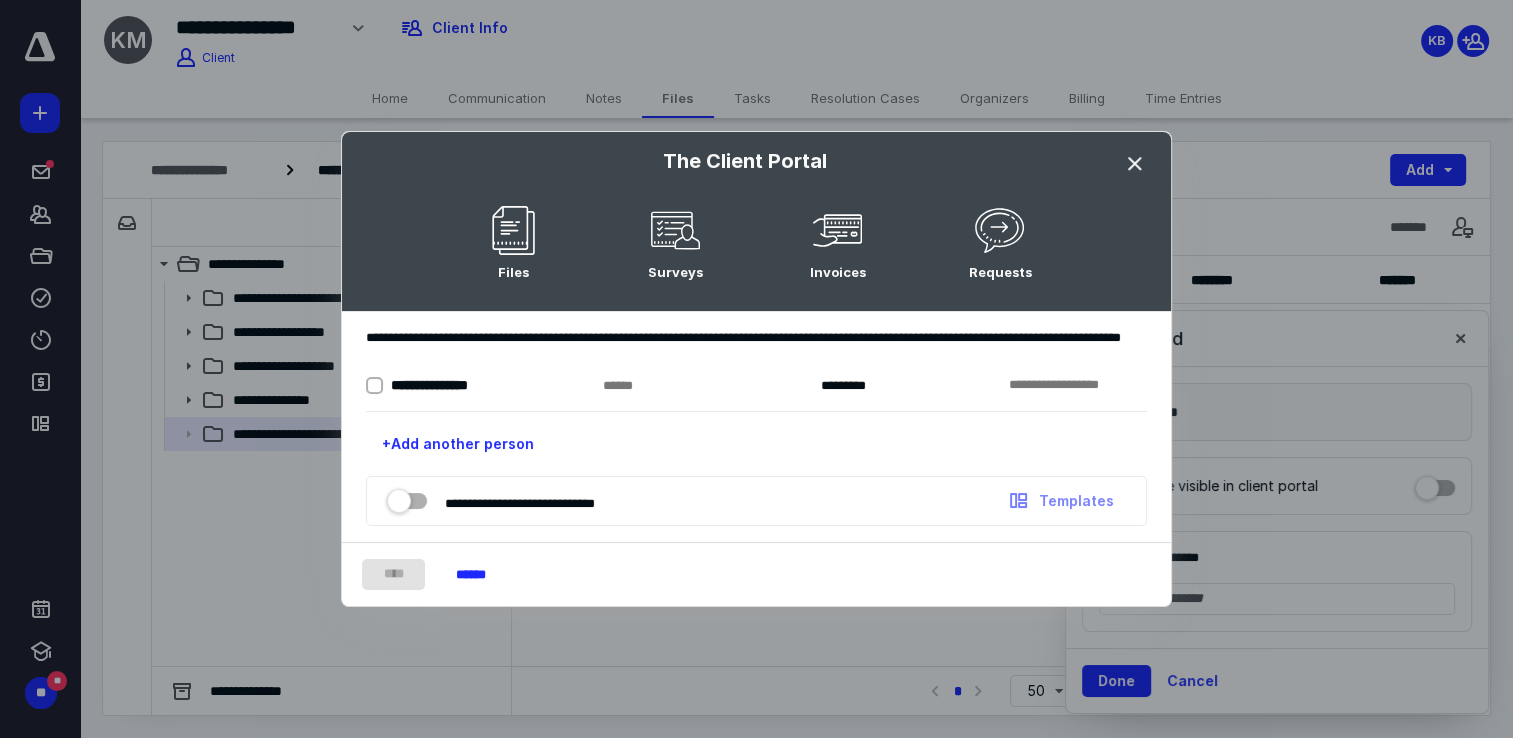 click at bounding box center [1135, 164] 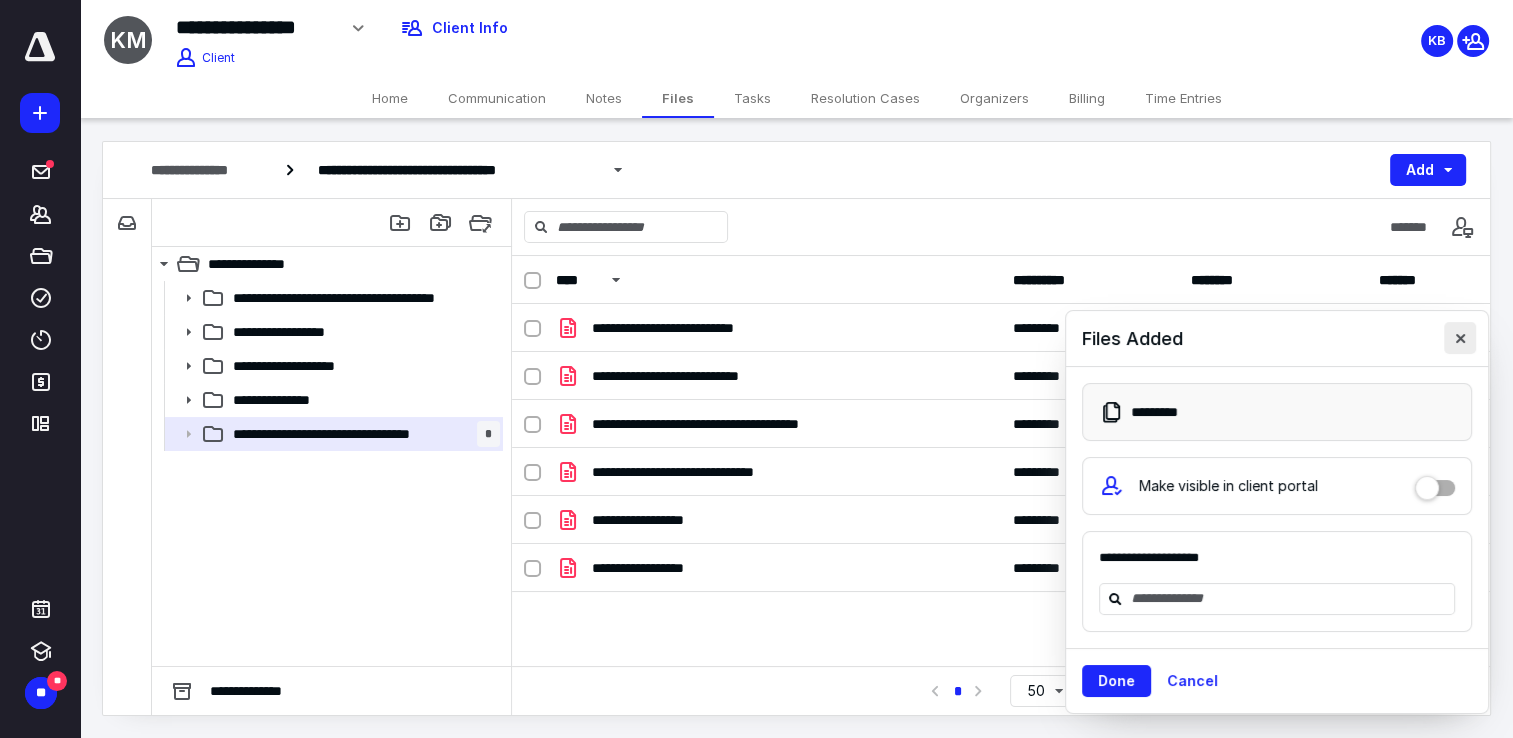 click at bounding box center [1460, 338] 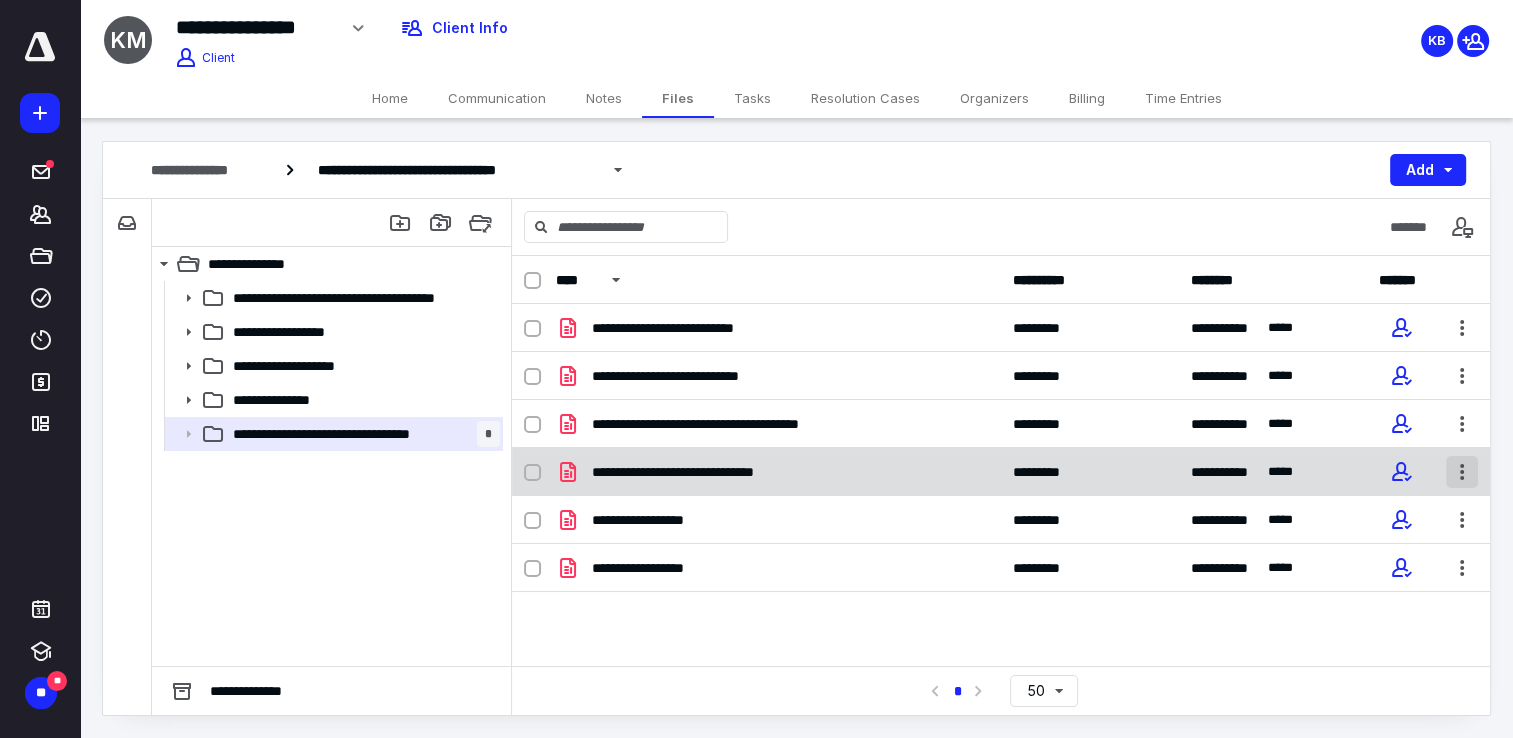 click at bounding box center [1462, 472] 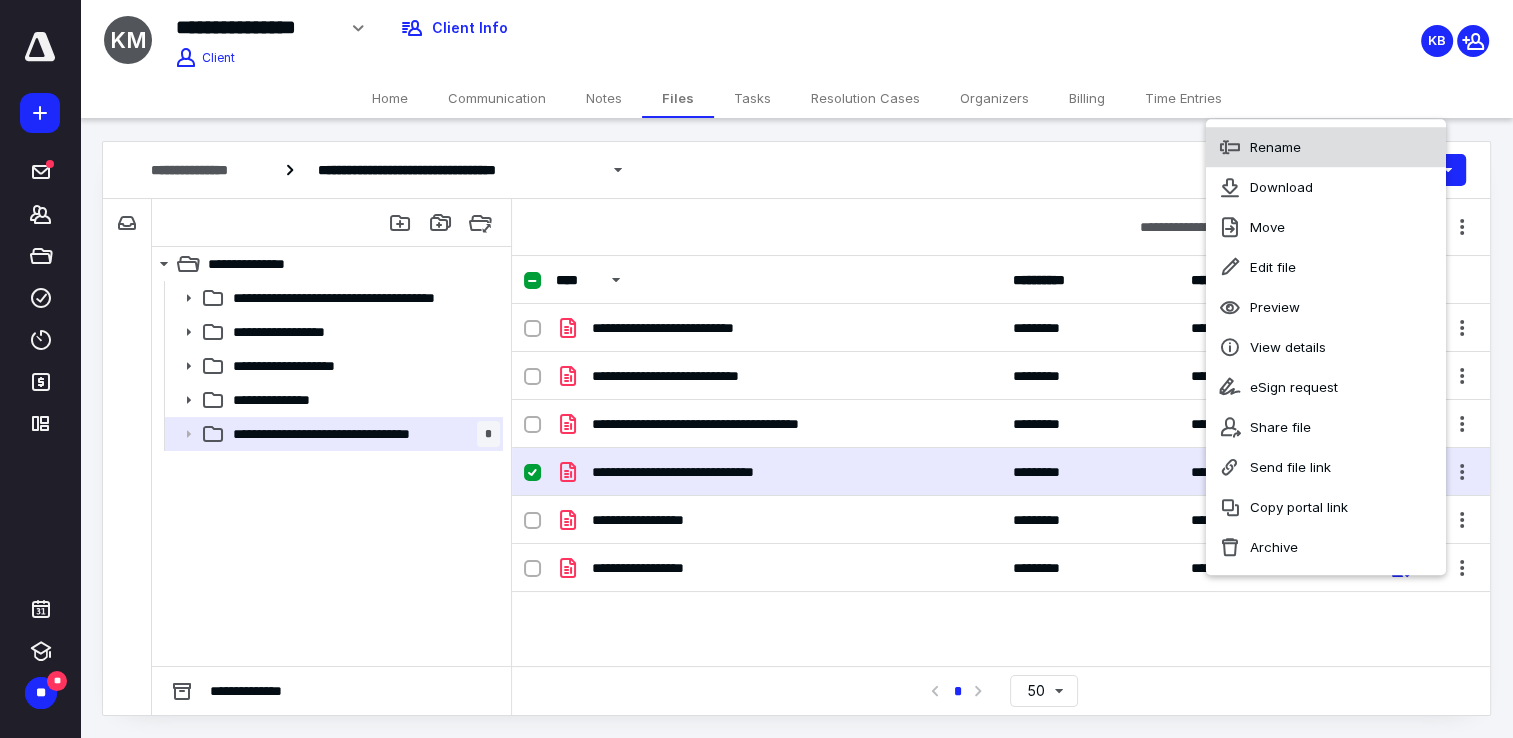 click on "Rename" at bounding box center [1326, 147] 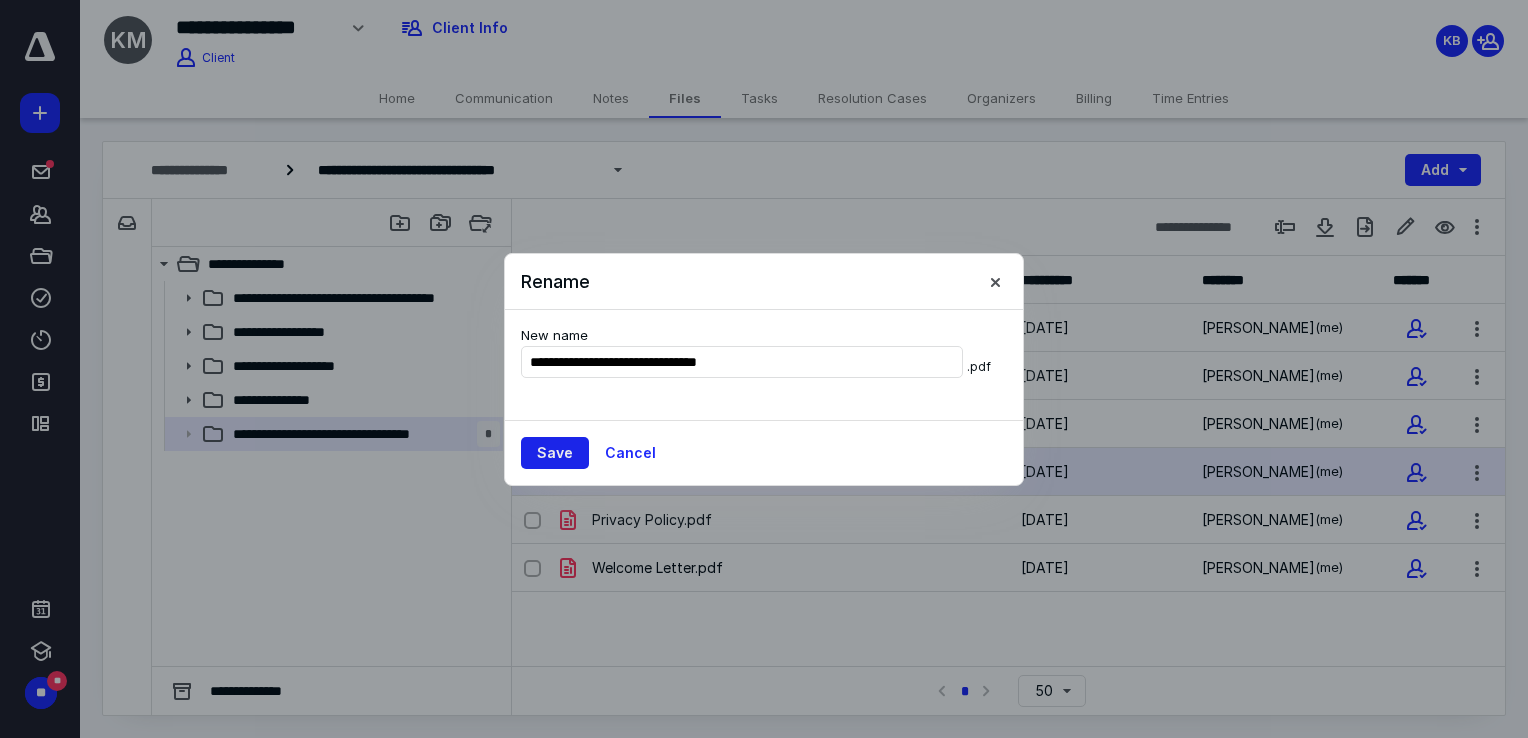 type on "**********" 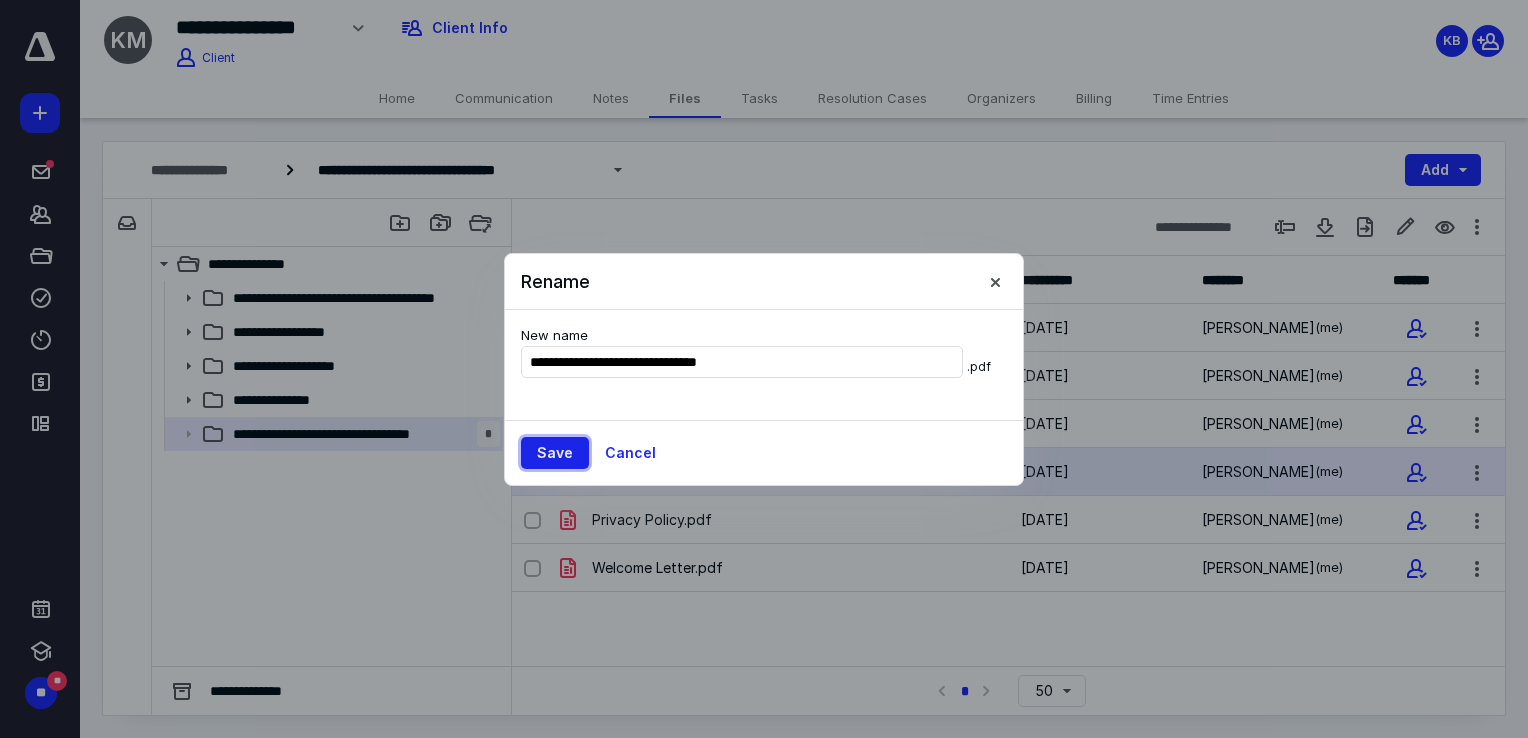 click on "Save" at bounding box center (555, 453) 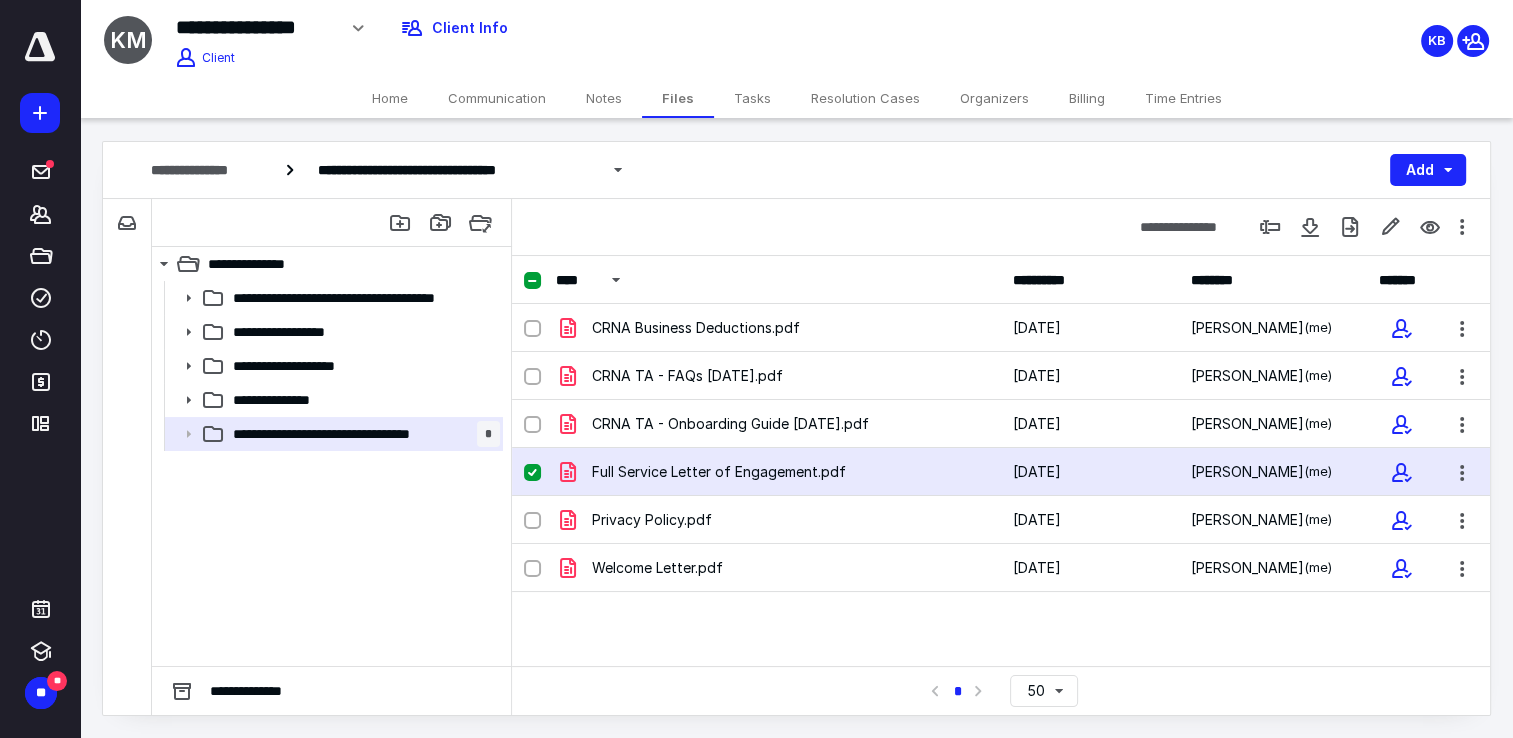click on "Home" at bounding box center (390, 98) 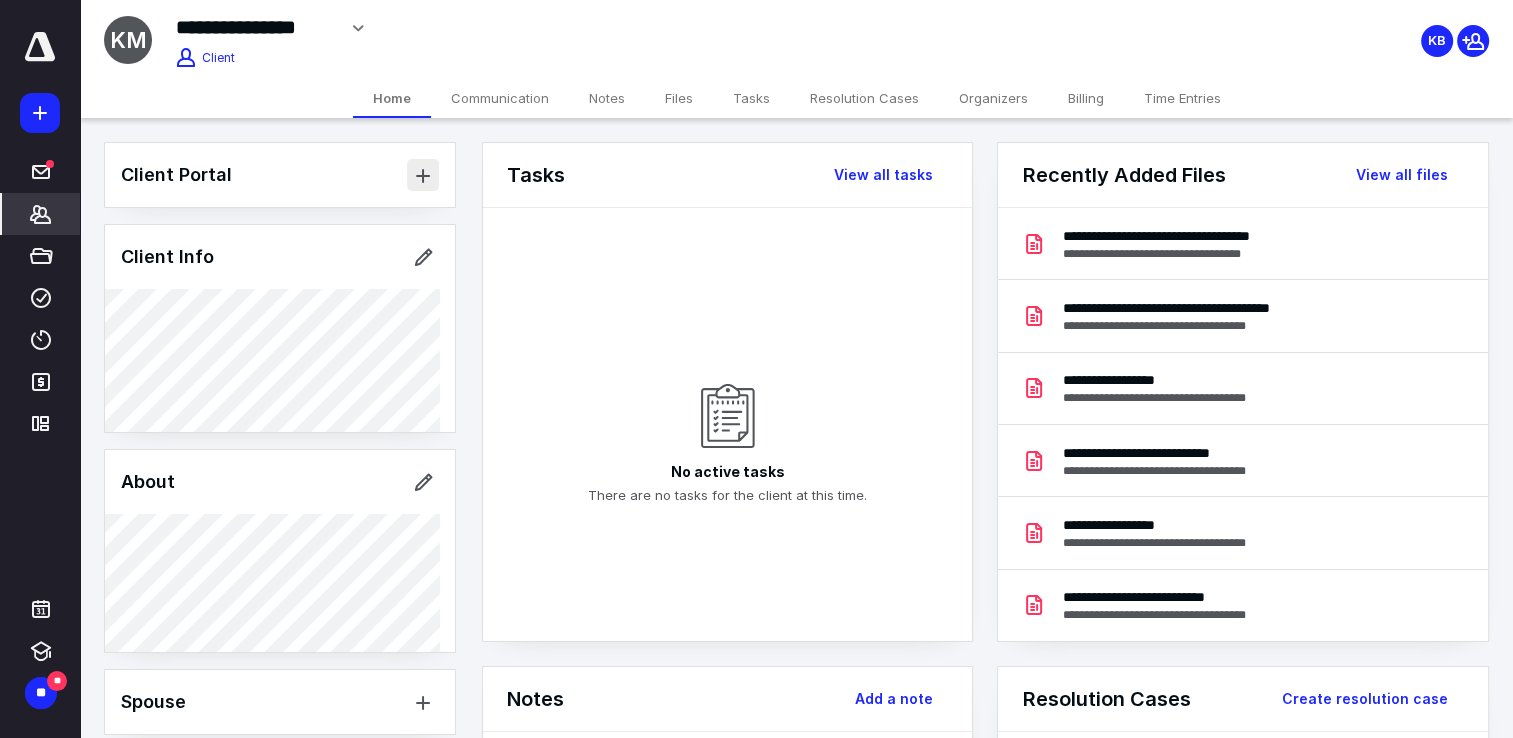 click at bounding box center [423, 175] 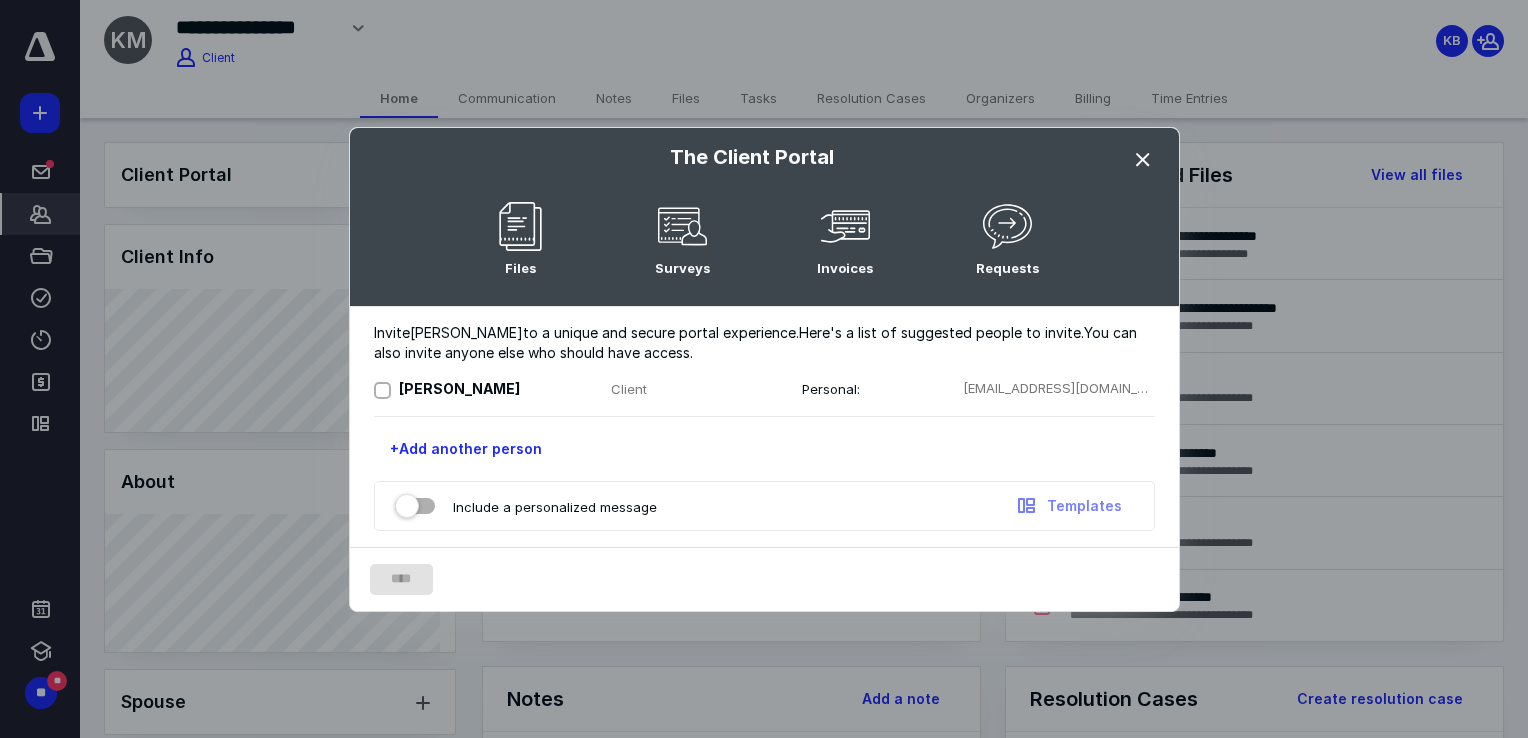 click 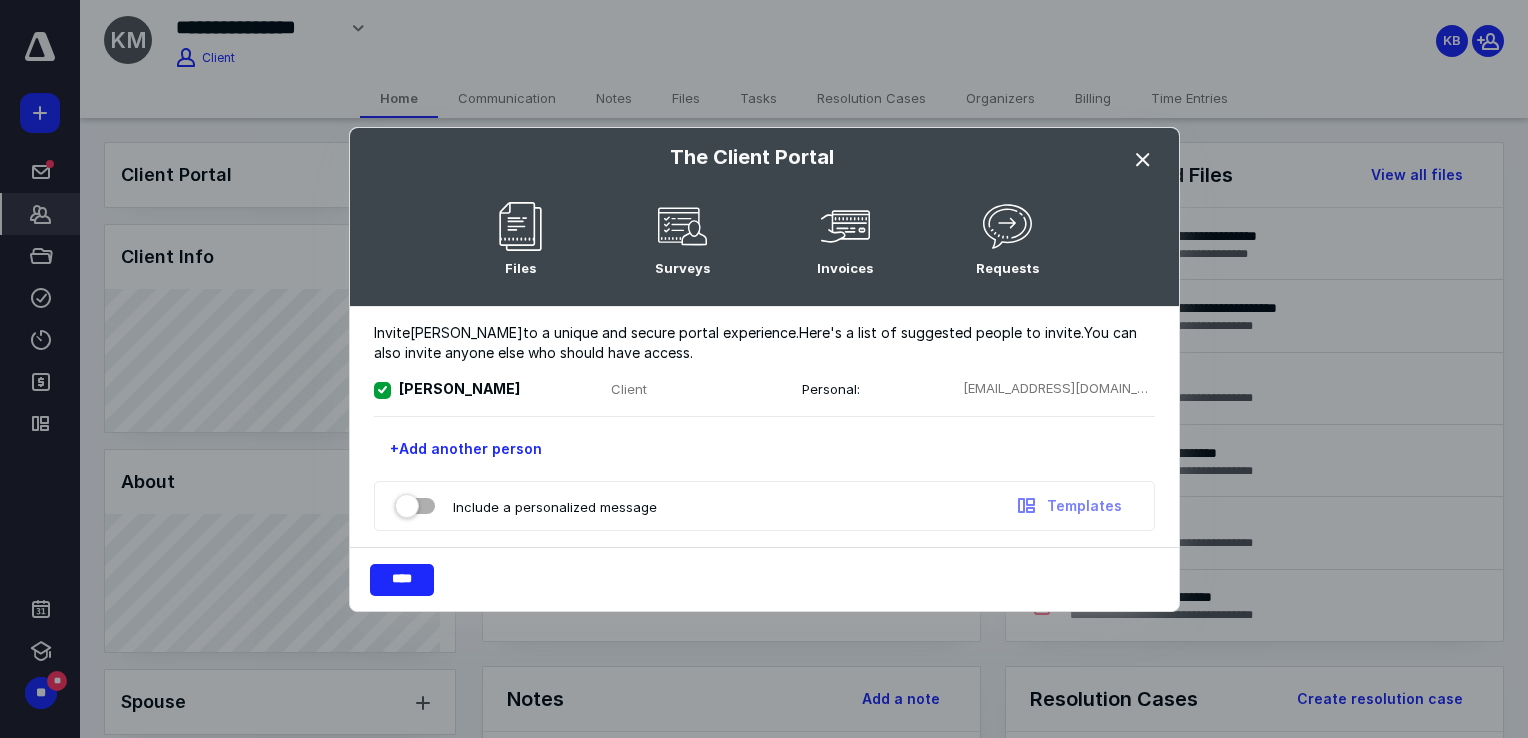 click at bounding box center (415, 502) 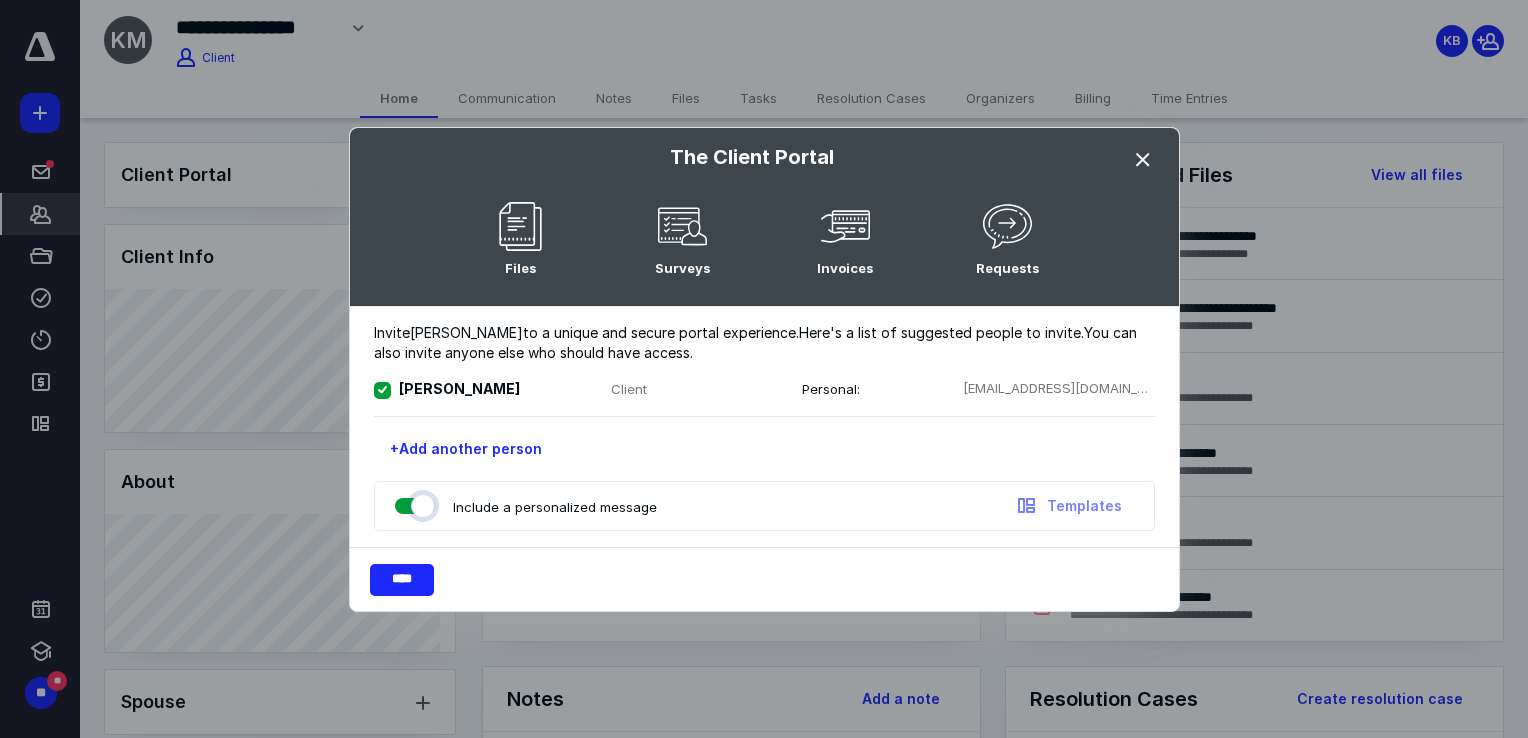 checkbox on "true" 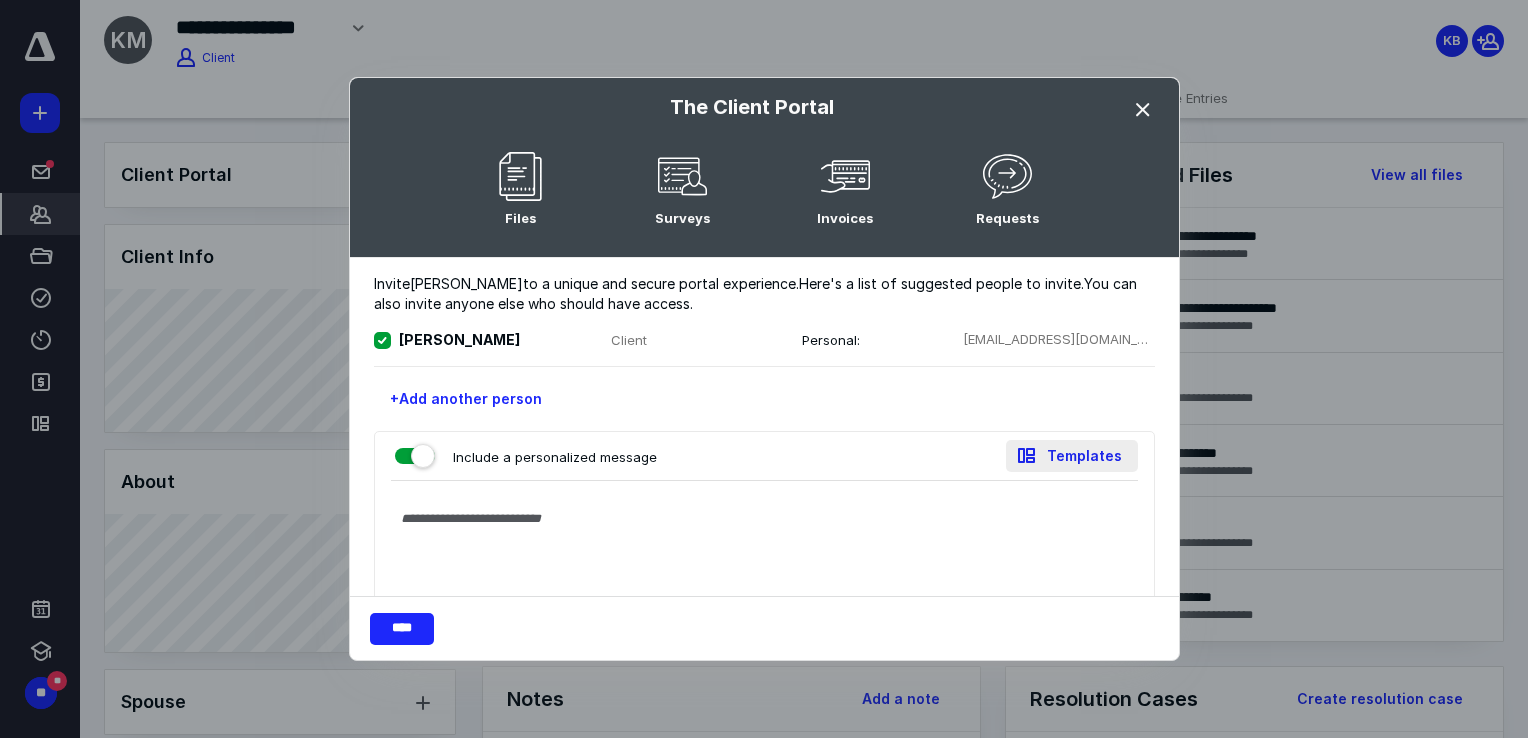 click on "Templates" at bounding box center [1072, 456] 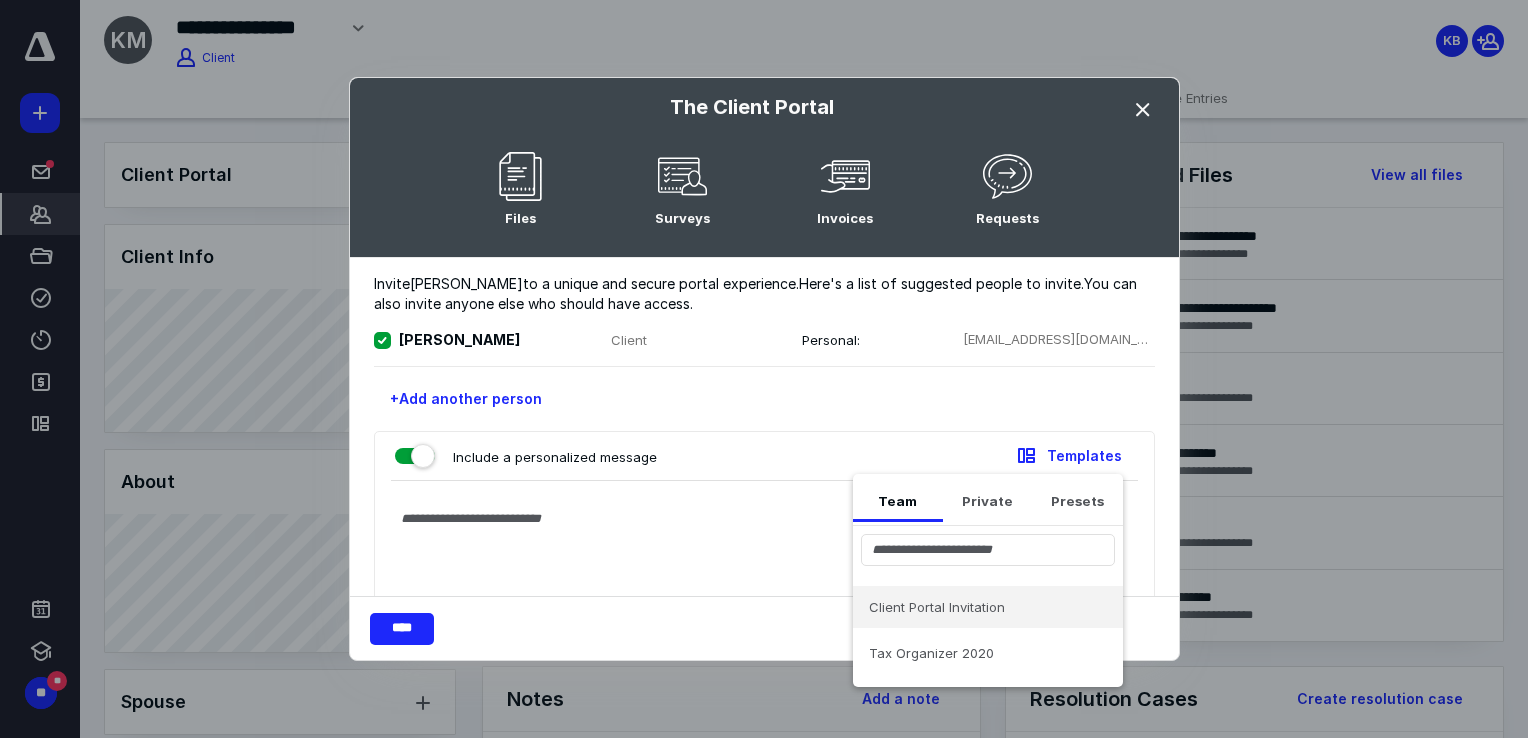 click on "Client Portal Invitation" at bounding box center (976, 607) 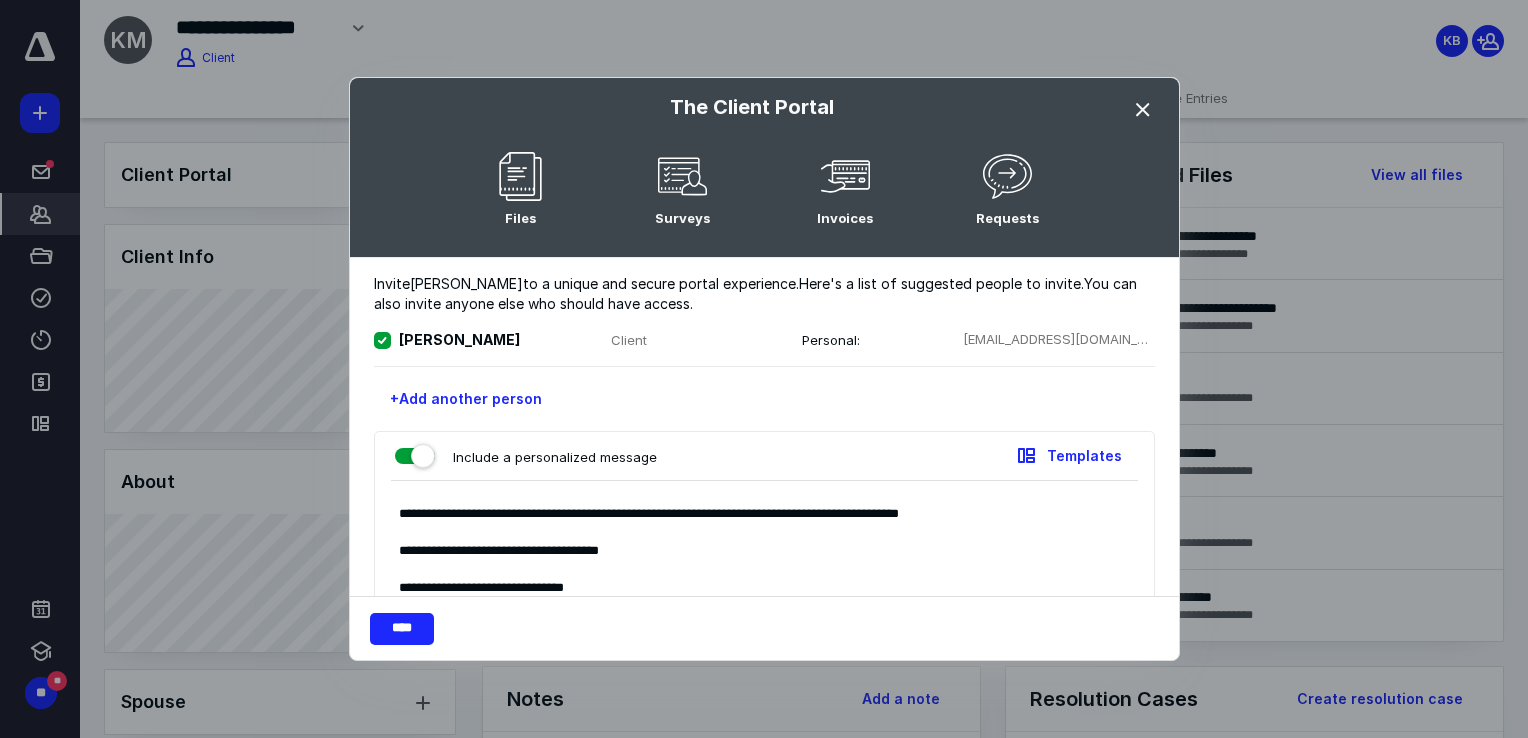 scroll, scrollTop: 153, scrollLeft: 0, axis: vertical 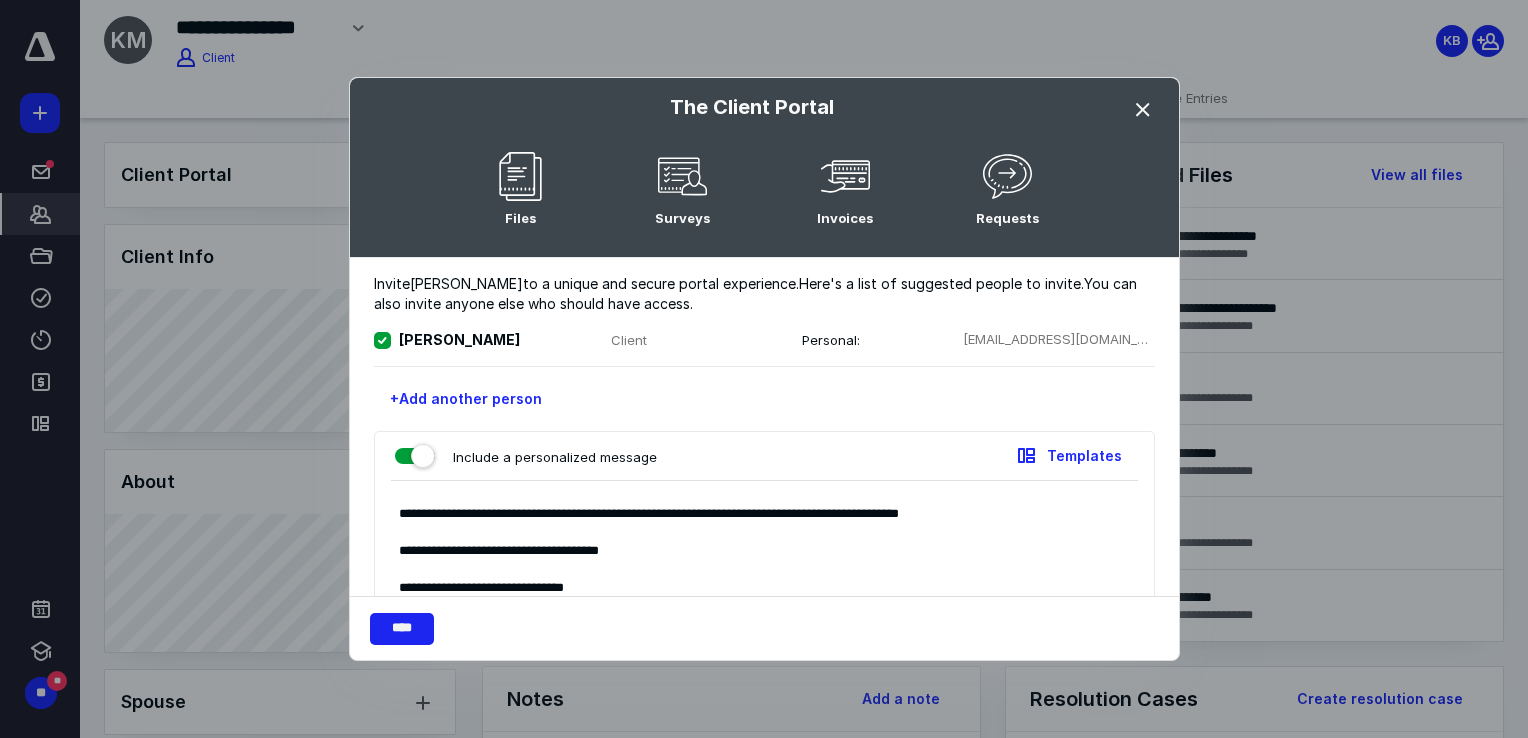 click on "****" at bounding box center (402, 629) 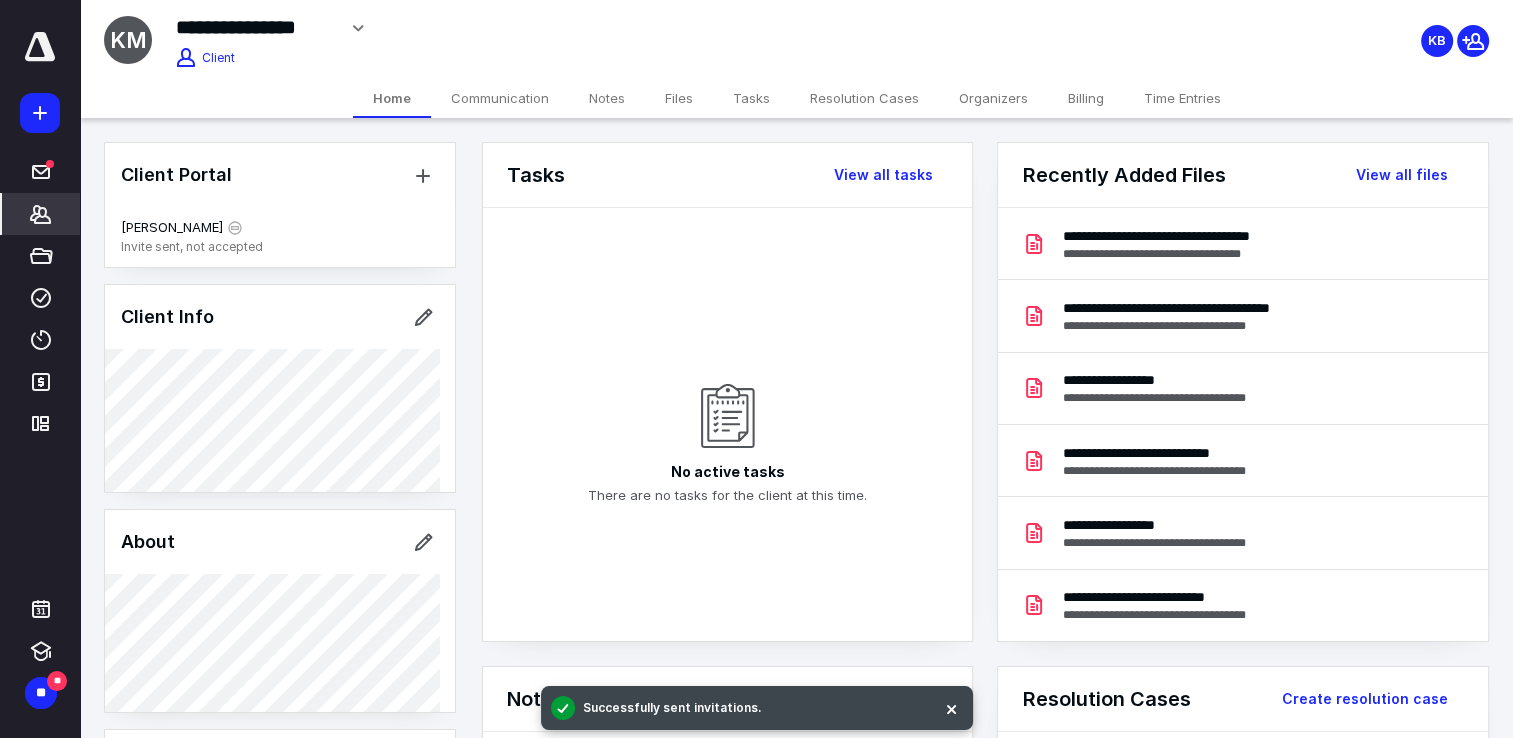 click on "Files" at bounding box center [679, 98] 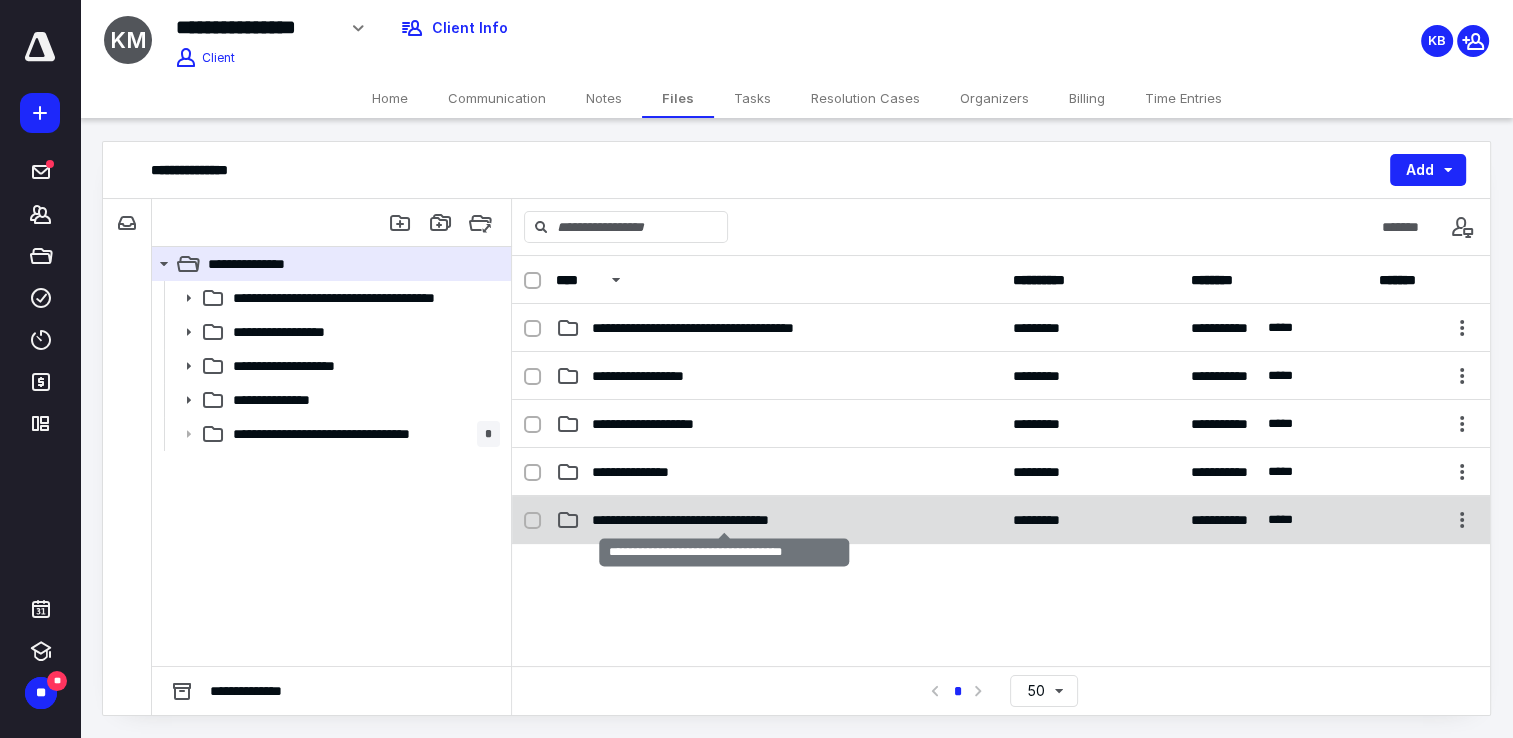 click on "**********" at bounding box center (724, 520) 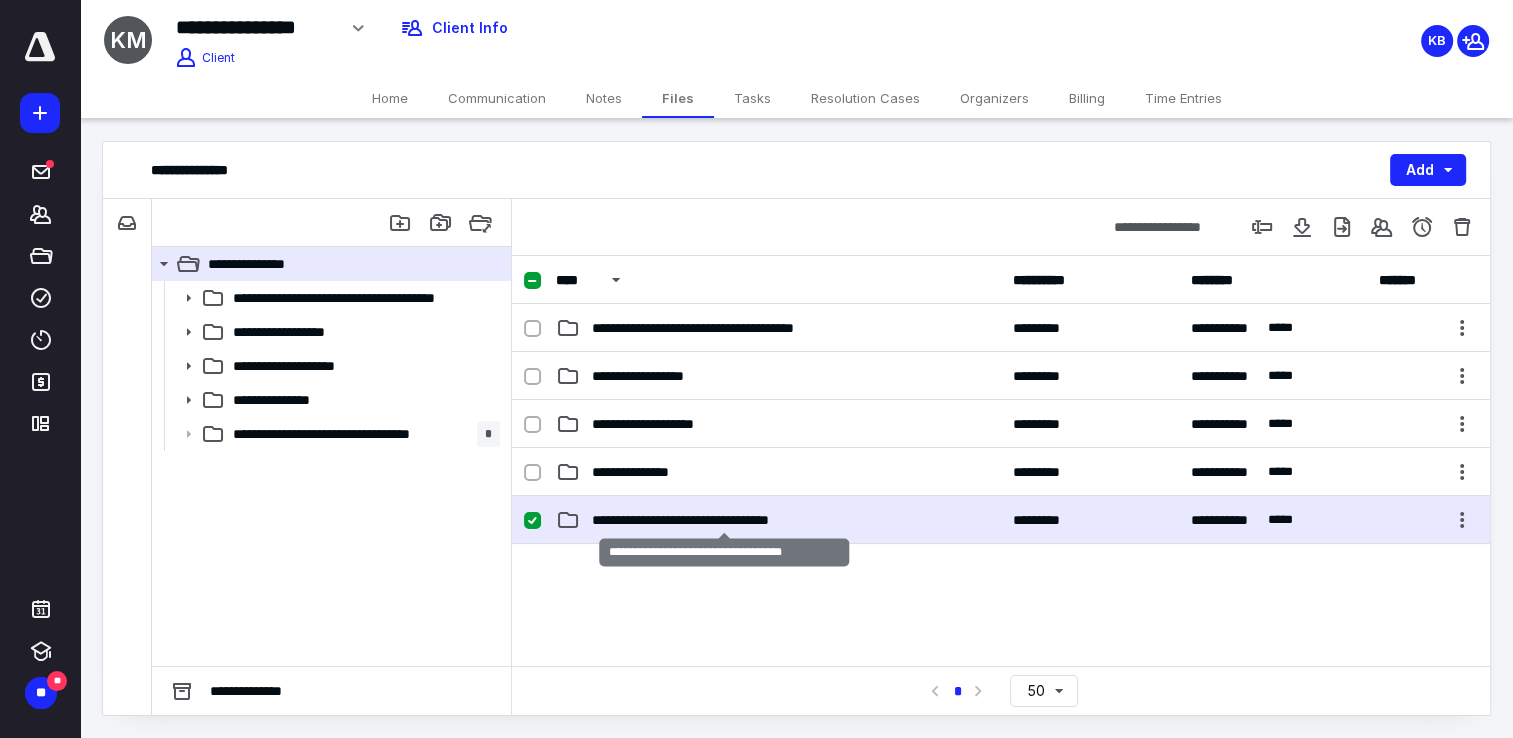 click on "**********" at bounding box center (724, 520) 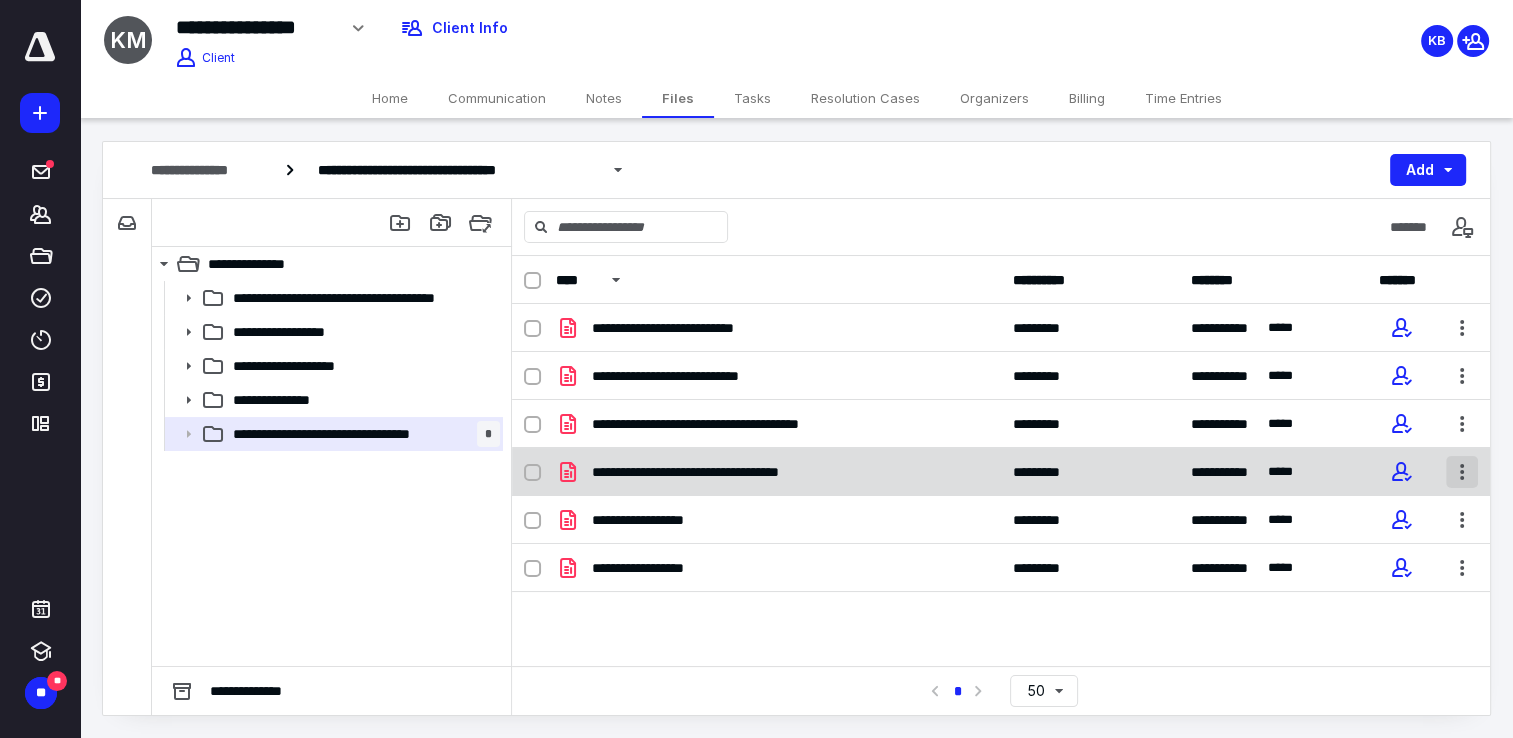 click at bounding box center (1462, 472) 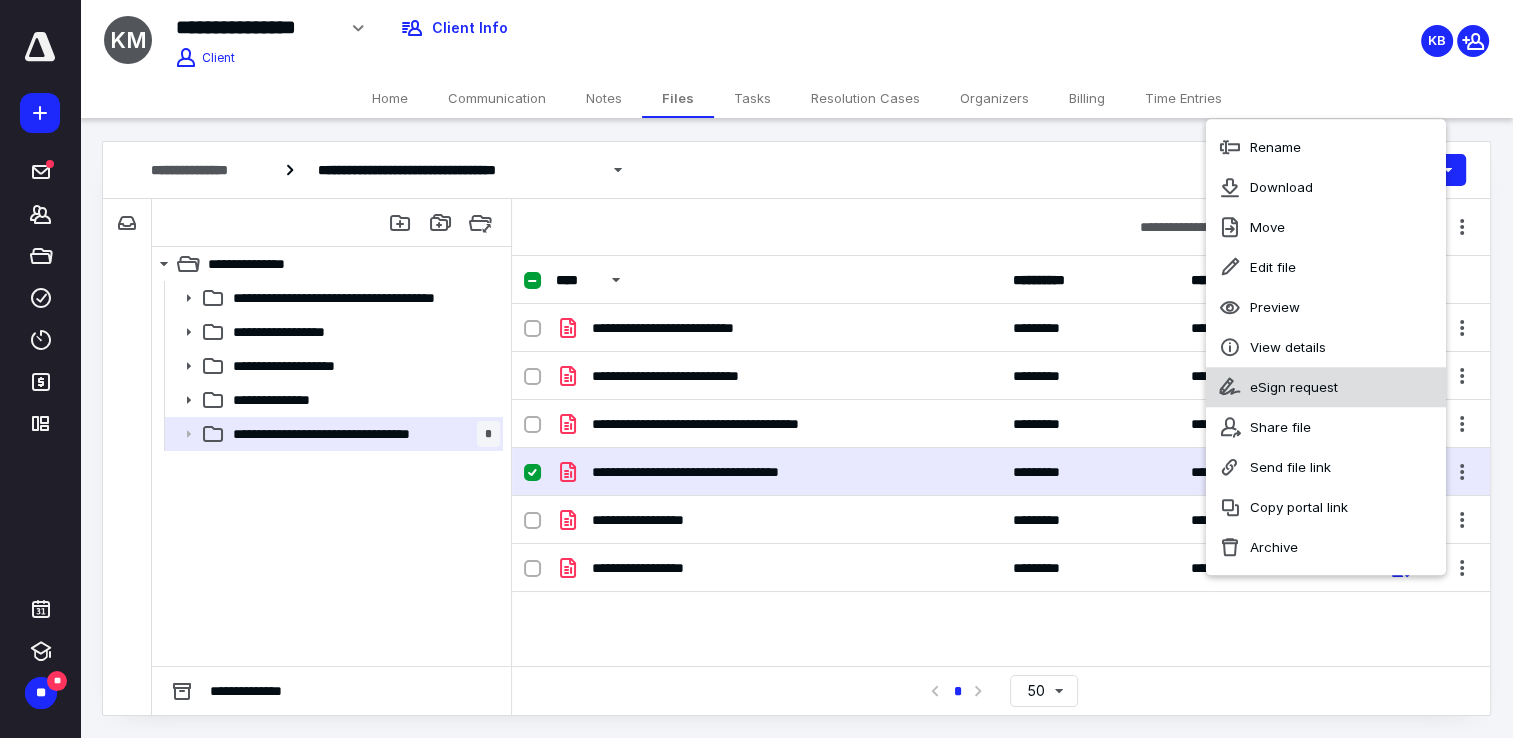click on "eSign request" at bounding box center (1294, 387) 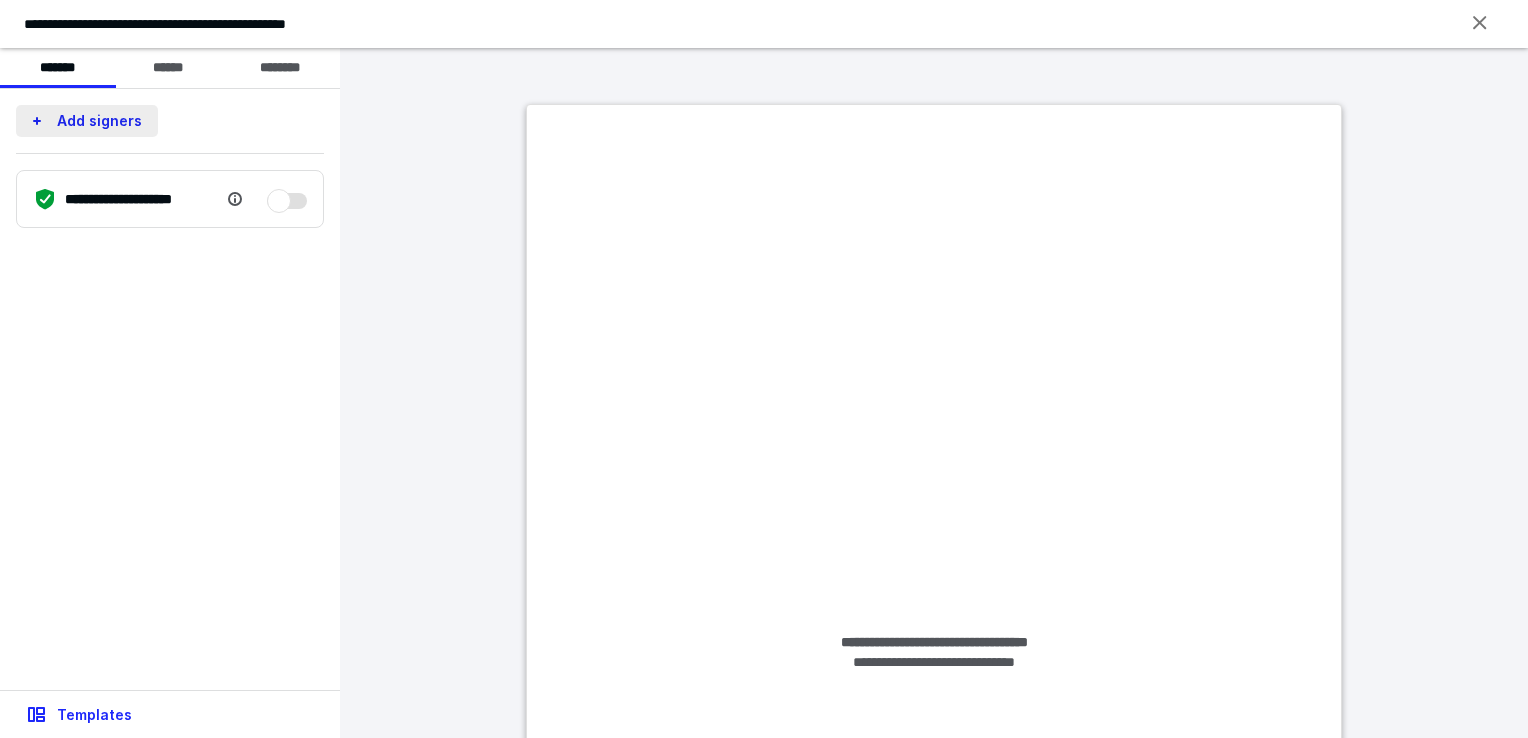 click on "Add signers" at bounding box center [87, 121] 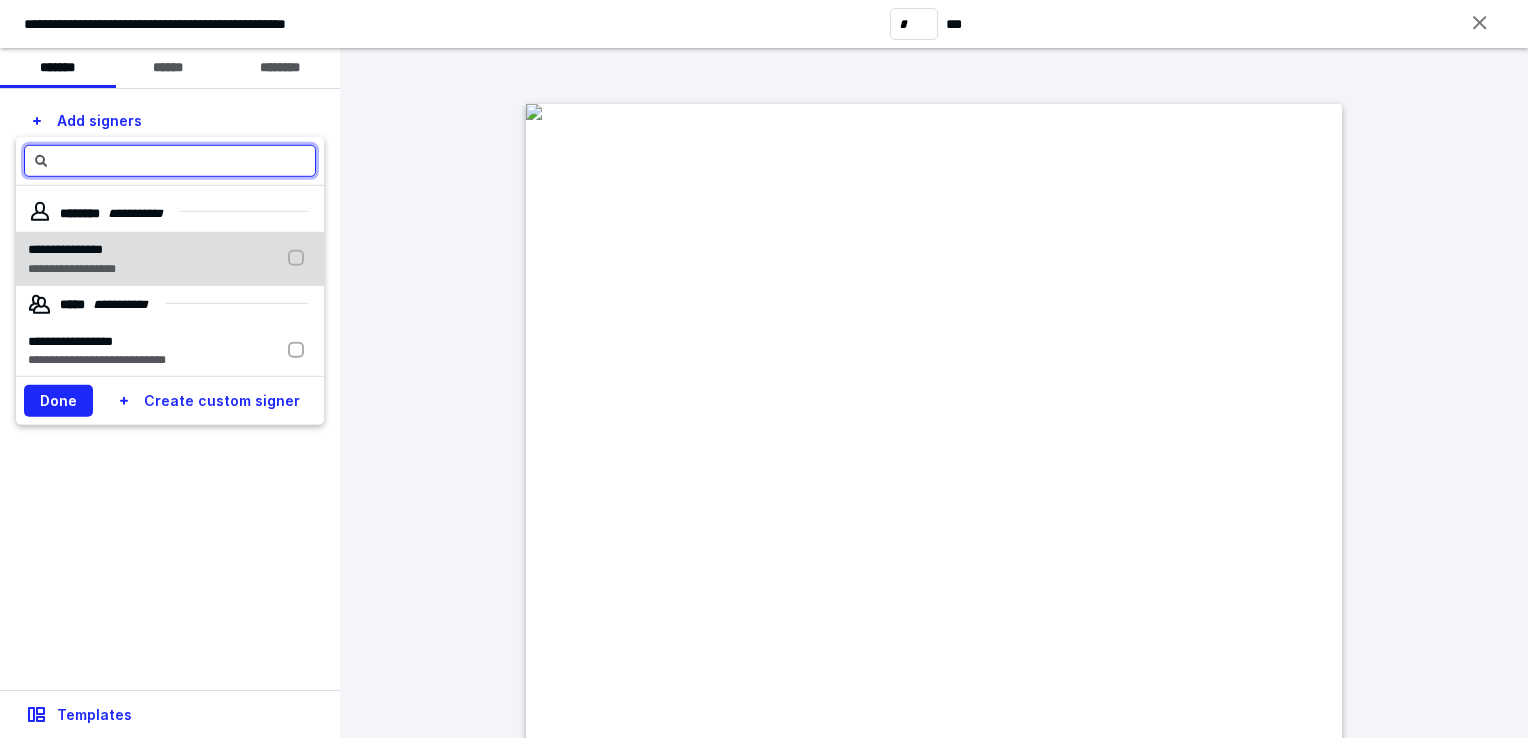click on "**********" at bounding box center [170, 258] 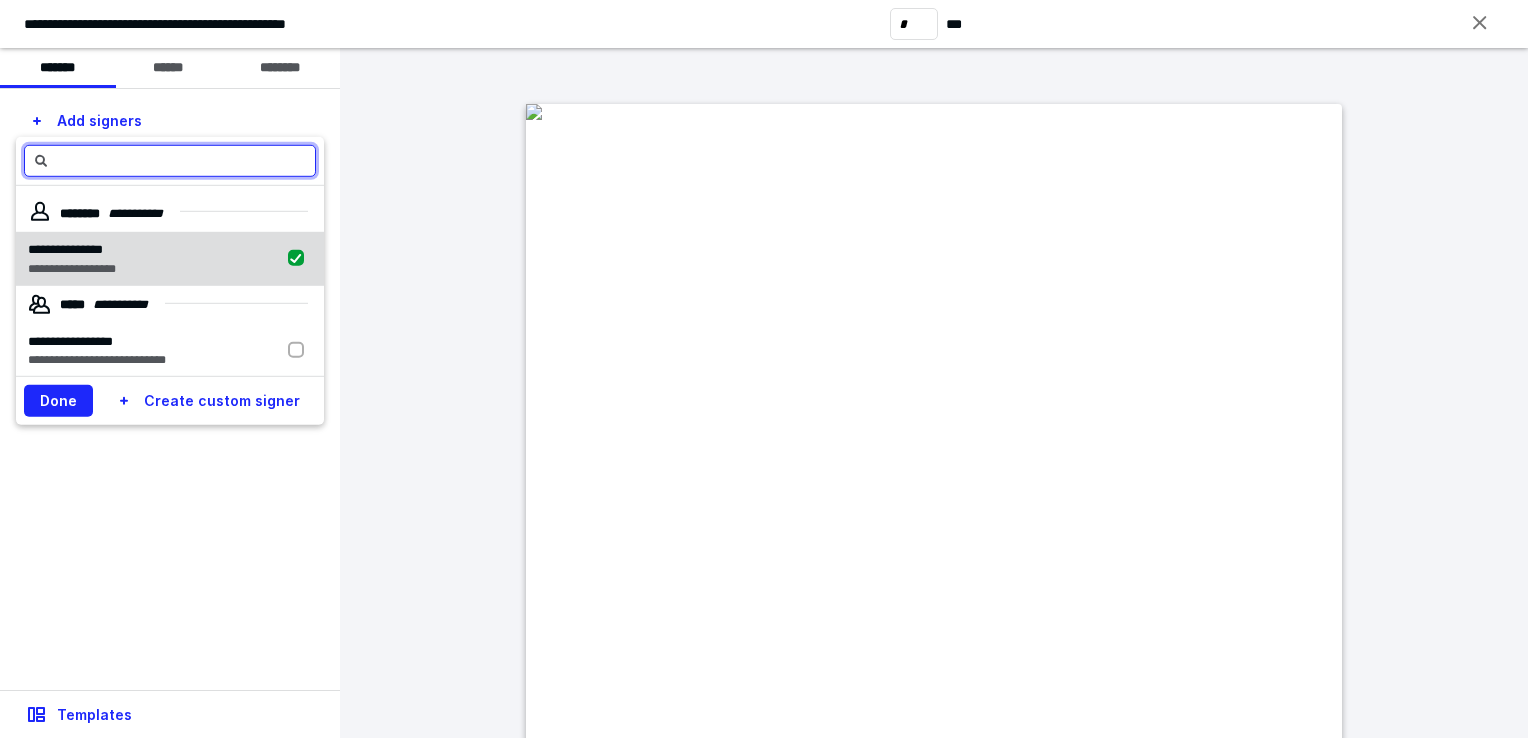 checkbox on "true" 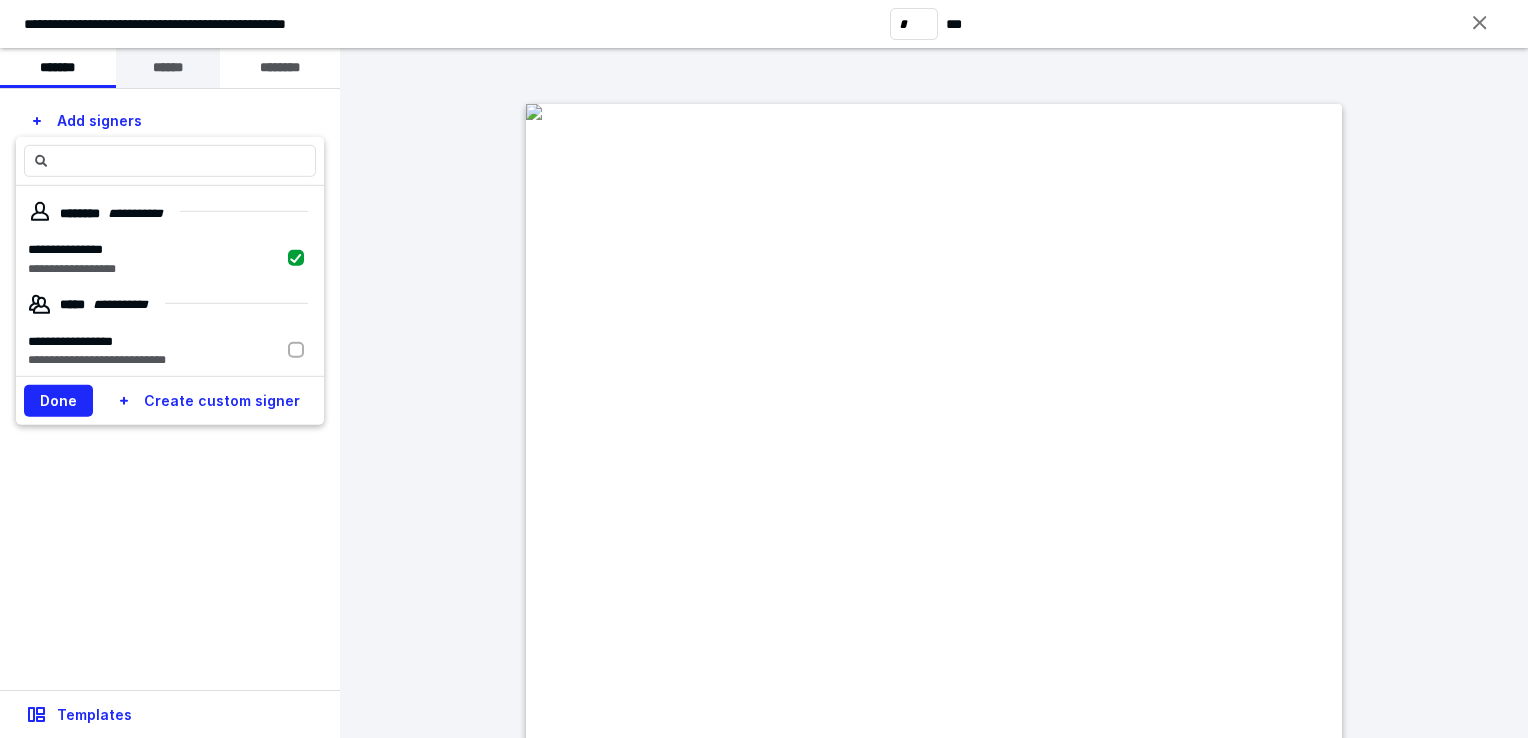 click on "******" at bounding box center [168, 68] 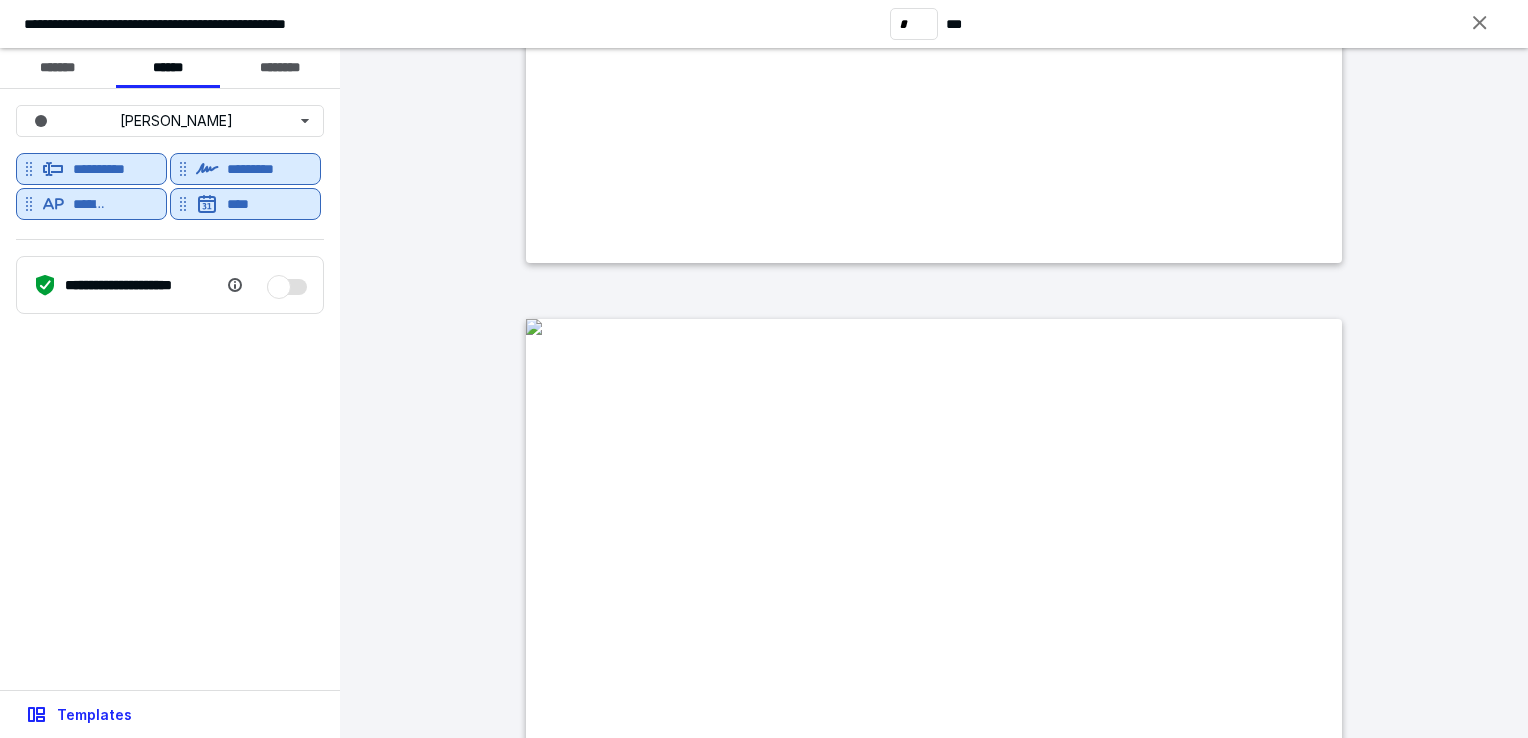 type on "*" 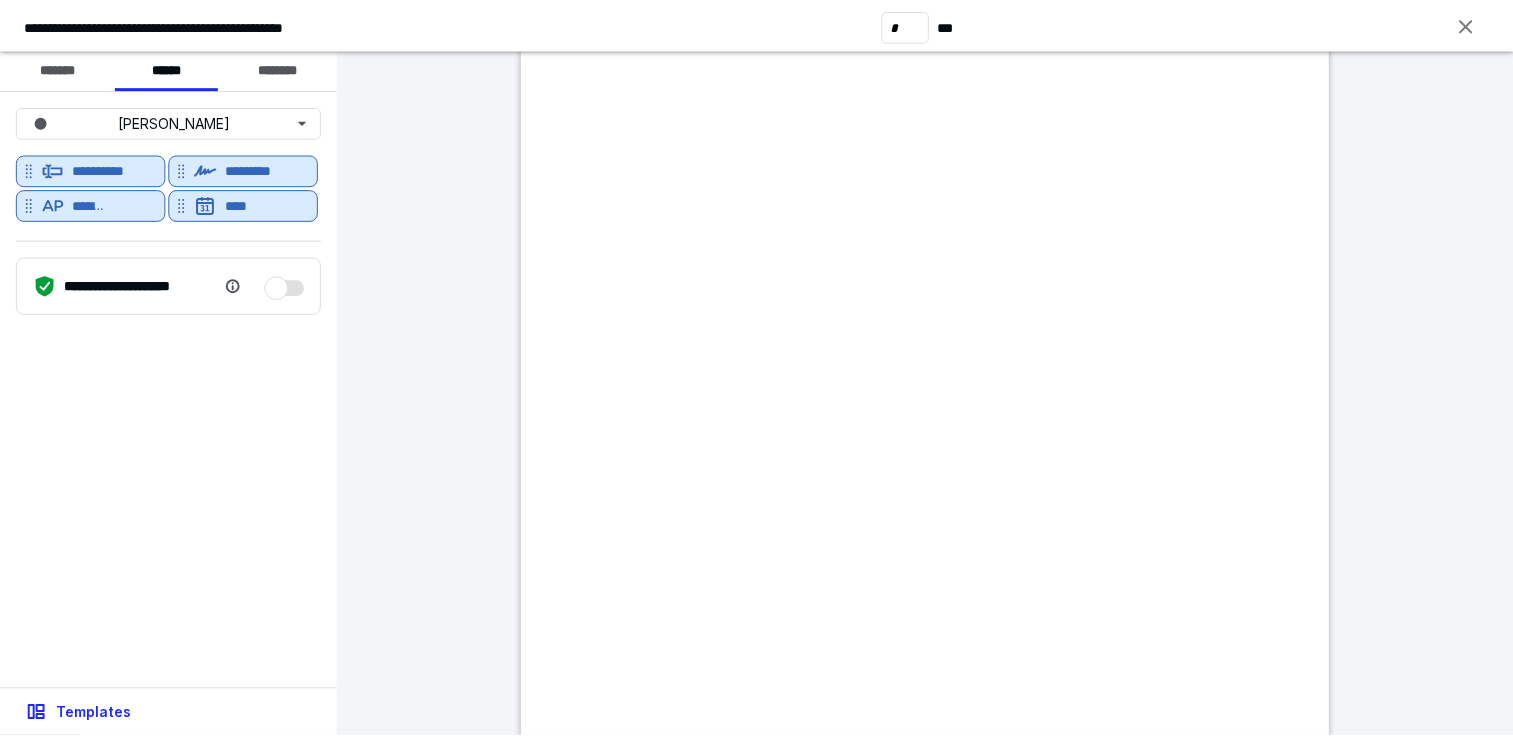 scroll, scrollTop: 5718, scrollLeft: 0, axis: vertical 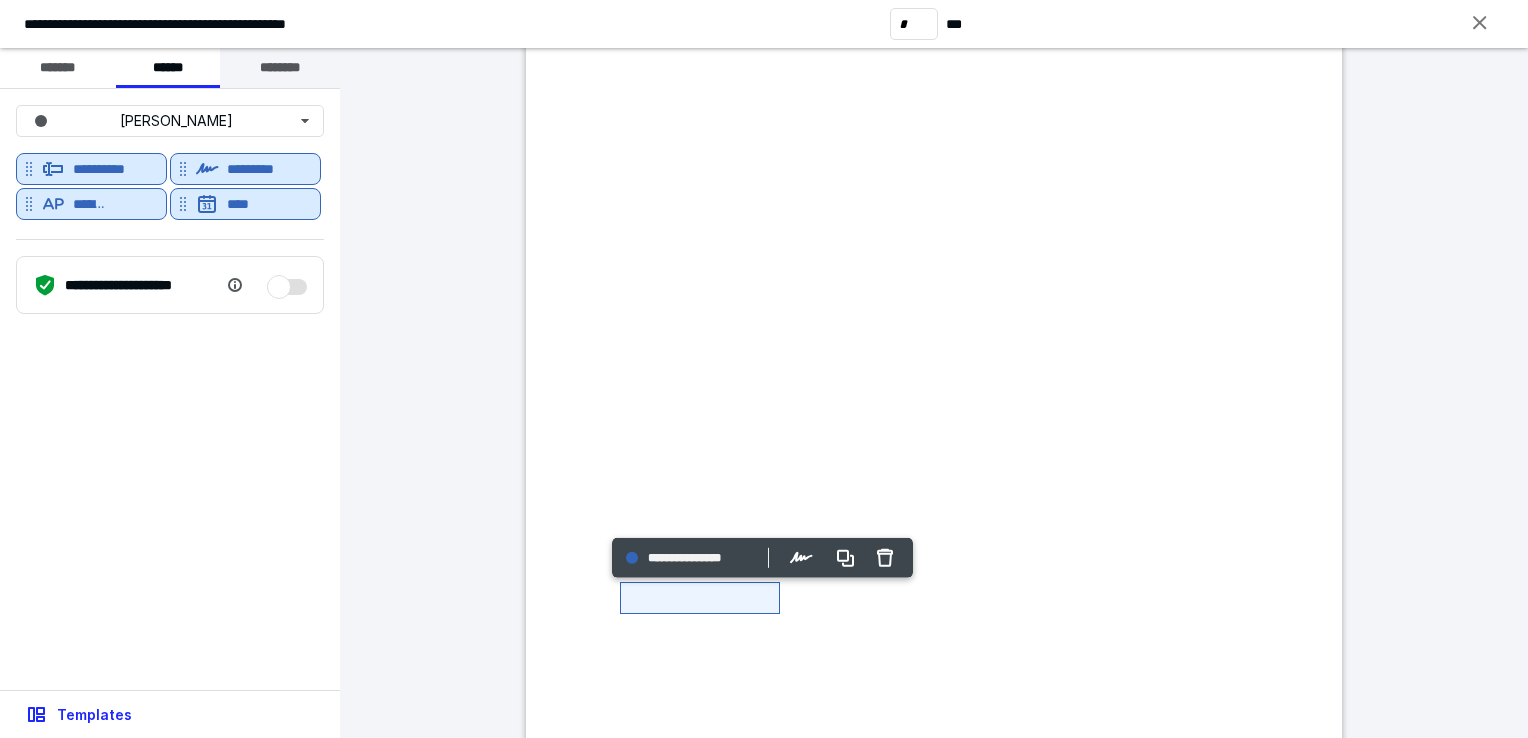 click on "********" at bounding box center [280, 68] 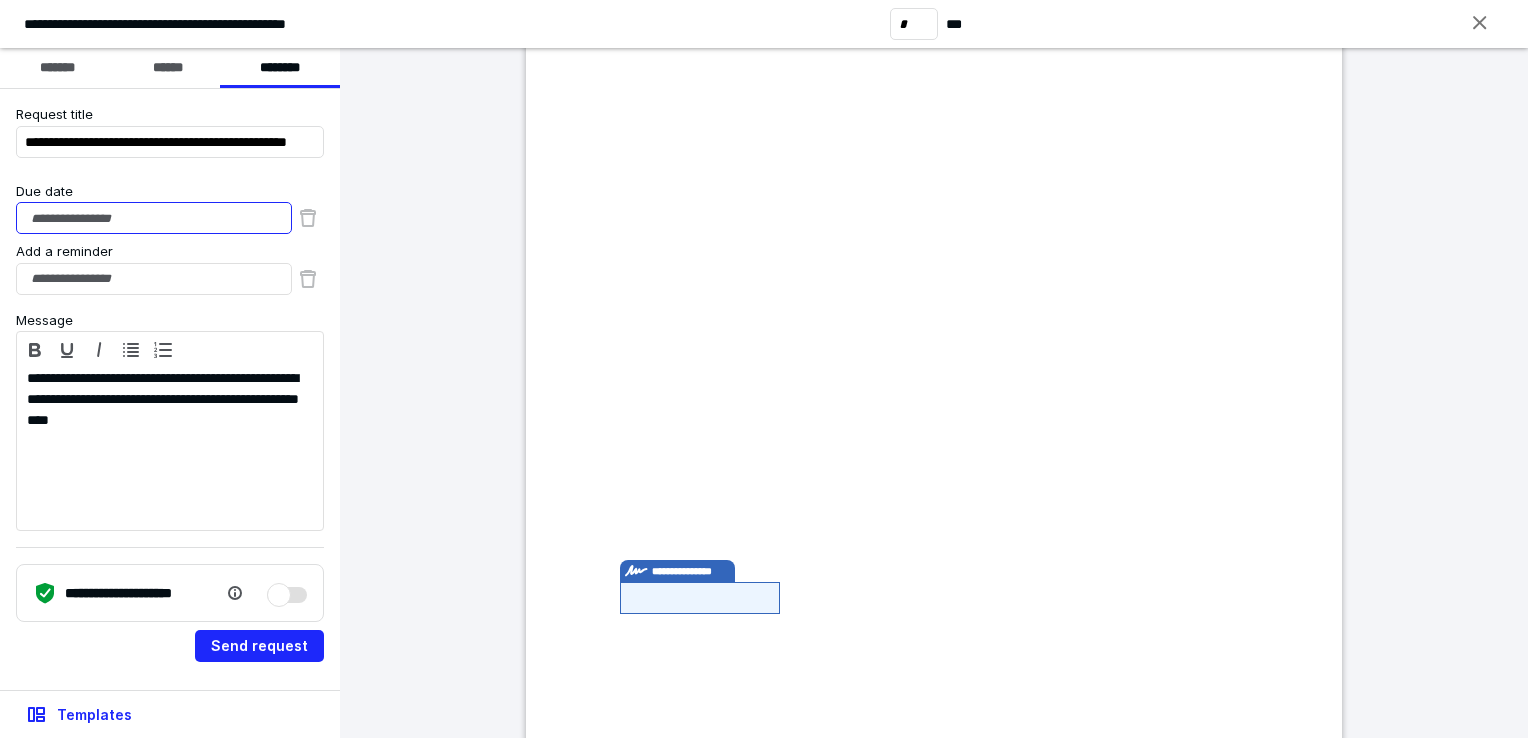 click on "Due date" at bounding box center [154, 218] 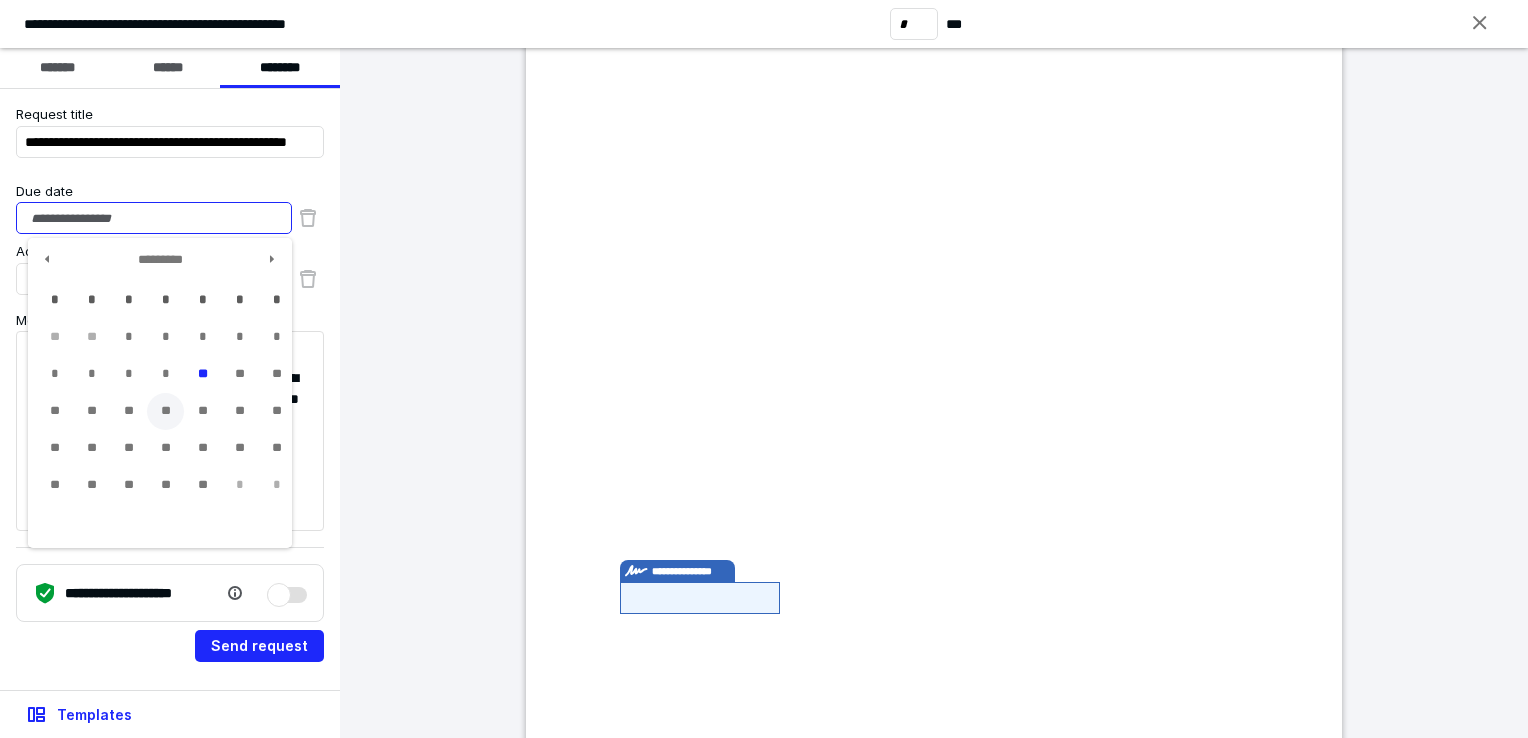 click on "**" at bounding box center [165, 411] 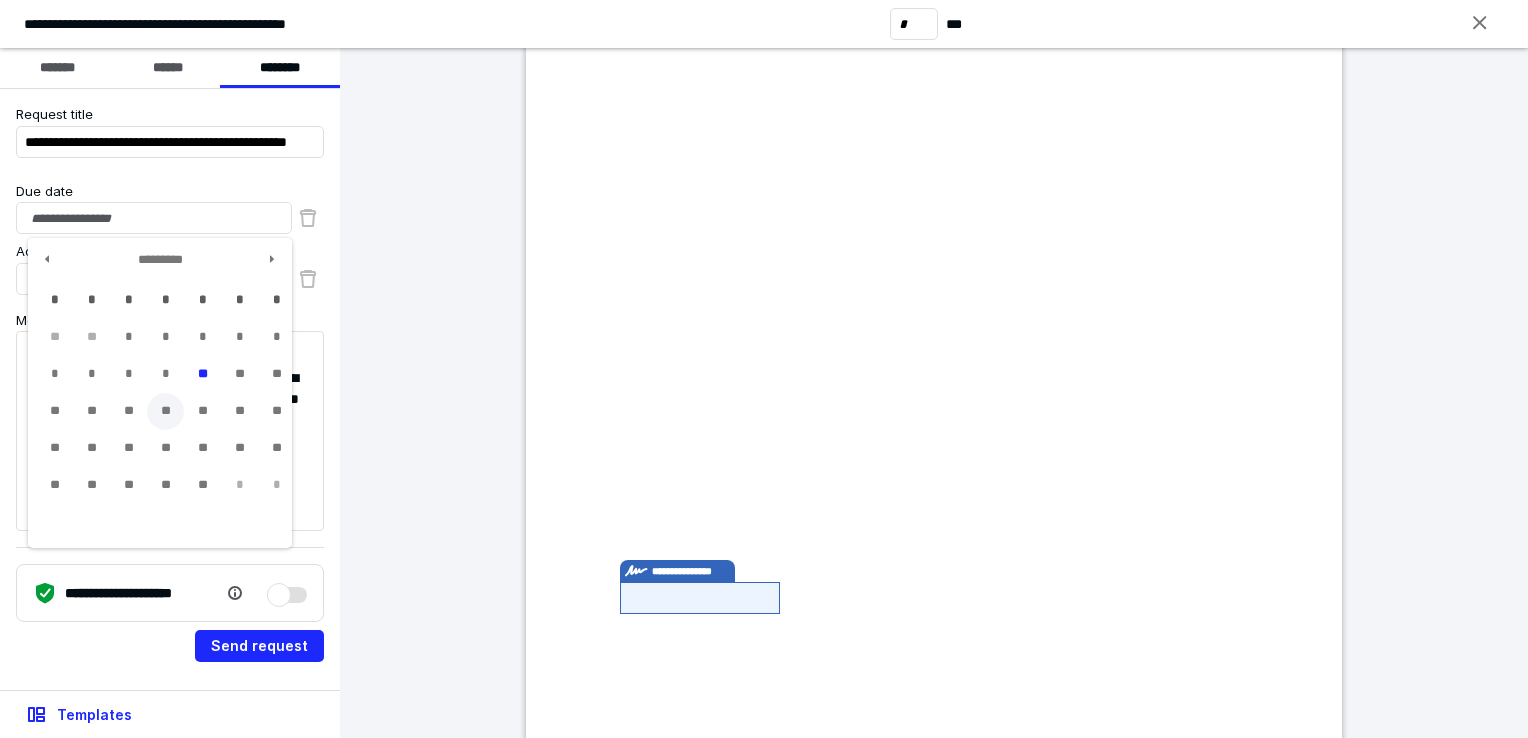 type on "**********" 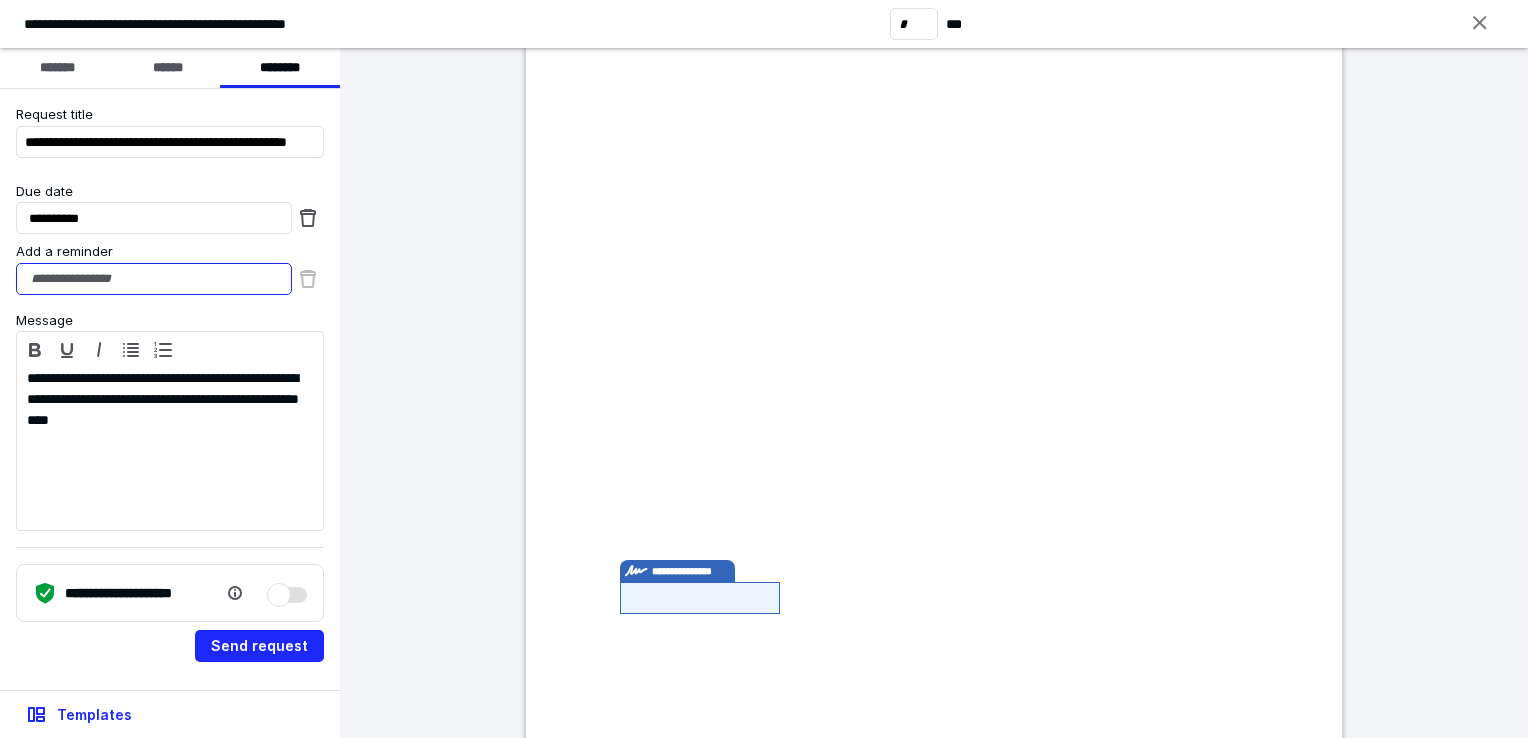 click on "Add a reminder" at bounding box center (154, 279) 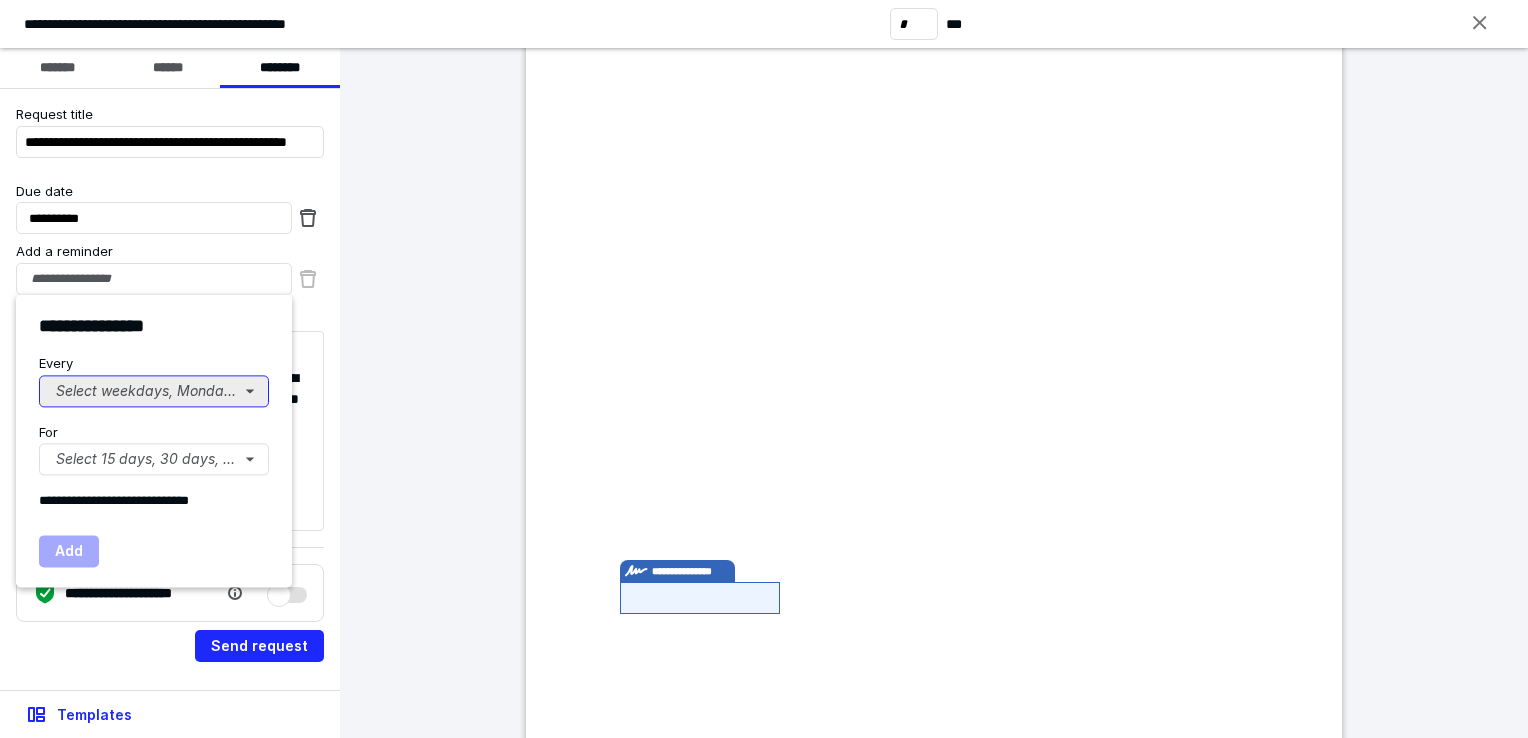 click on "Select weekdays, Mondays, or Tues..." at bounding box center (154, 391) 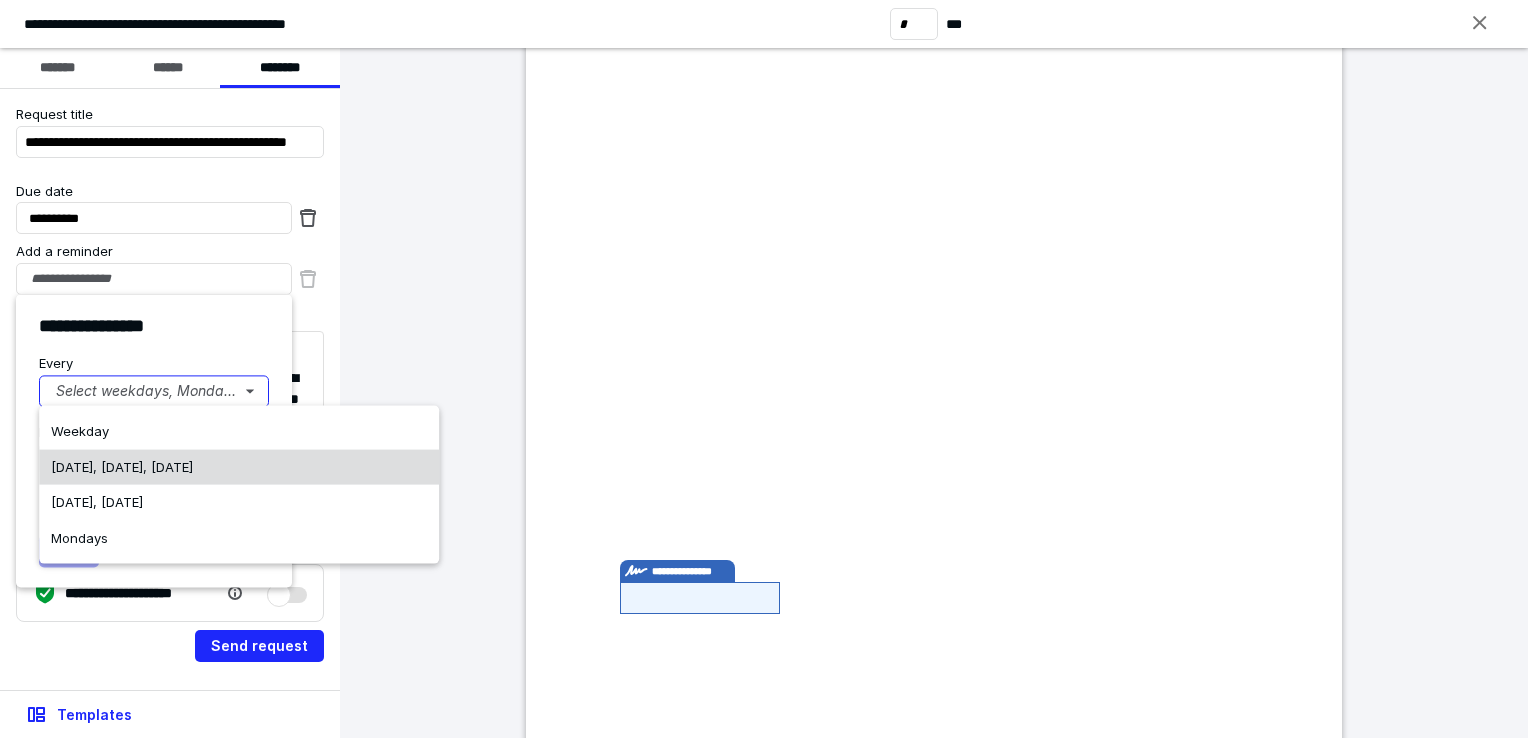 click on "[DATE], [DATE], [DATE]" at bounding box center [239, 467] 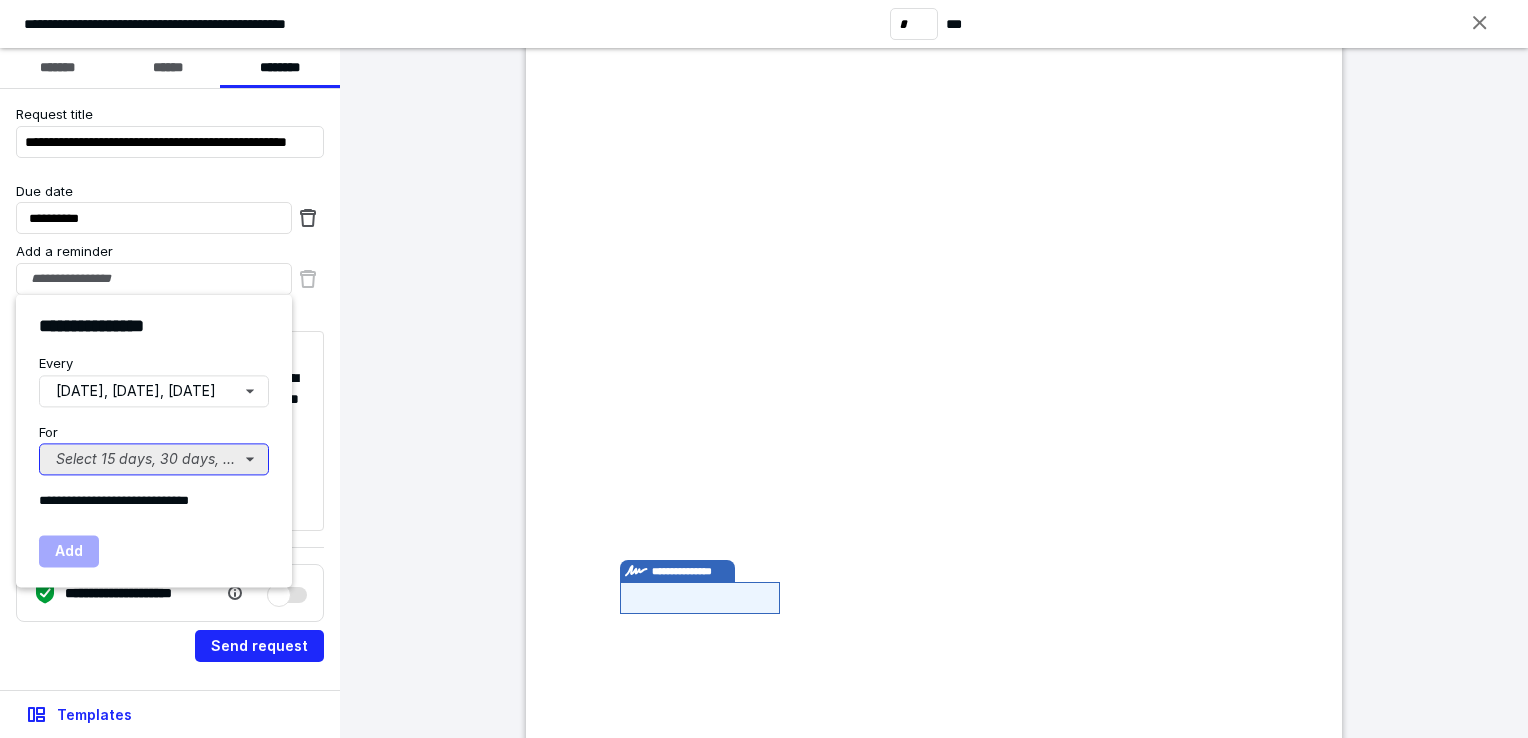 click on "Select 15 days, 30 days, or 45 days..." at bounding box center (154, 459) 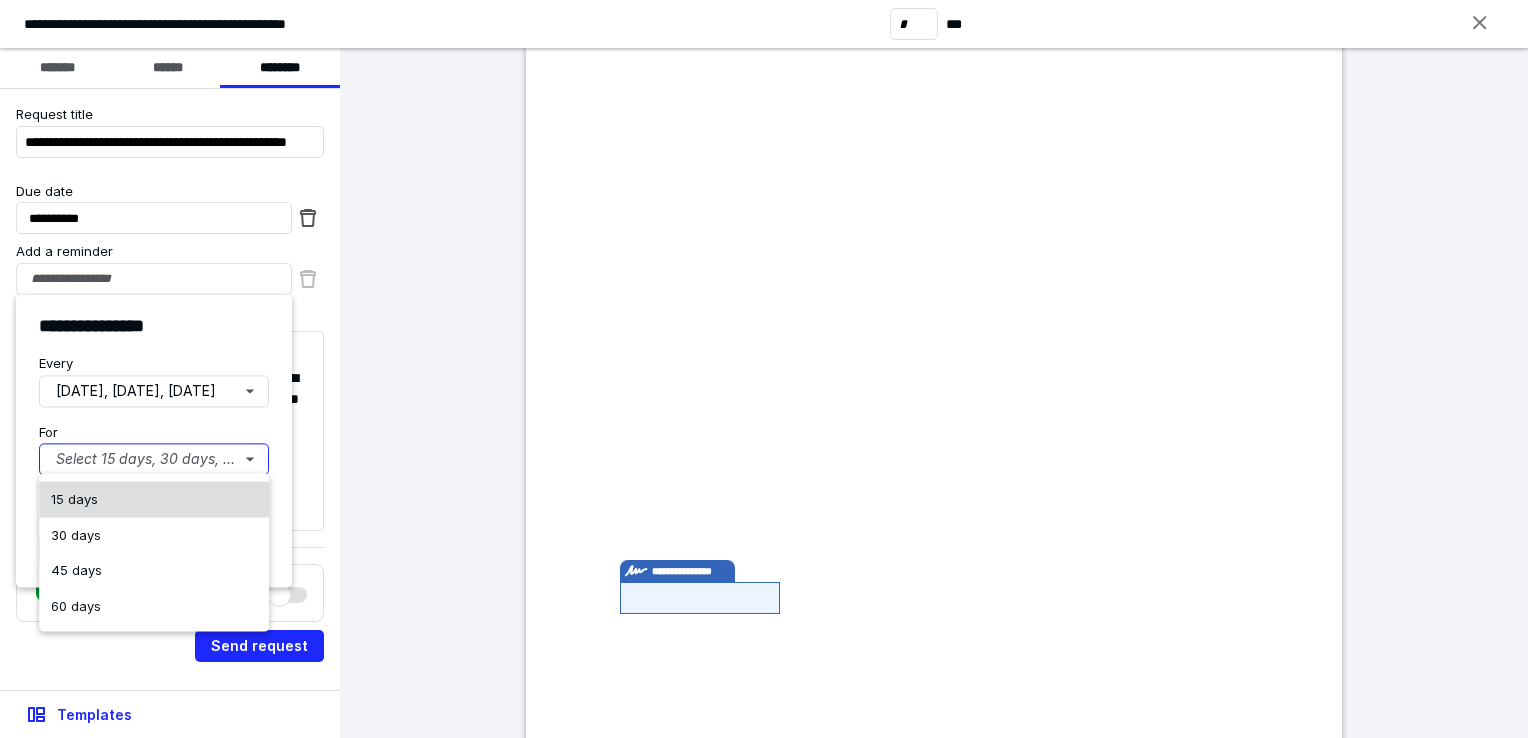 click on "15 days" at bounding box center [74, 499] 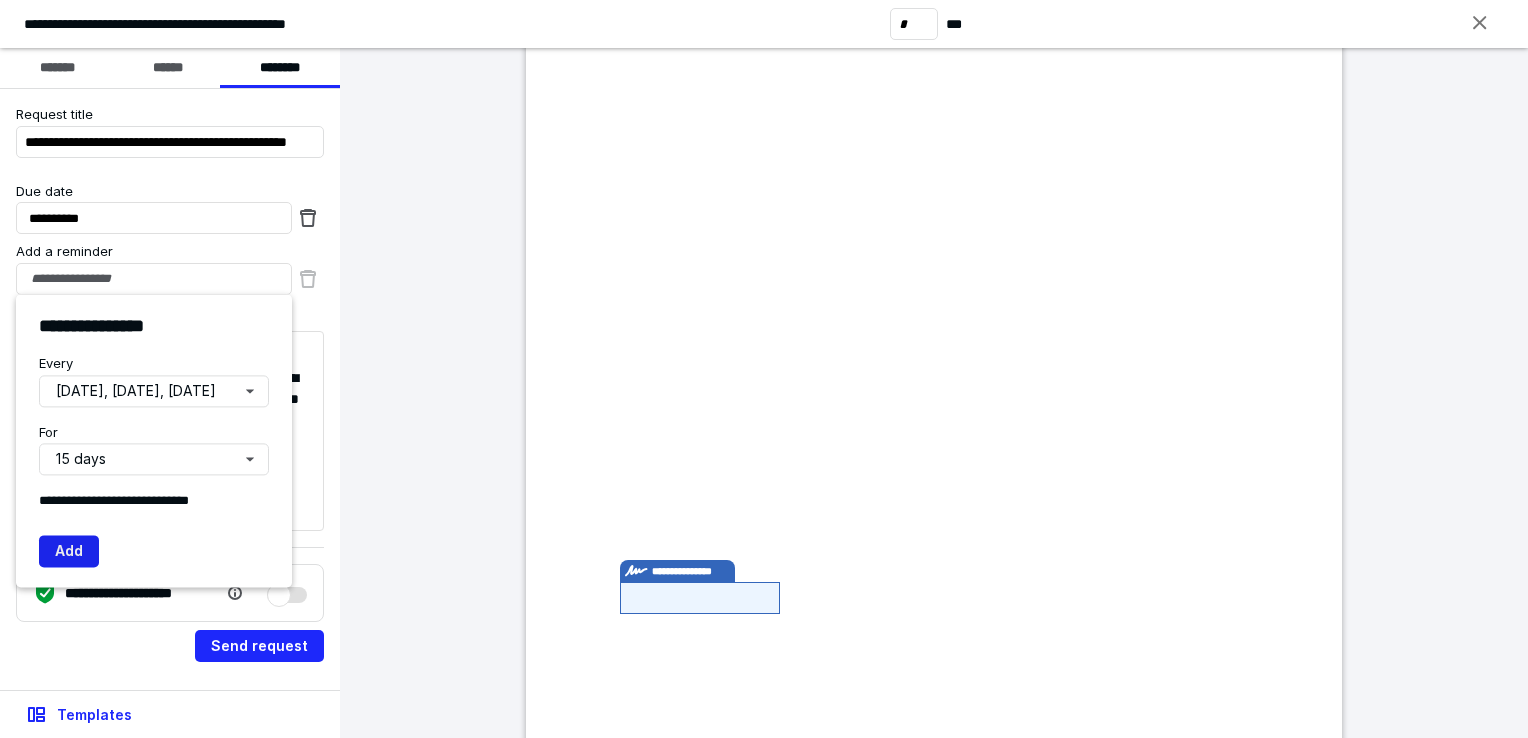 click on "Add" at bounding box center [69, 551] 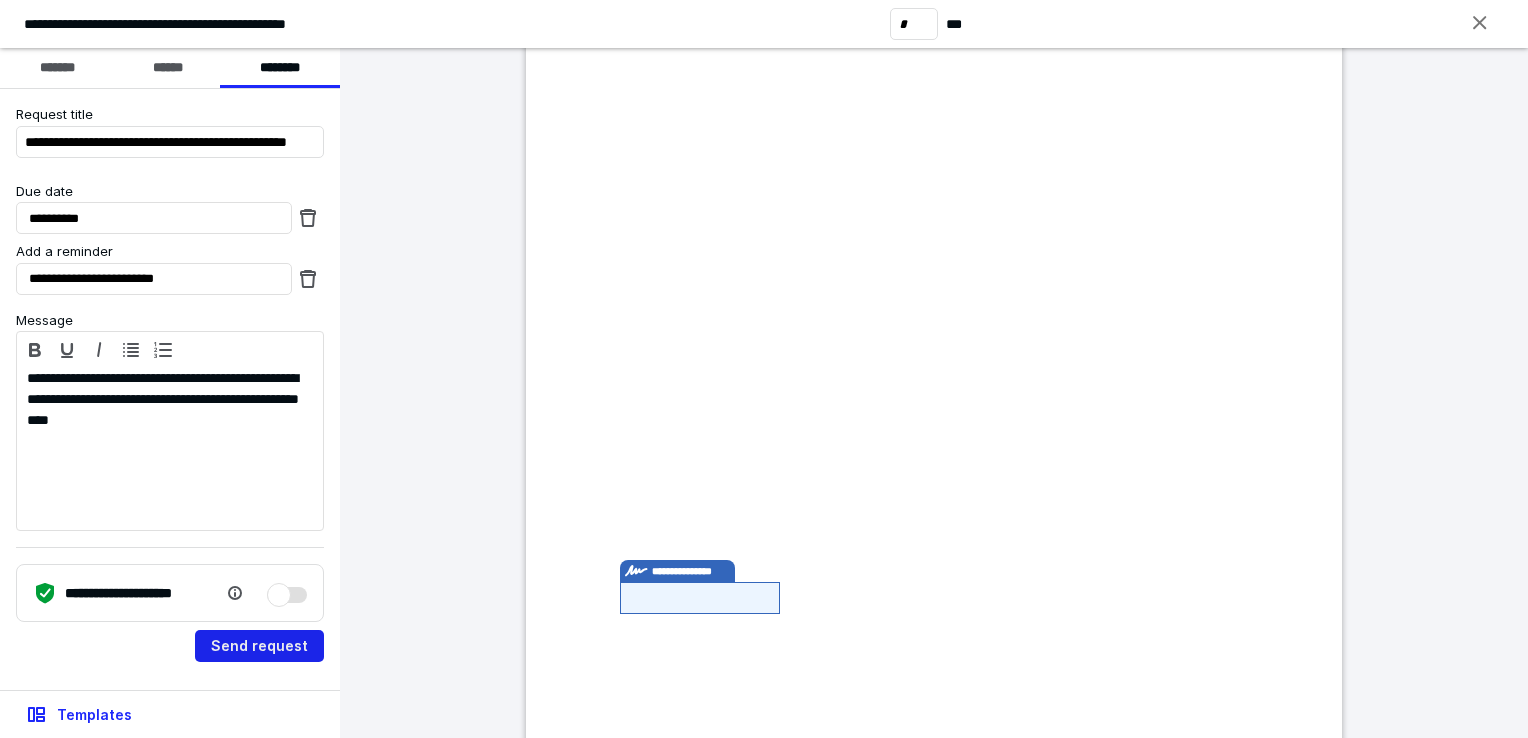 click on "Send request" at bounding box center (259, 646) 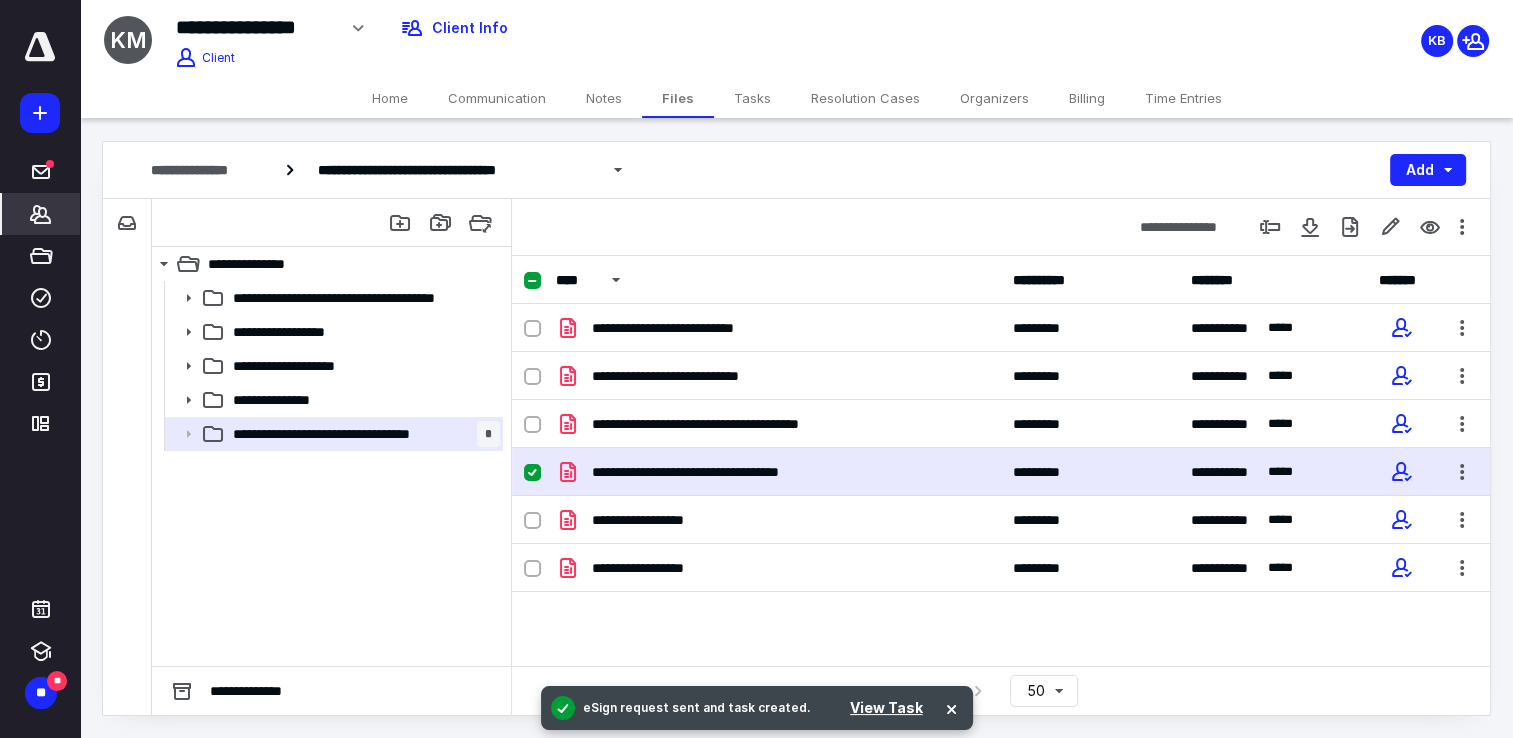 click 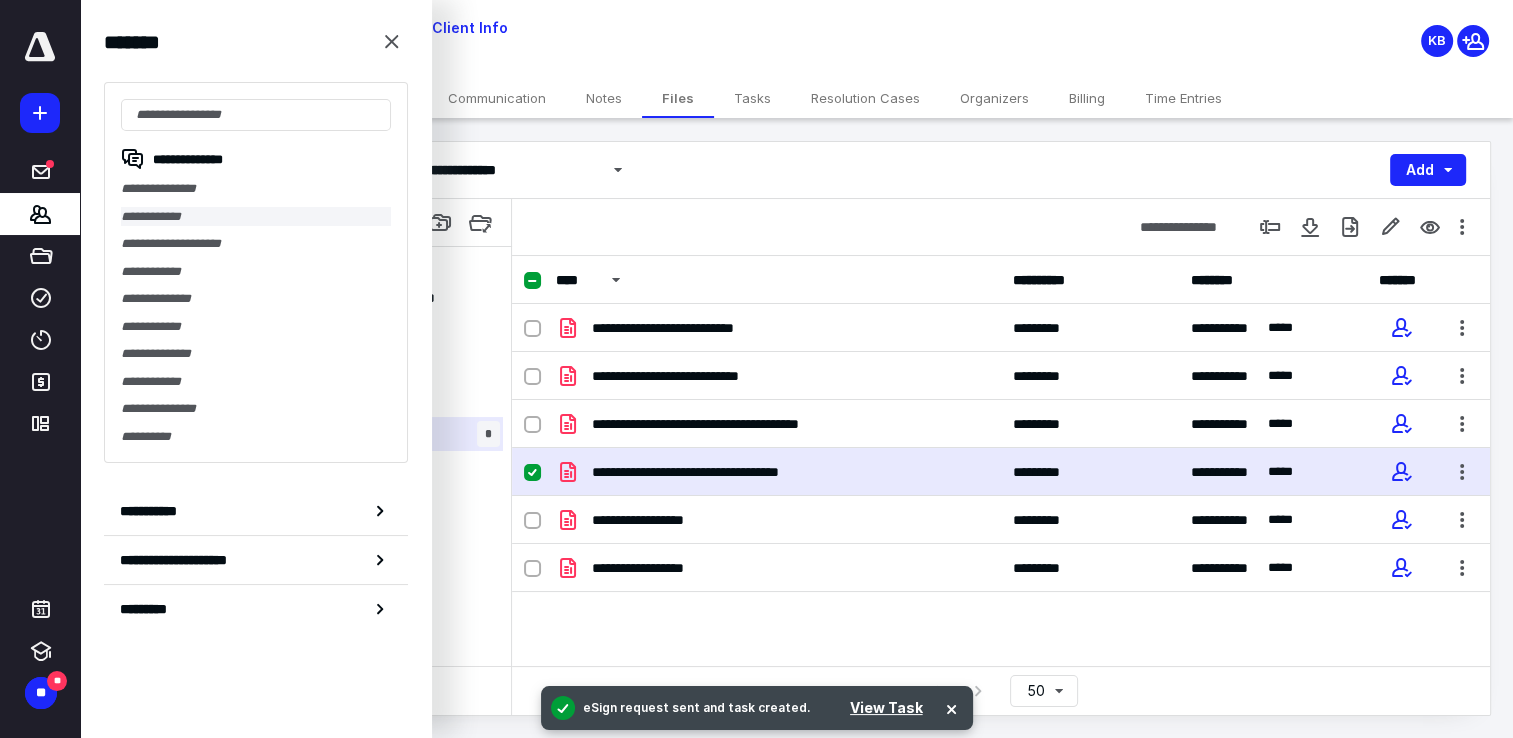 click on "**********" at bounding box center [256, 217] 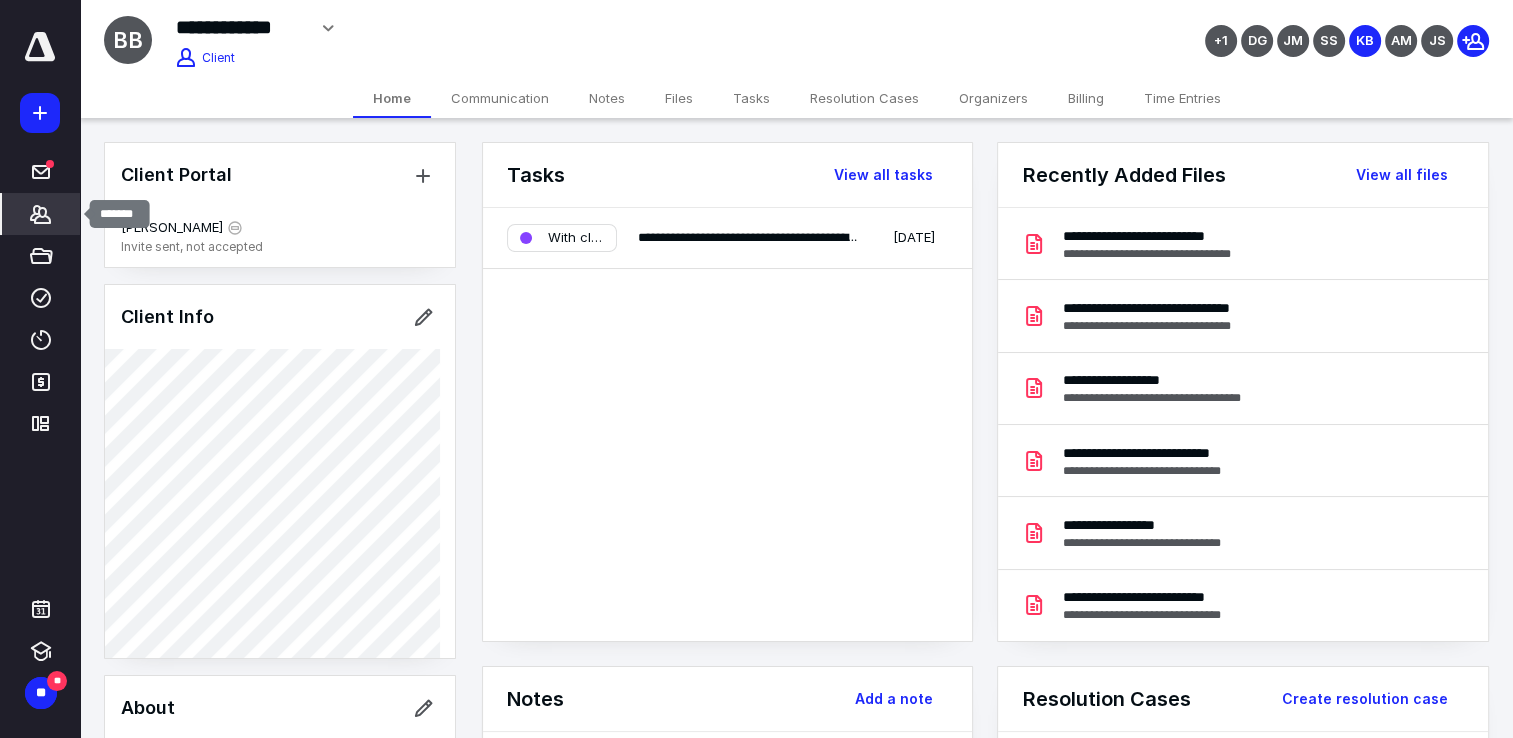 click 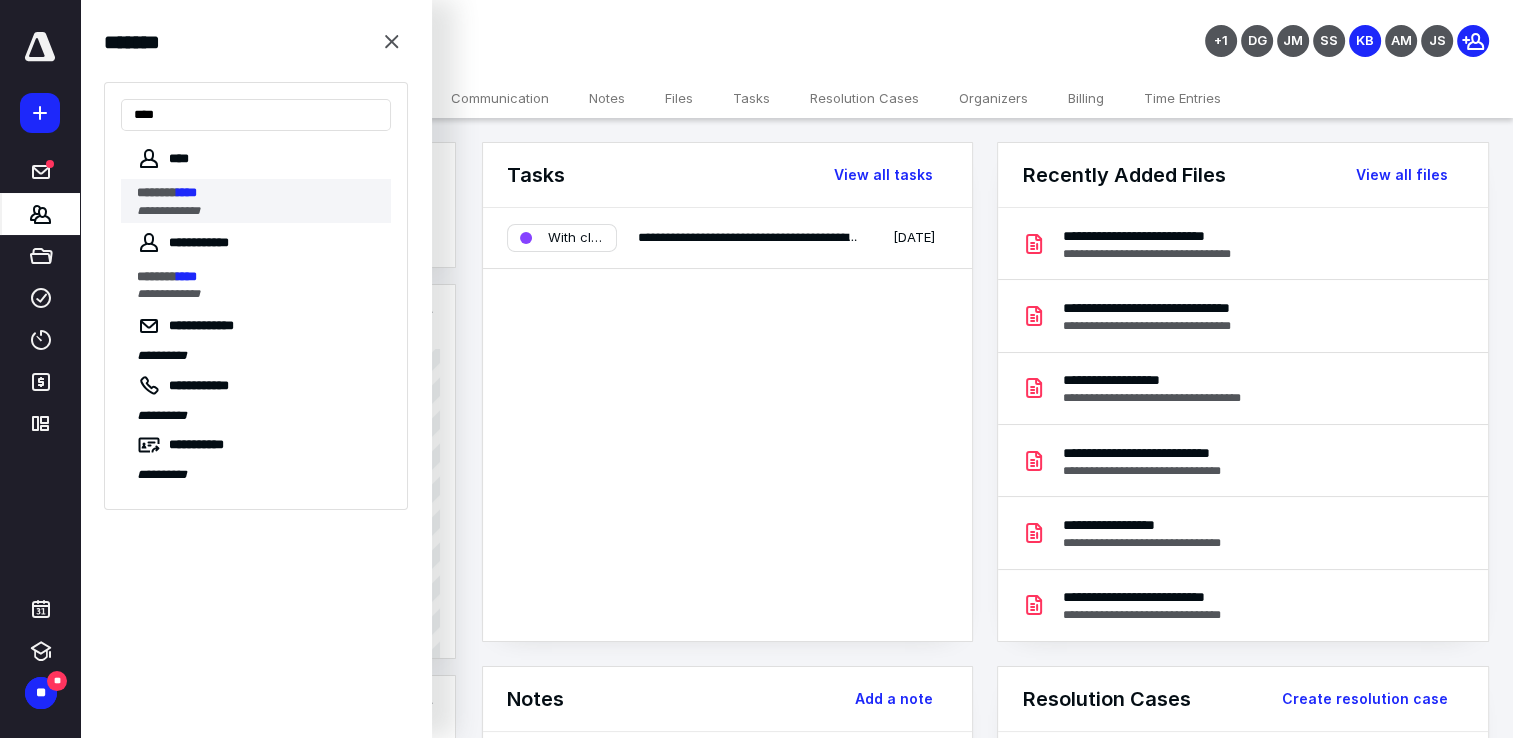 type on "****" 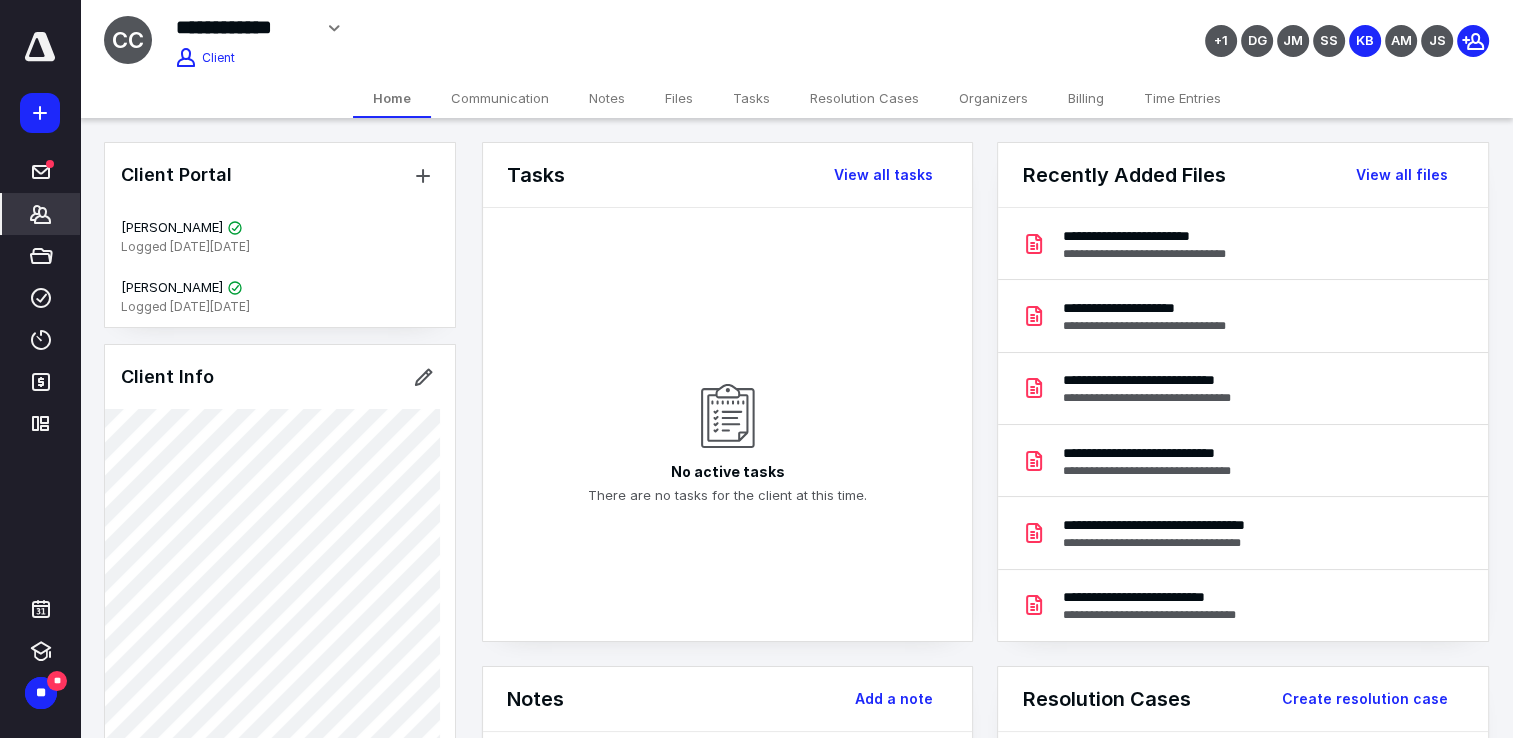click on "Notes" at bounding box center (607, 98) 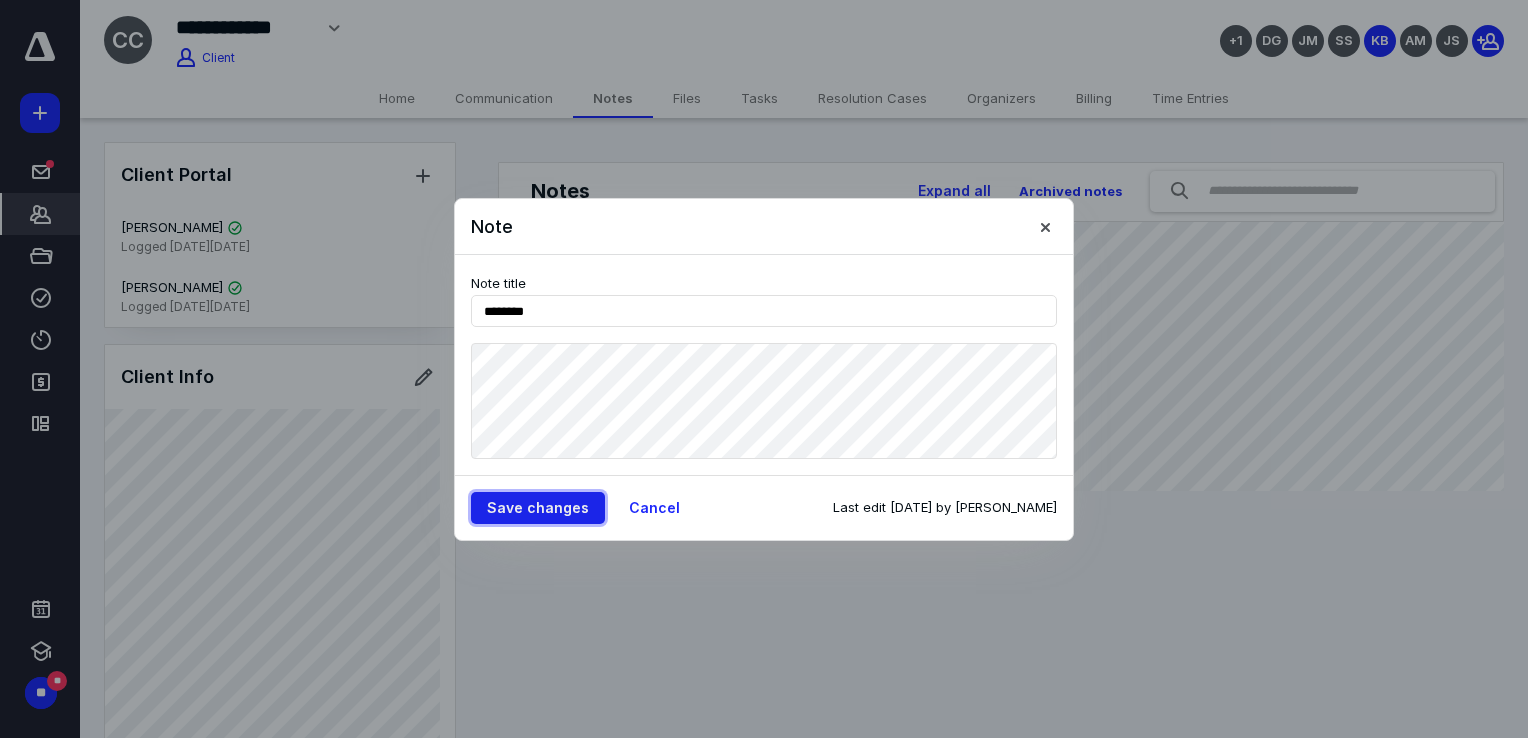 click on "Save changes" at bounding box center (538, 508) 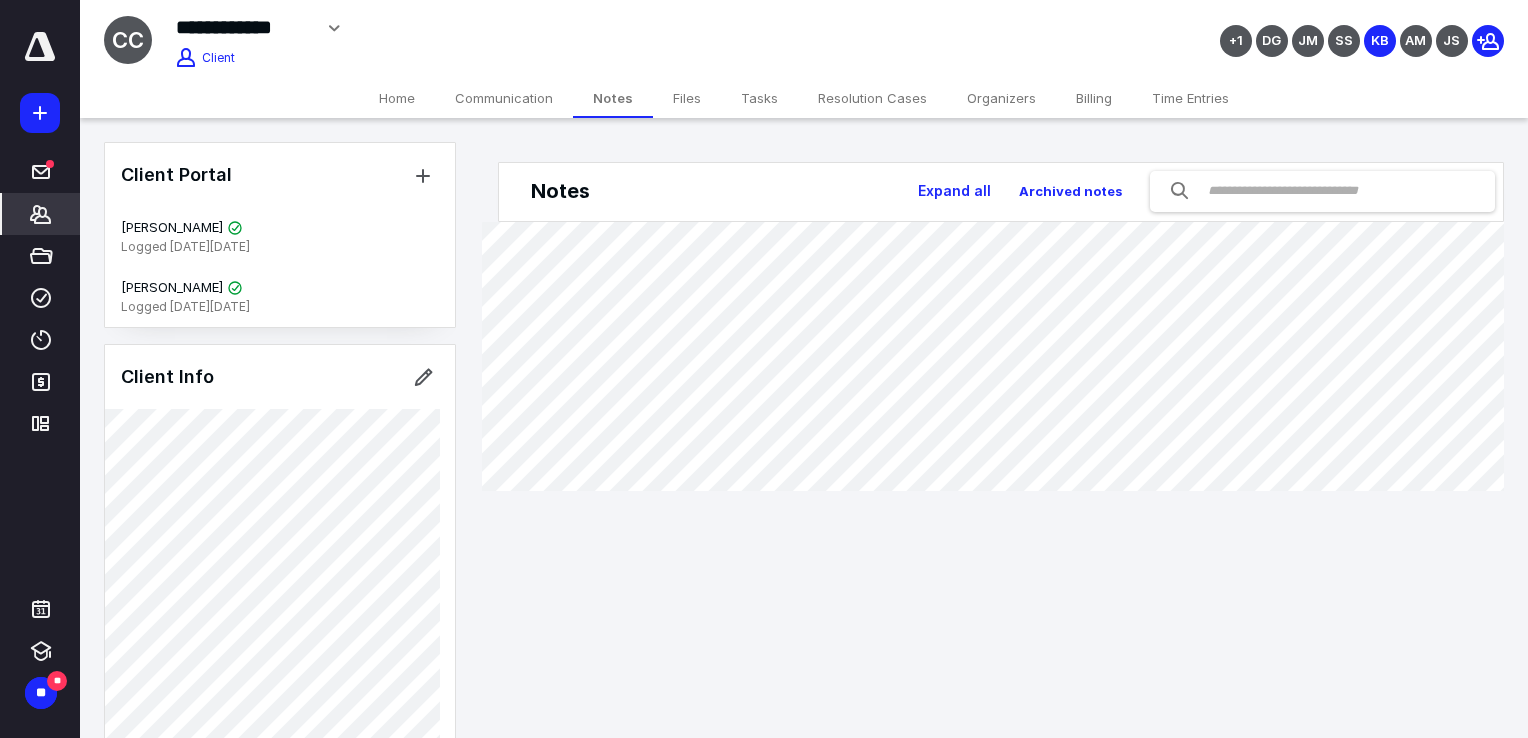 click on "Home" at bounding box center (397, 98) 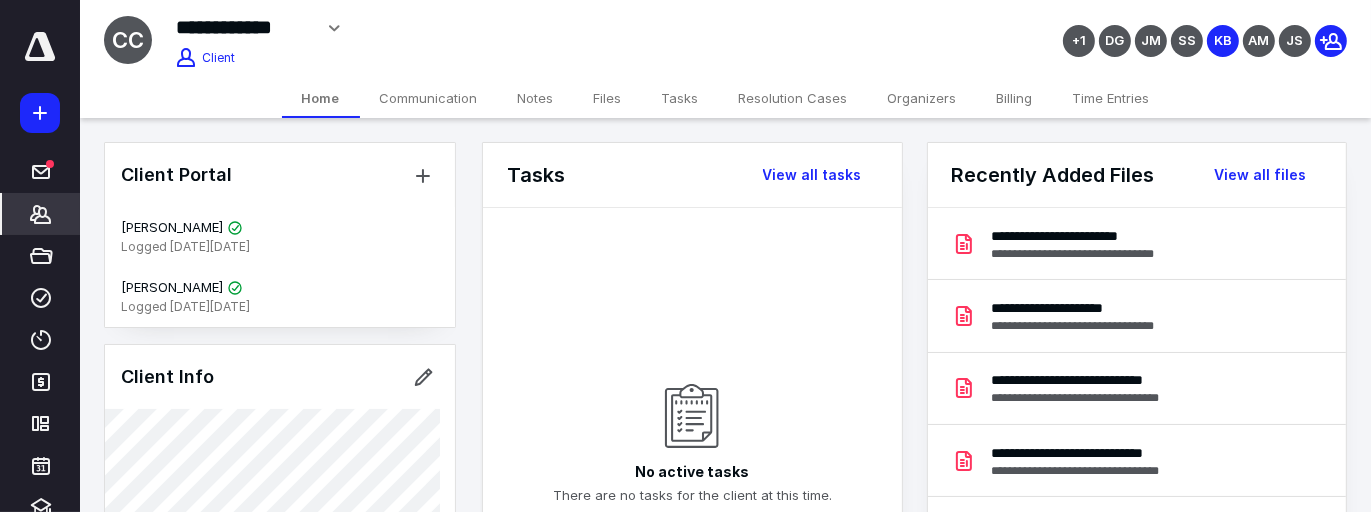 click on "**********" at bounding box center [551, 28] 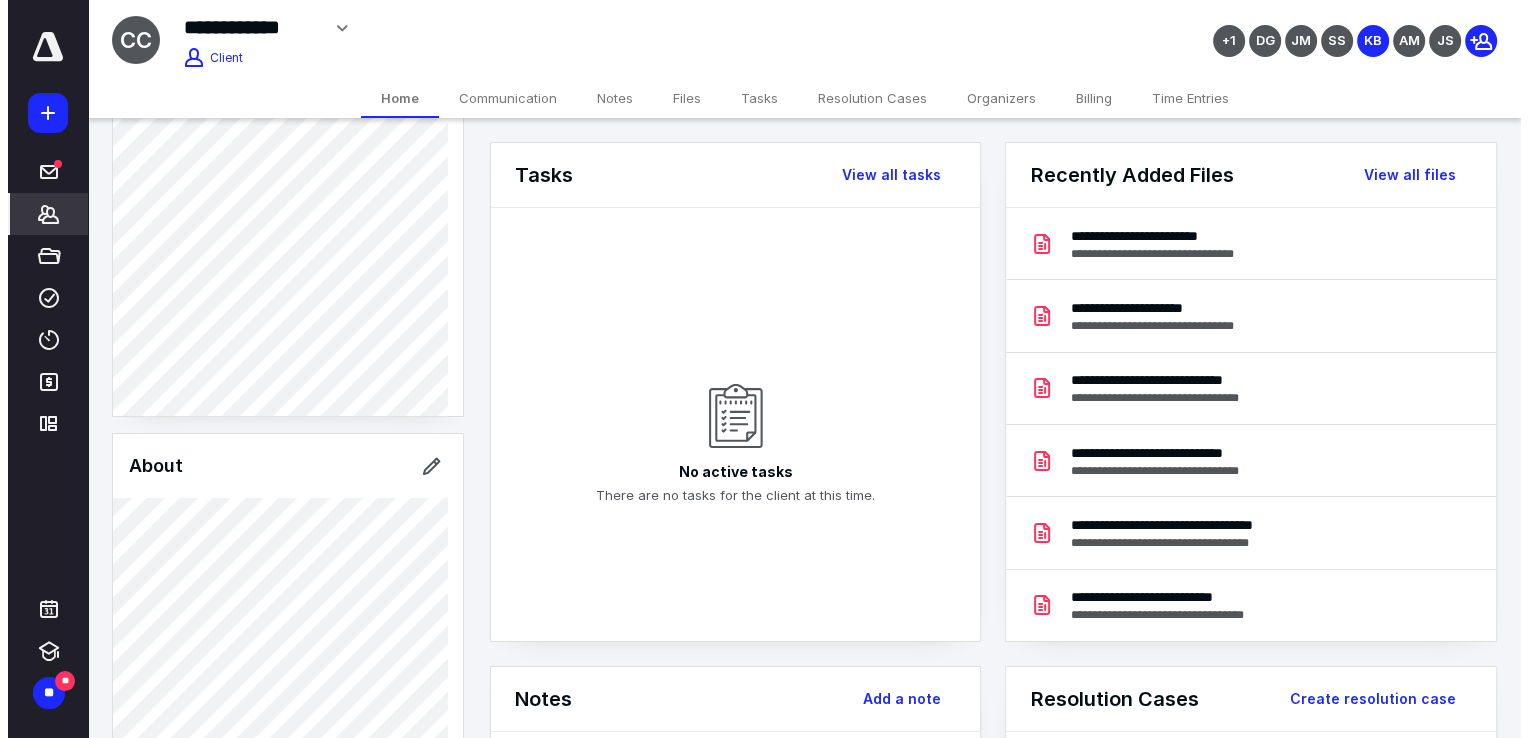 scroll, scrollTop: 290, scrollLeft: 0, axis: vertical 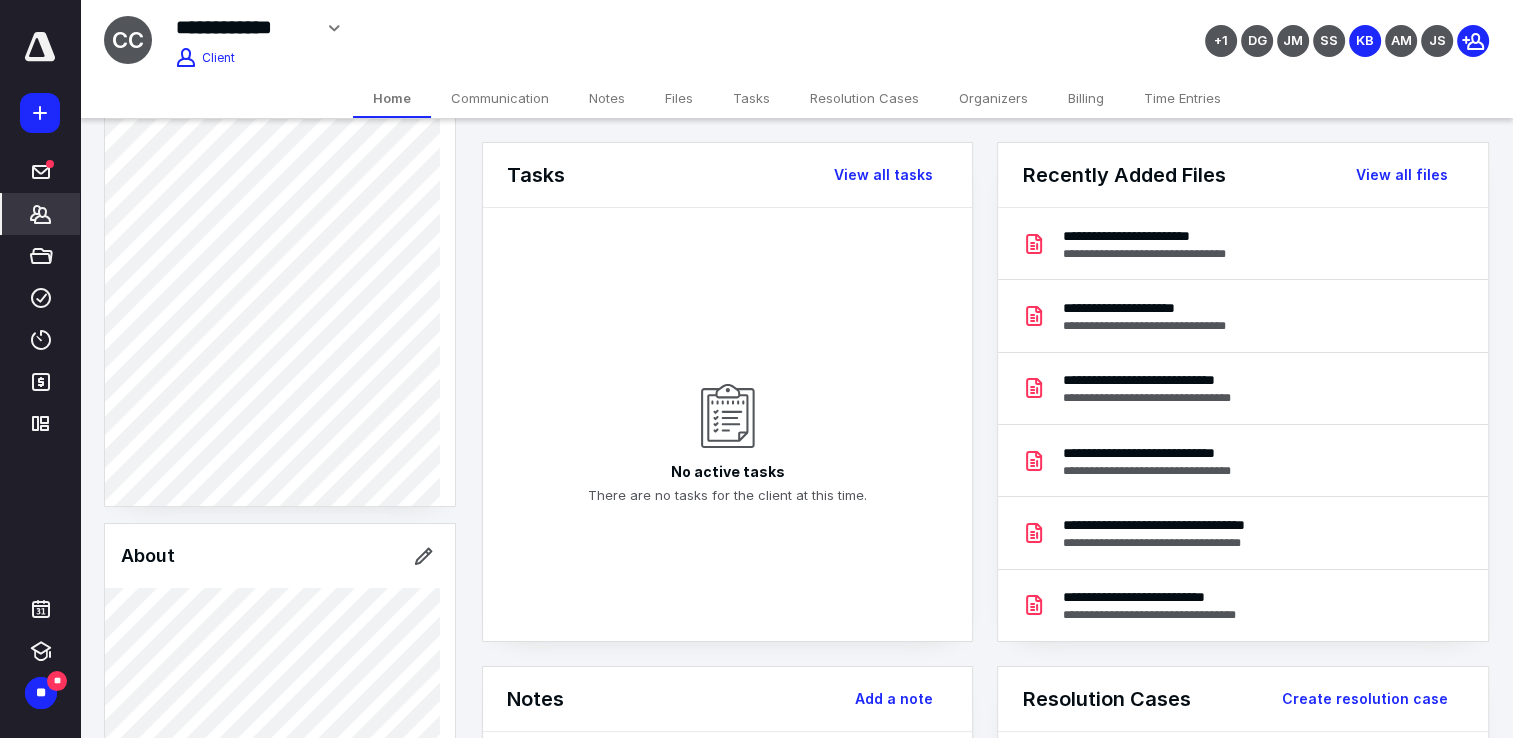 click on "Files" at bounding box center [679, 98] 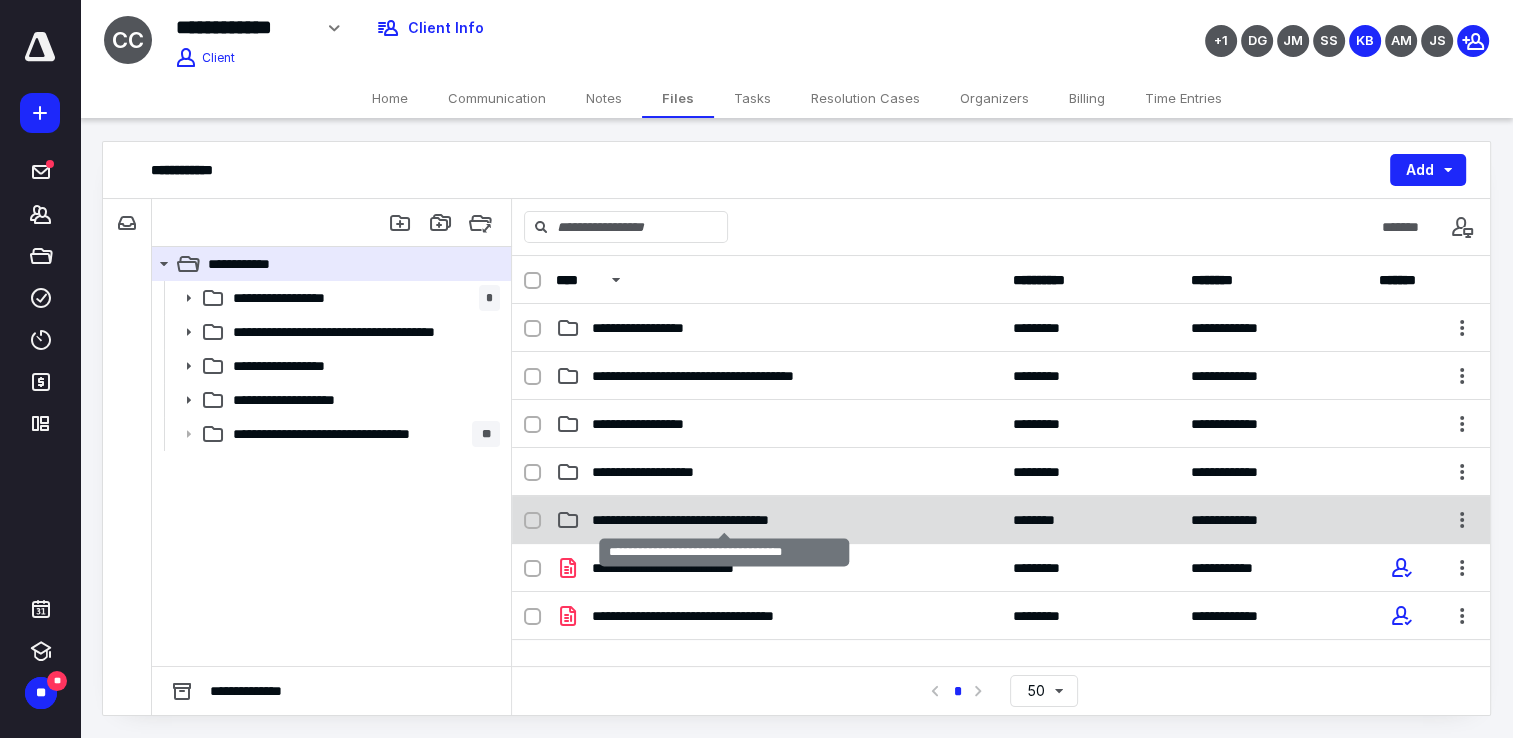 click on "**********" at bounding box center (724, 520) 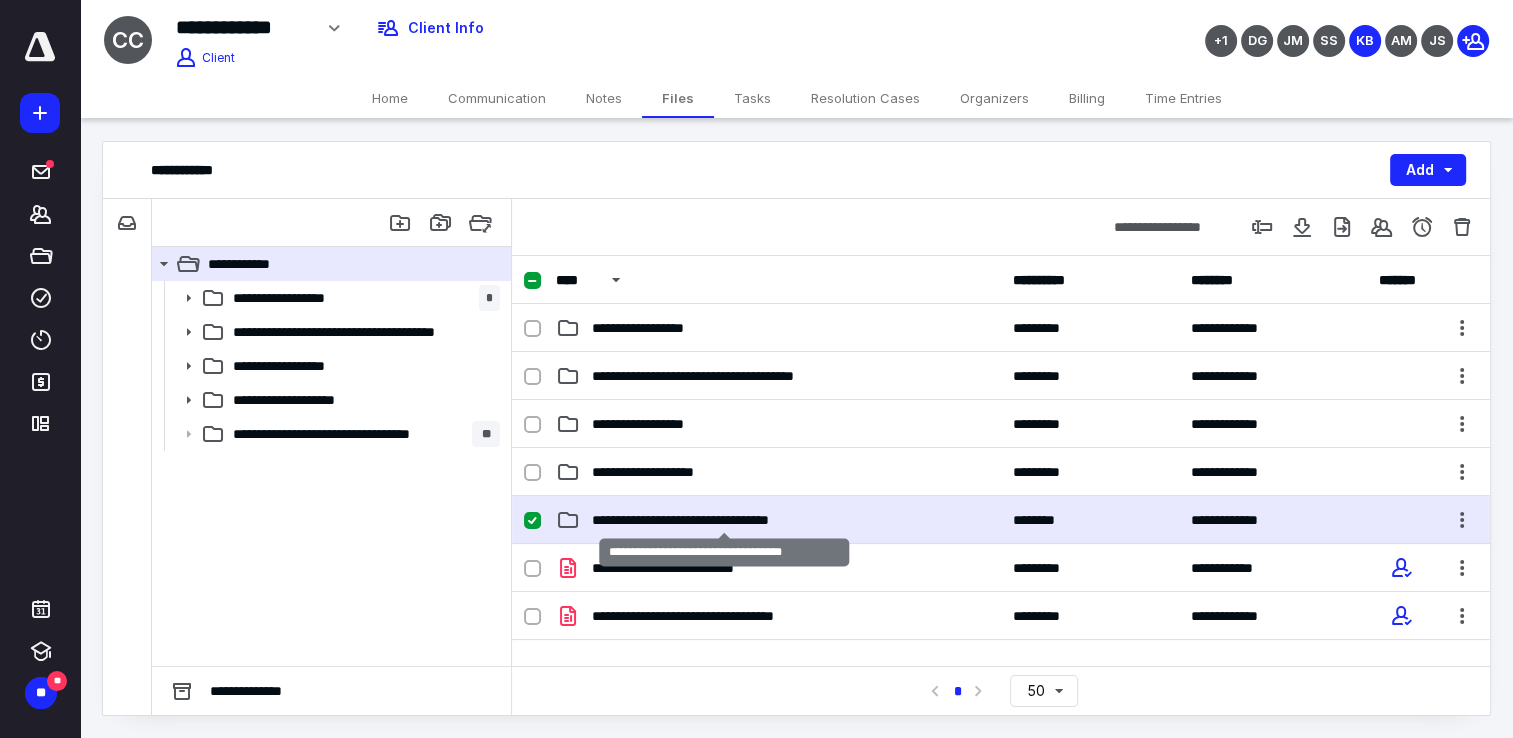 click on "**********" at bounding box center (724, 520) 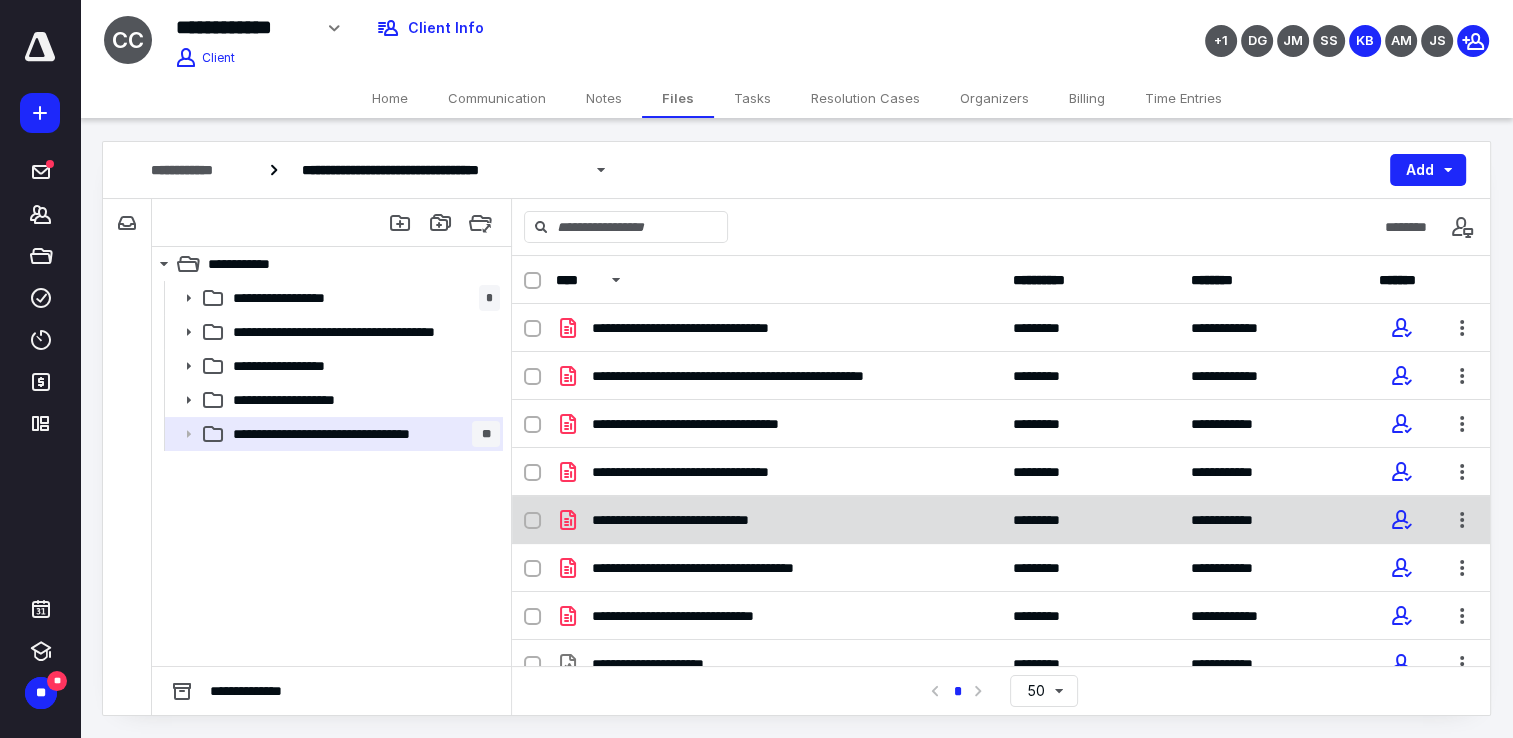 click on "**********" at bounding box center (1001, 520) 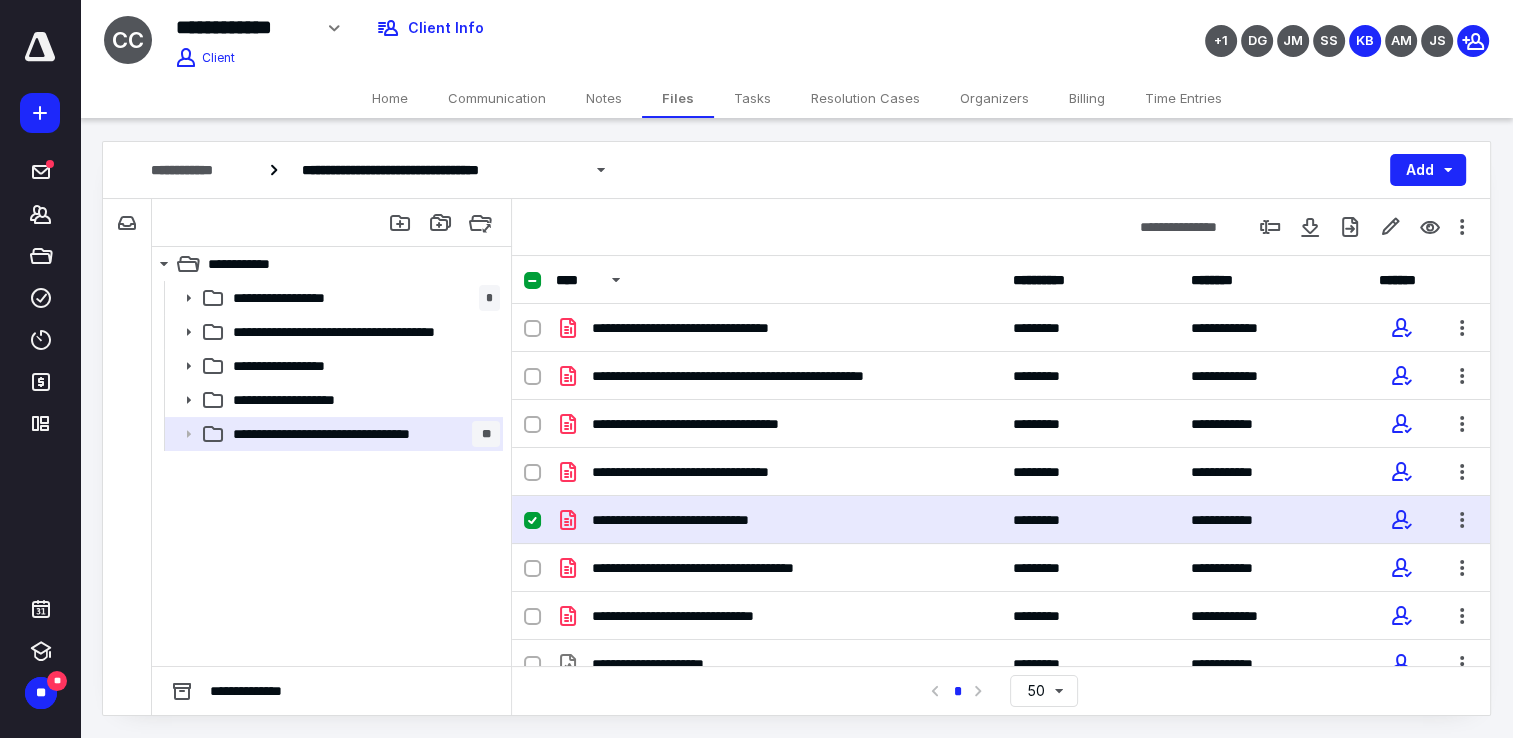 click on "**********" at bounding box center (1001, 520) 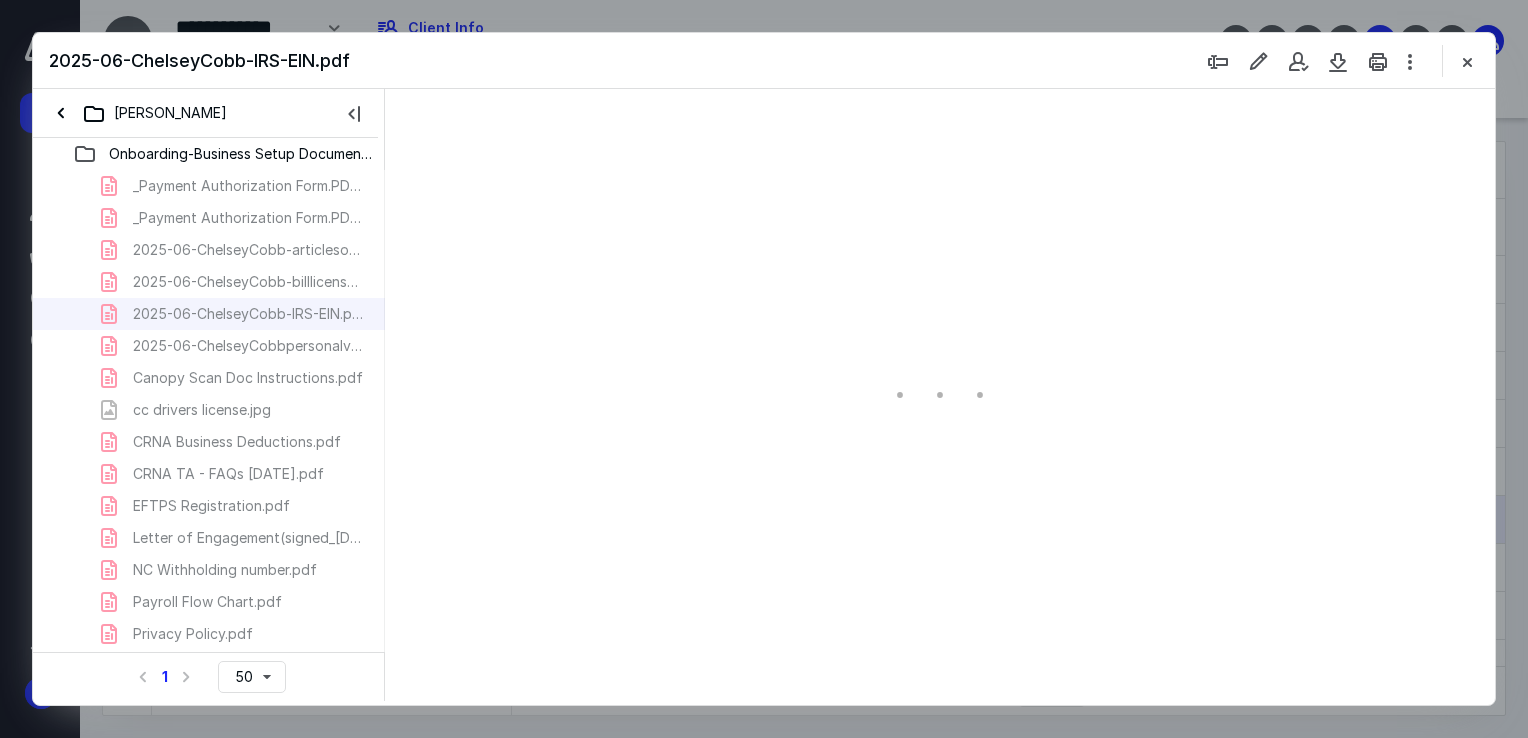 scroll, scrollTop: 0, scrollLeft: 0, axis: both 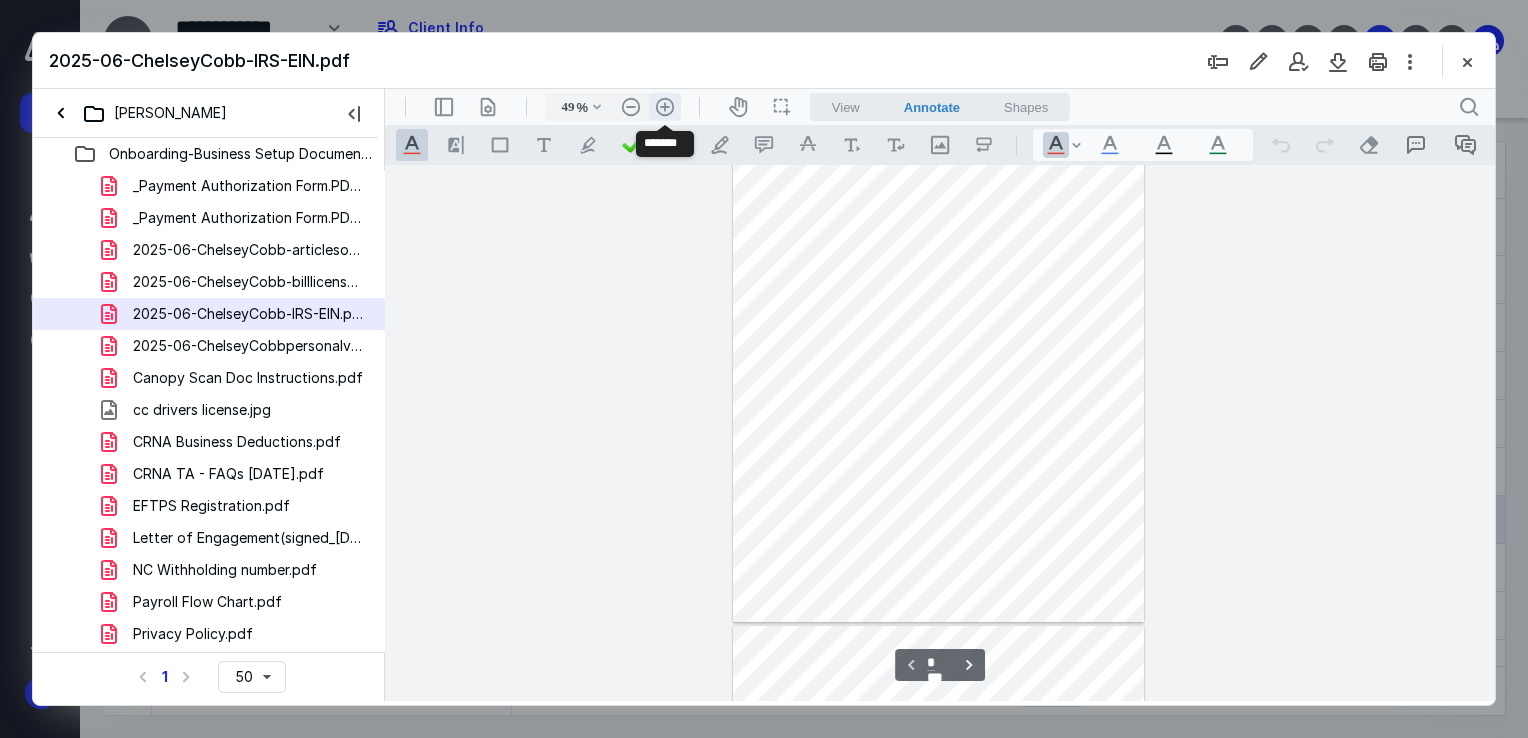 click on ".cls-1{fill:#abb0c4;} icon - header - zoom - in - line" at bounding box center (665, 107) 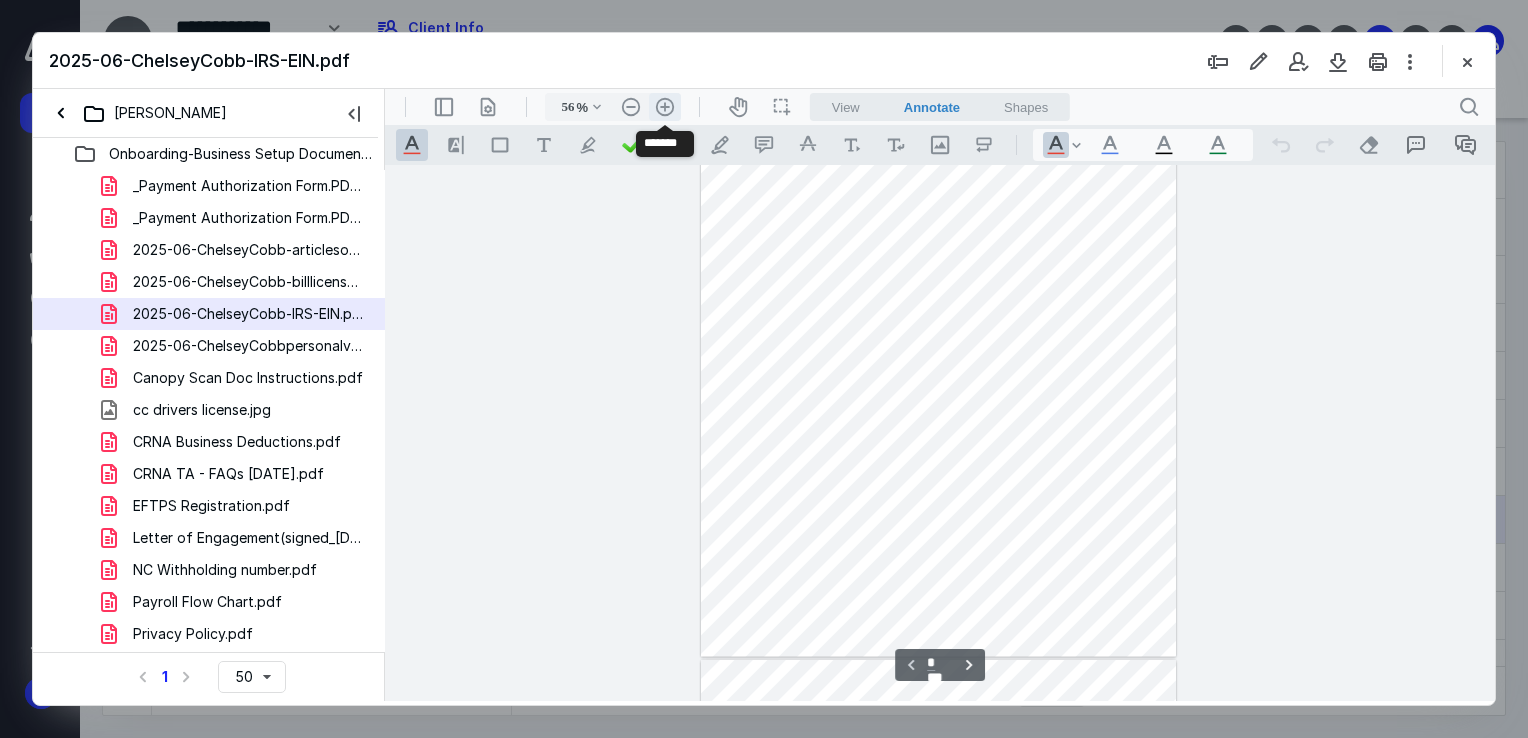 click on ".cls-1{fill:#abb0c4;} icon - header - zoom - in - line" at bounding box center (665, 107) 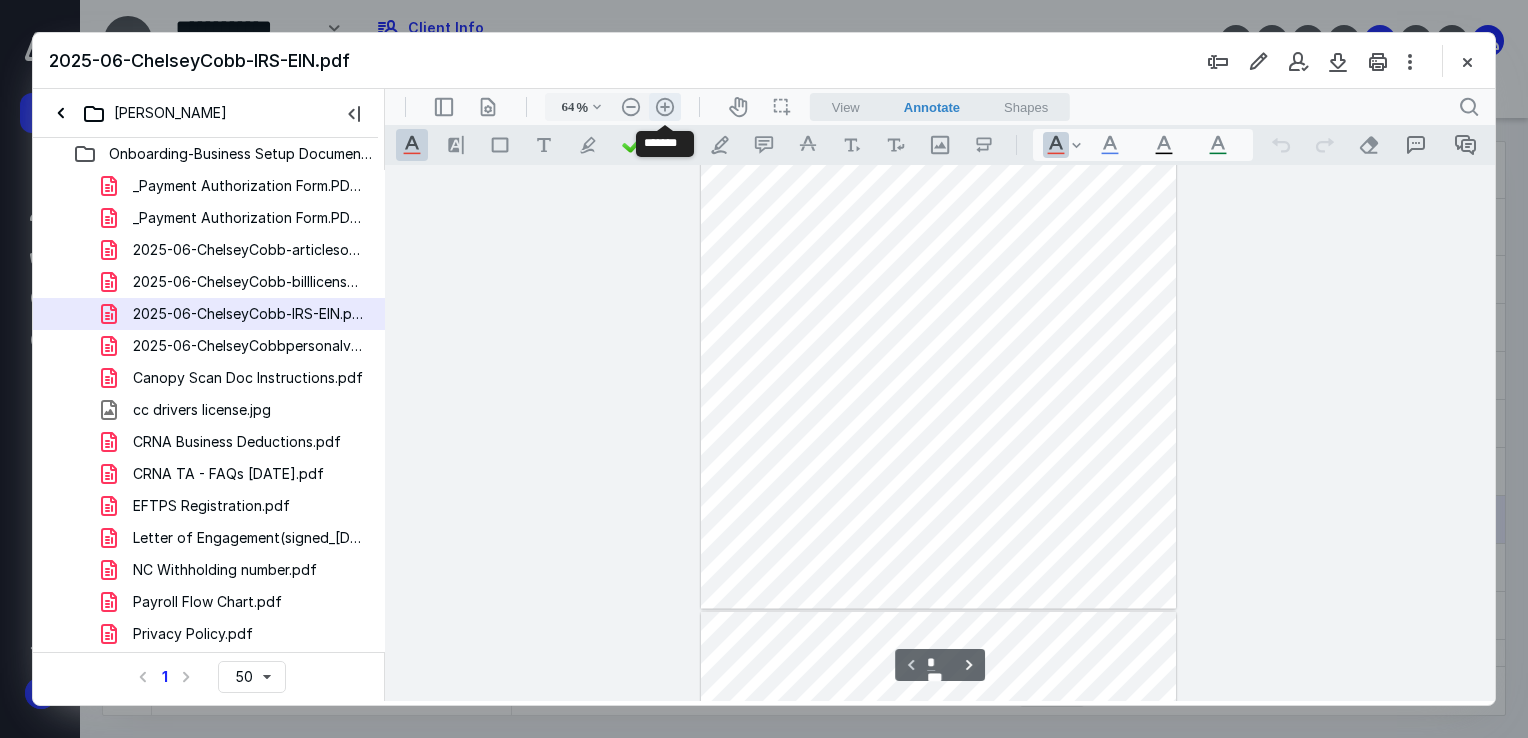 click on ".cls-1{fill:#abb0c4;} icon - header - zoom - in - line" at bounding box center [665, 107] 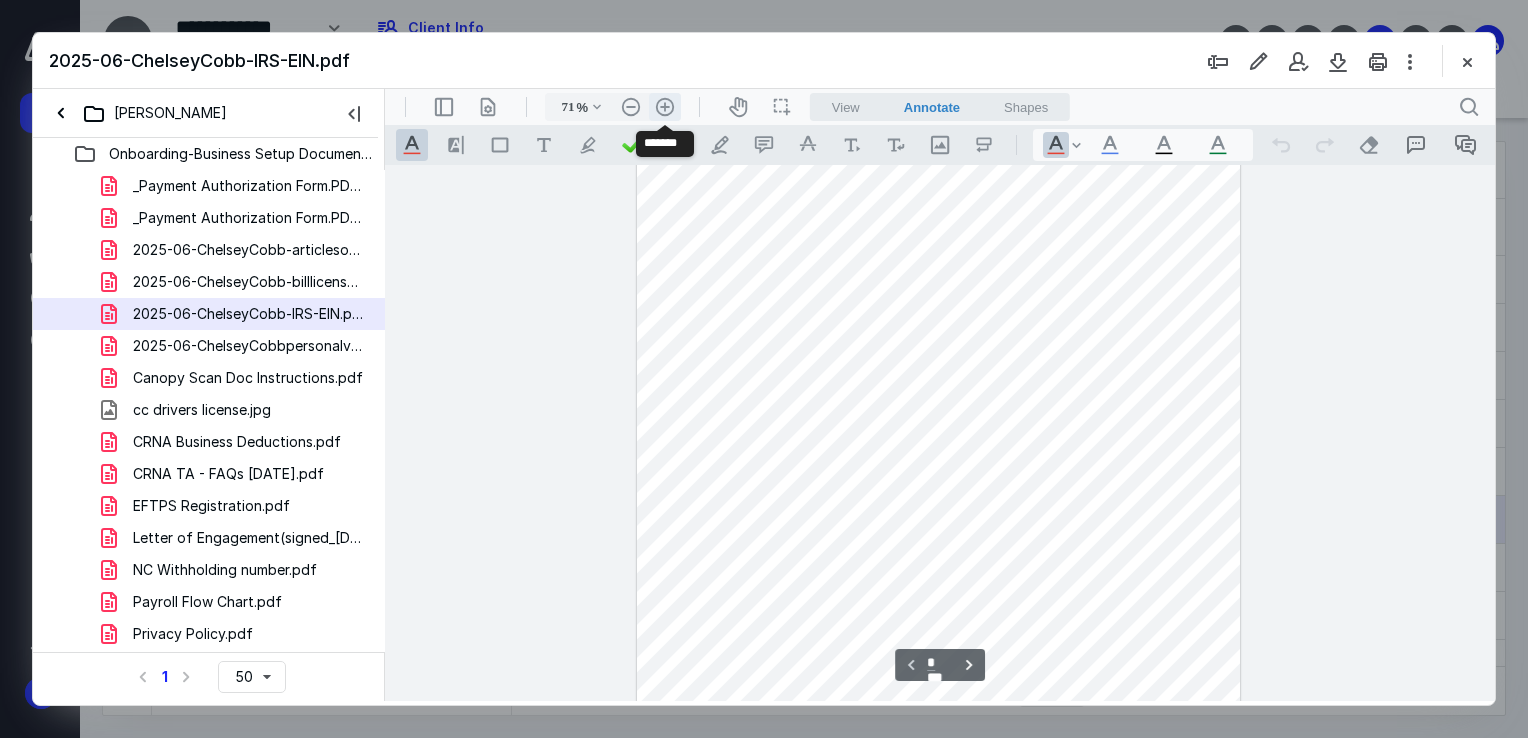 click on ".cls-1{fill:#abb0c4;} icon - header - zoom - in - line" at bounding box center [665, 107] 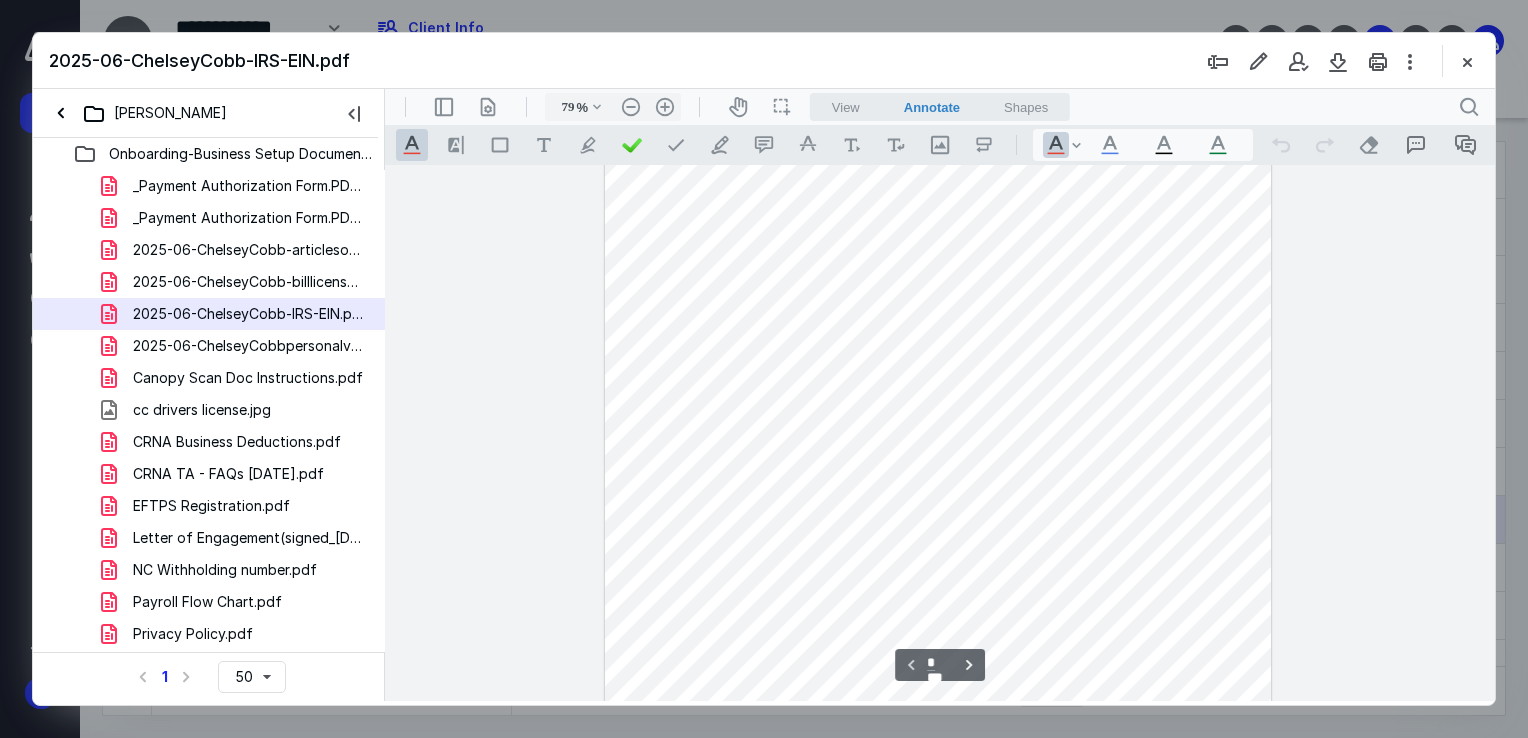scroll, scrollTop: 108, scrollLeft: 0, axis: vertical 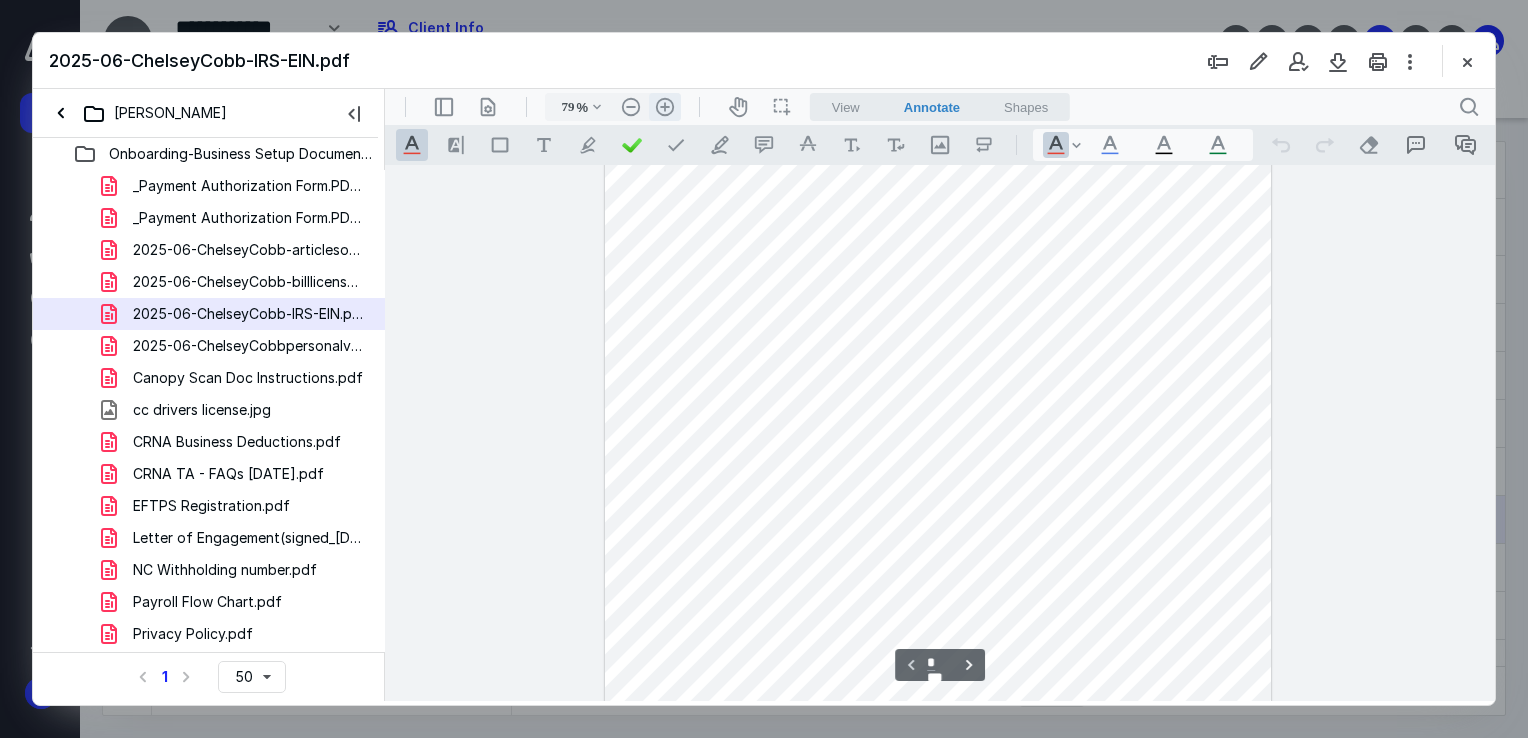 click on ".cls-1{fill:#abb0c4;} icon - header - zoom - in - line" at bounding box center [665, 107] 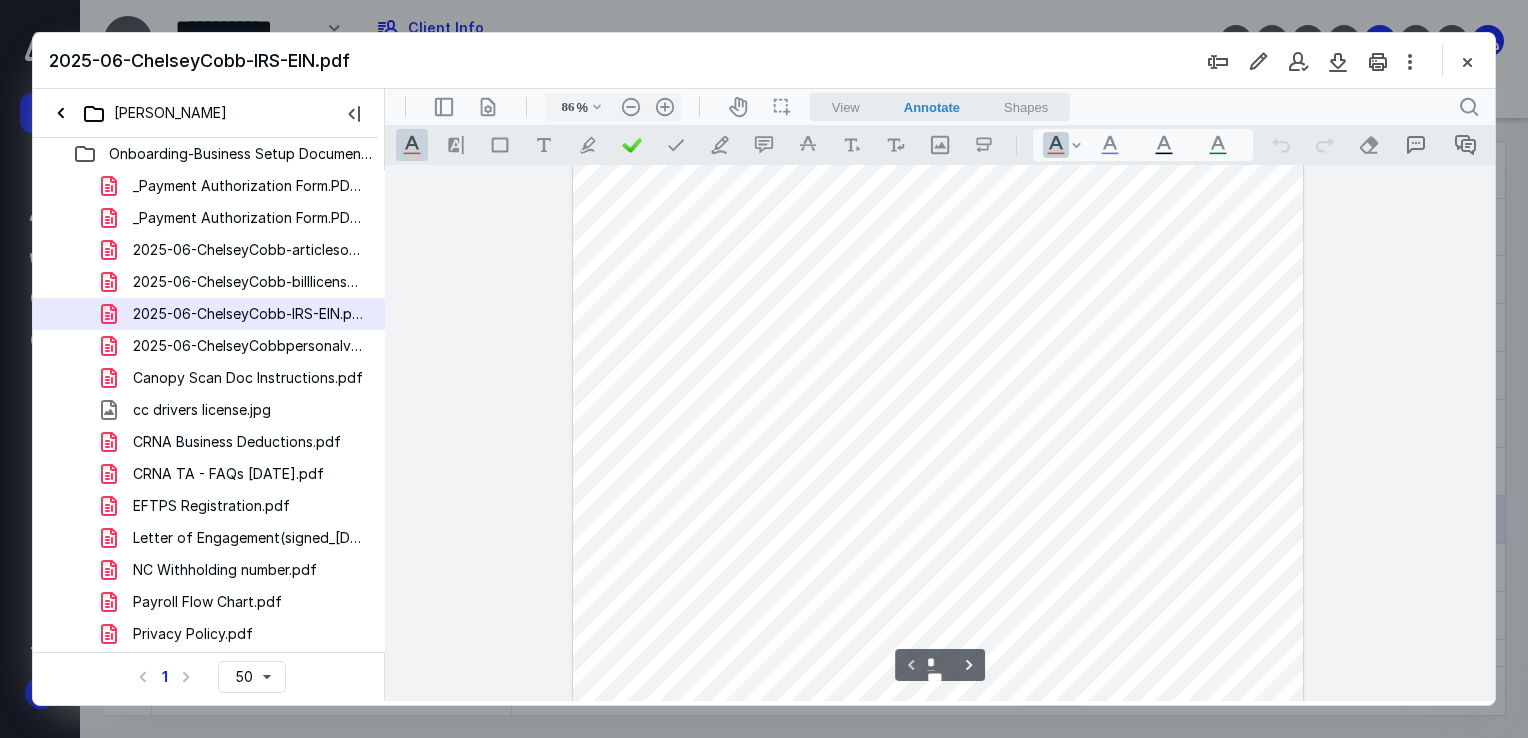 scroll, scrollTop: 136, scrollLeft: 0, axis: vertical 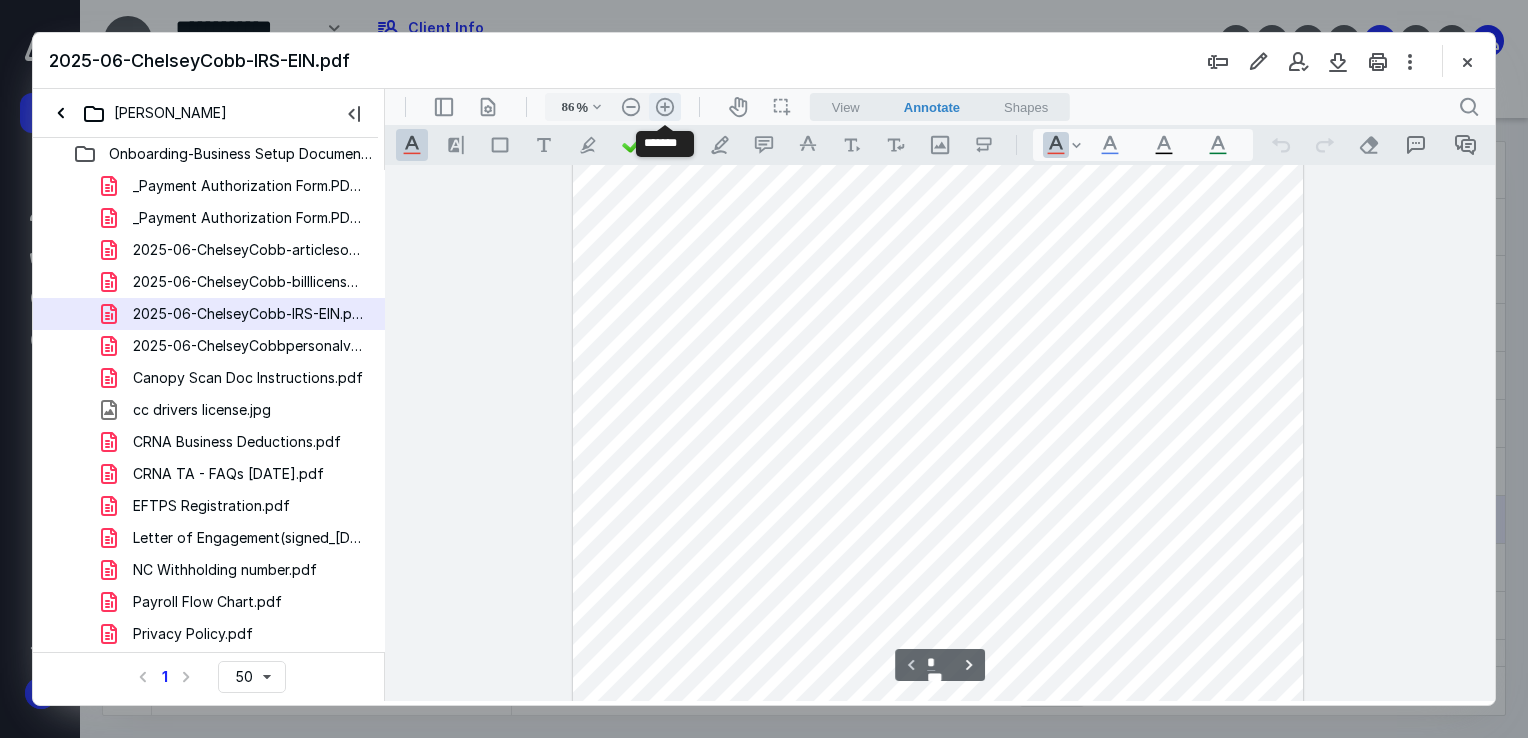 click on ".cls-1{fill:#abb0c4;} icon - header - zoom - in - line" at bounding box center (665, 107) 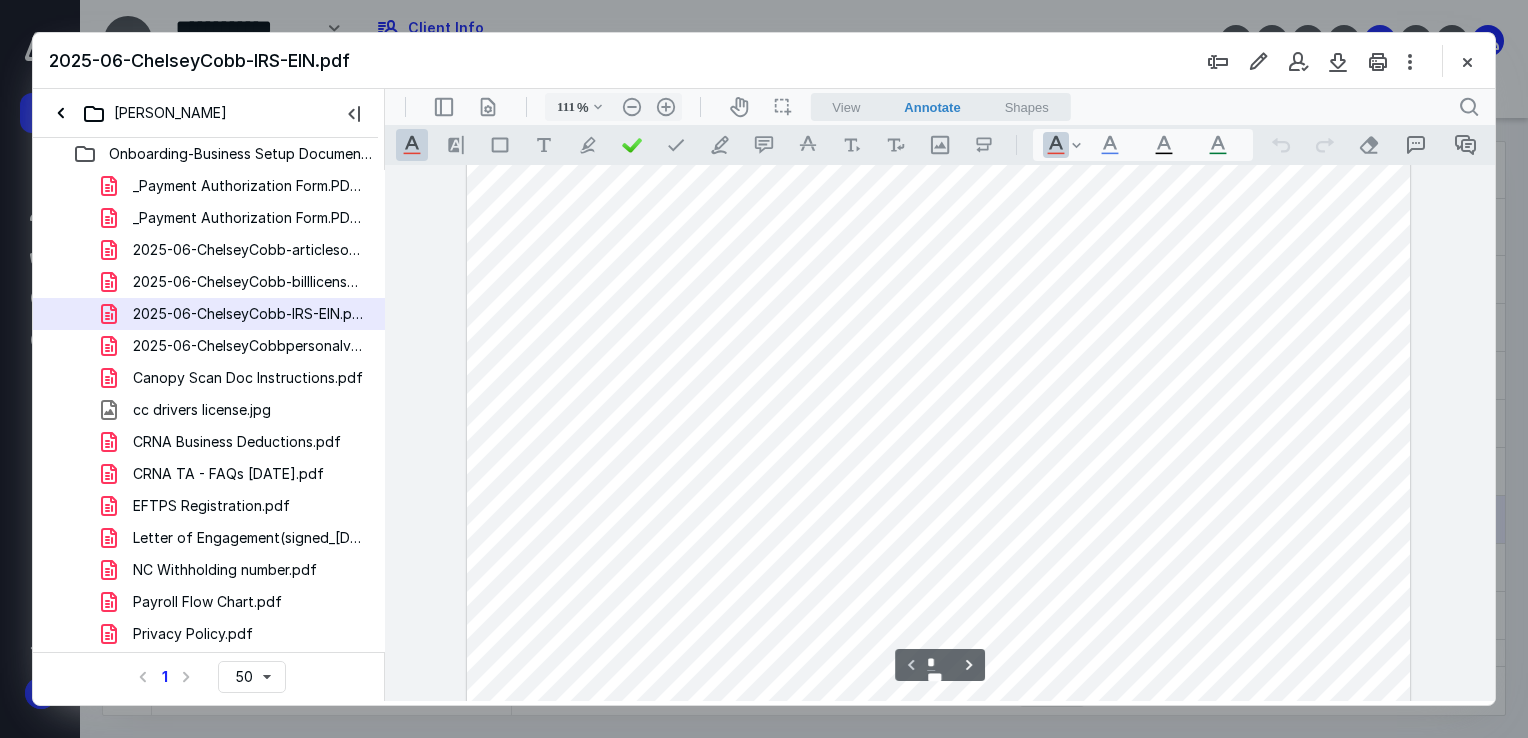 scroll, scrollTop: 189, scrollLeft: 0, axis: vertical 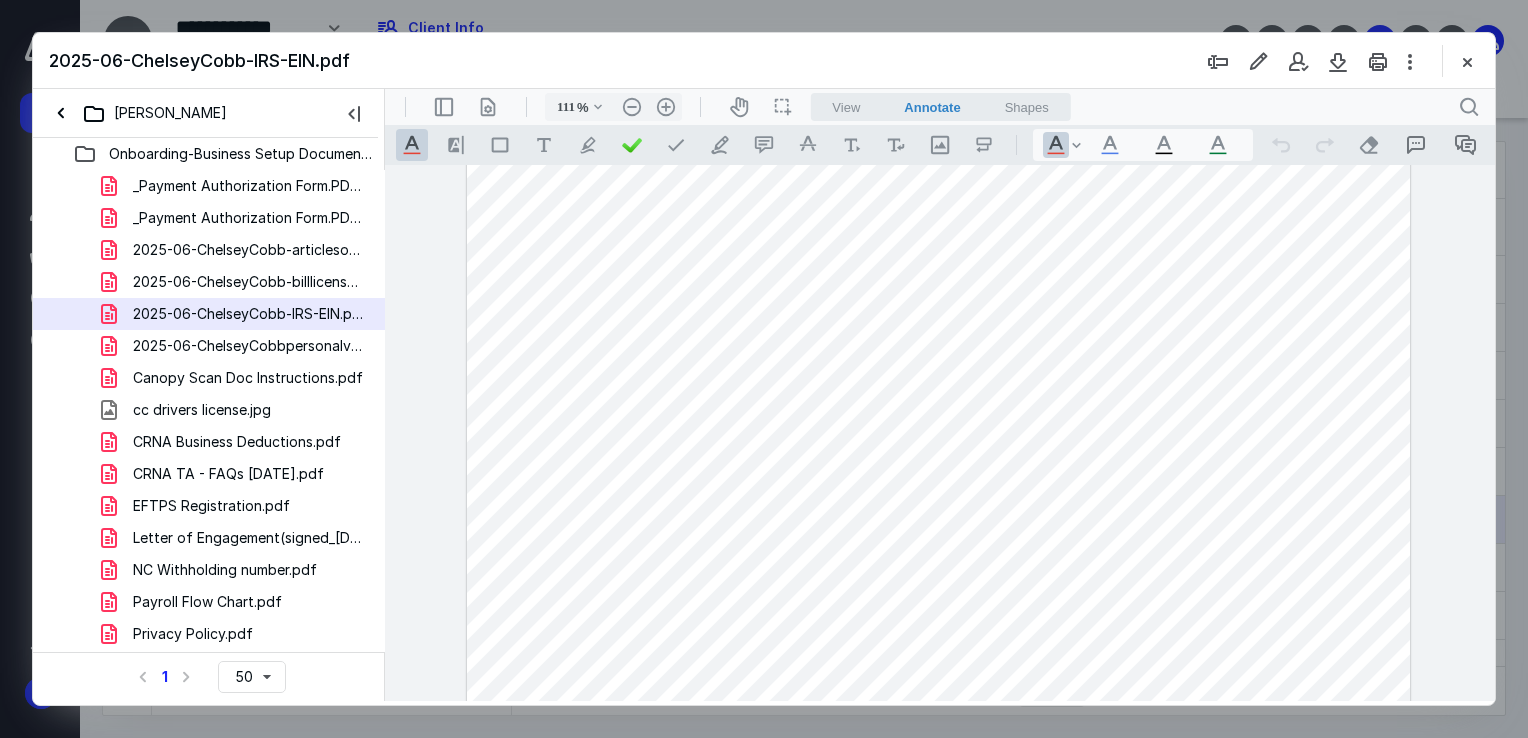 click on "2025-06-ChelseyCobb-IRS-EIN.pdf" at bounding box center (764, 61) 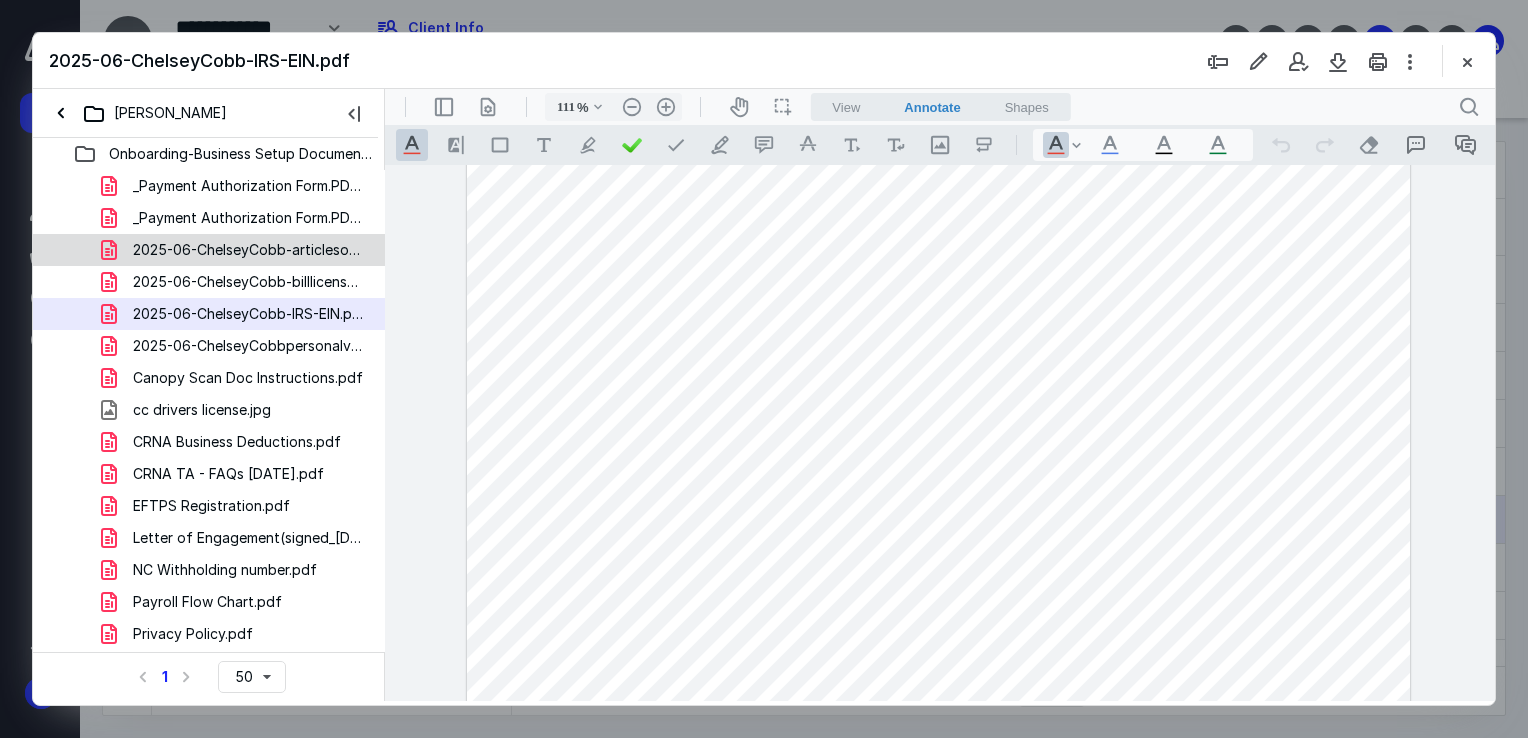 click on "2025-06-ChelseyCobb-articlesoforg.pdf" at bounding box center (249, 250) 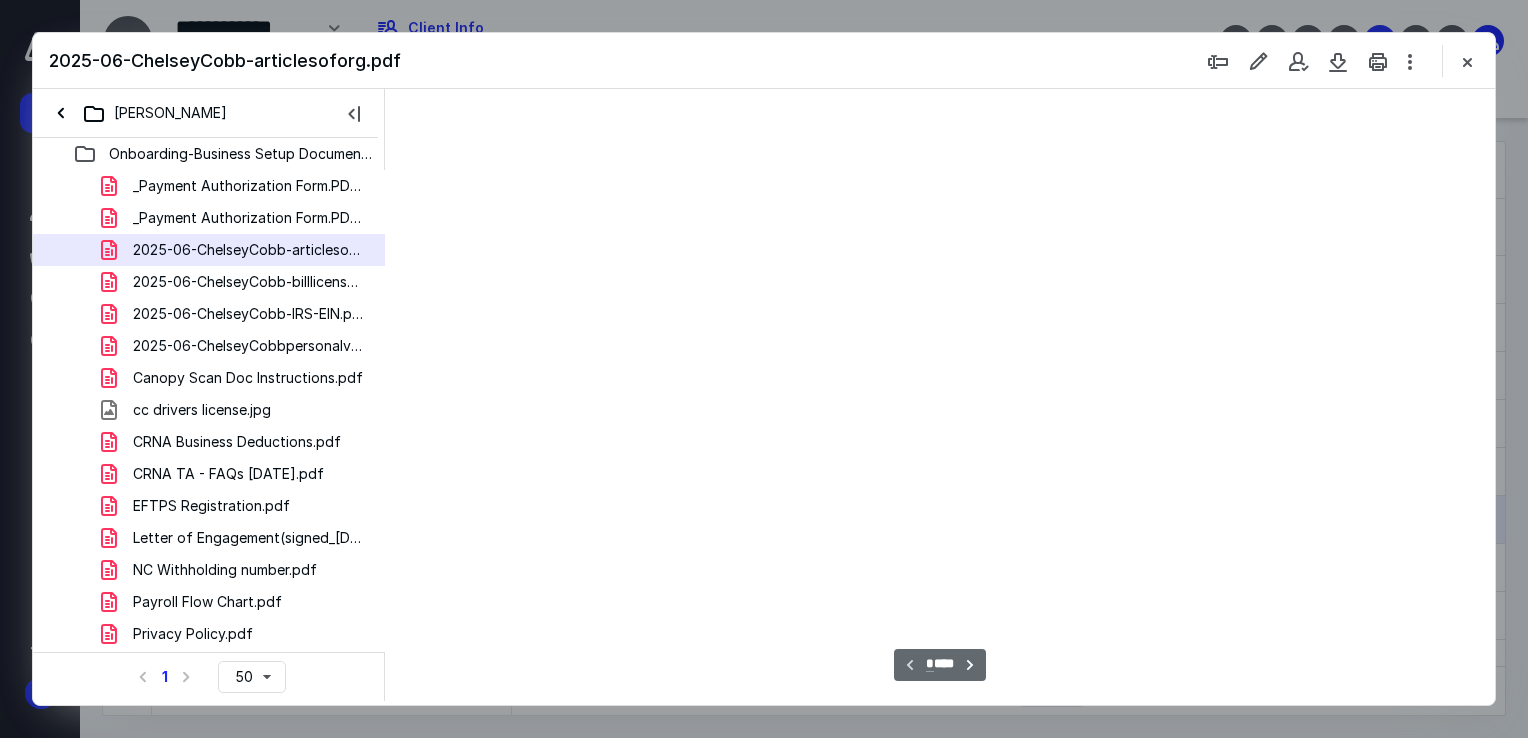 scroll, scrollTop: 78, scrollLeft: 0, axis: vertical 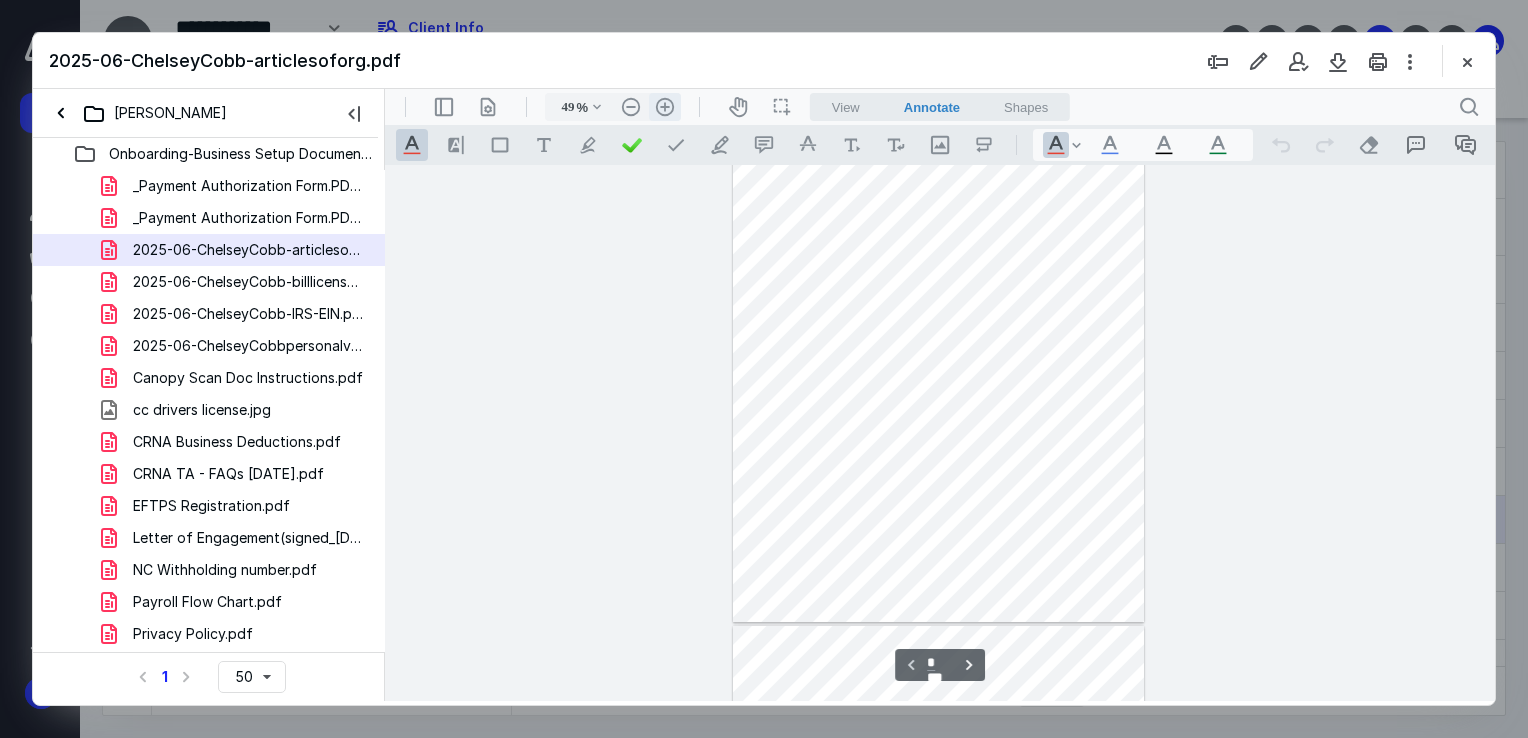 click on ".cls-1{fill:#abb0c4;} icon - header - zoom - in - line" at bounding box center [665, 107] 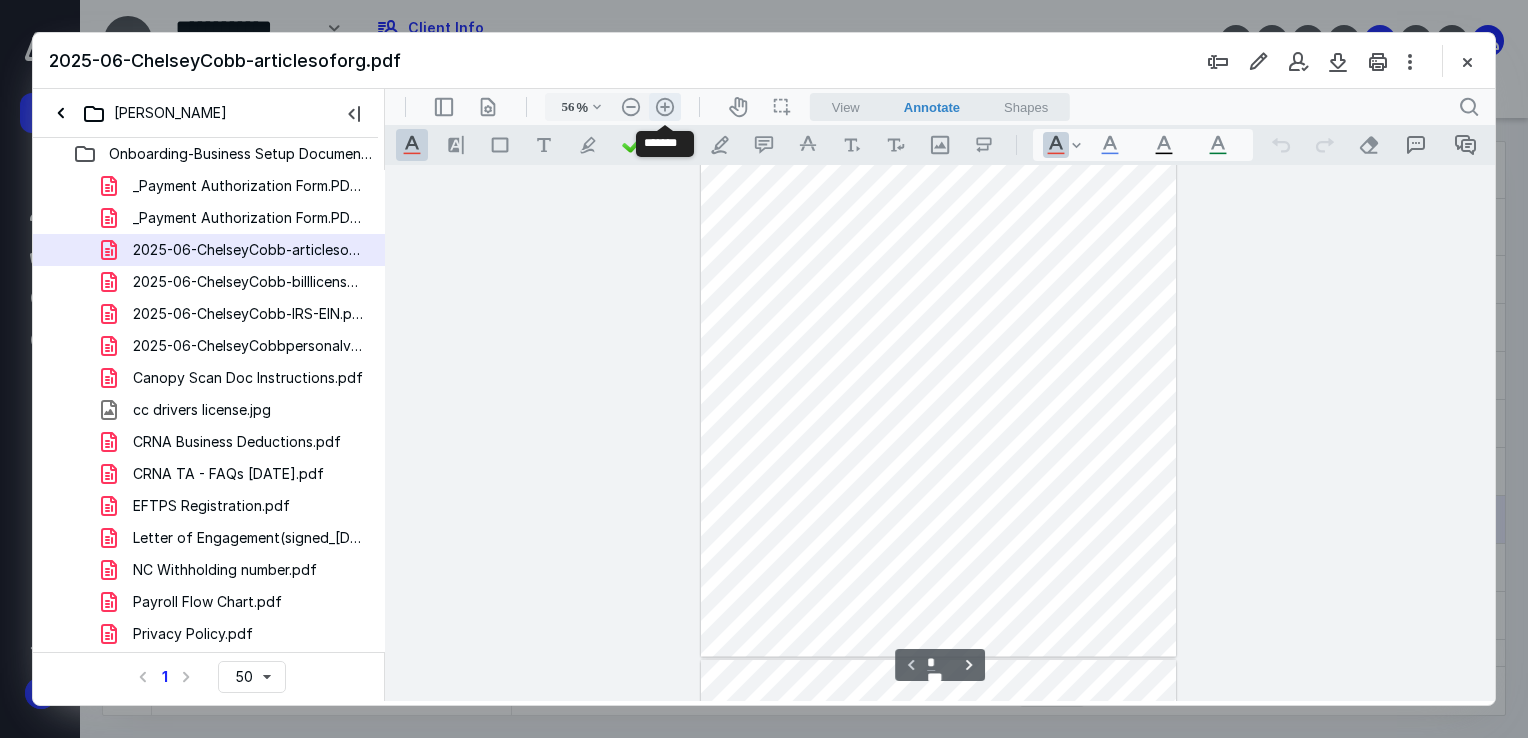 click on ".cls-1{fill:#abb0c4;} icon - header - zoom - in - line" at bounding box center (665, 107) 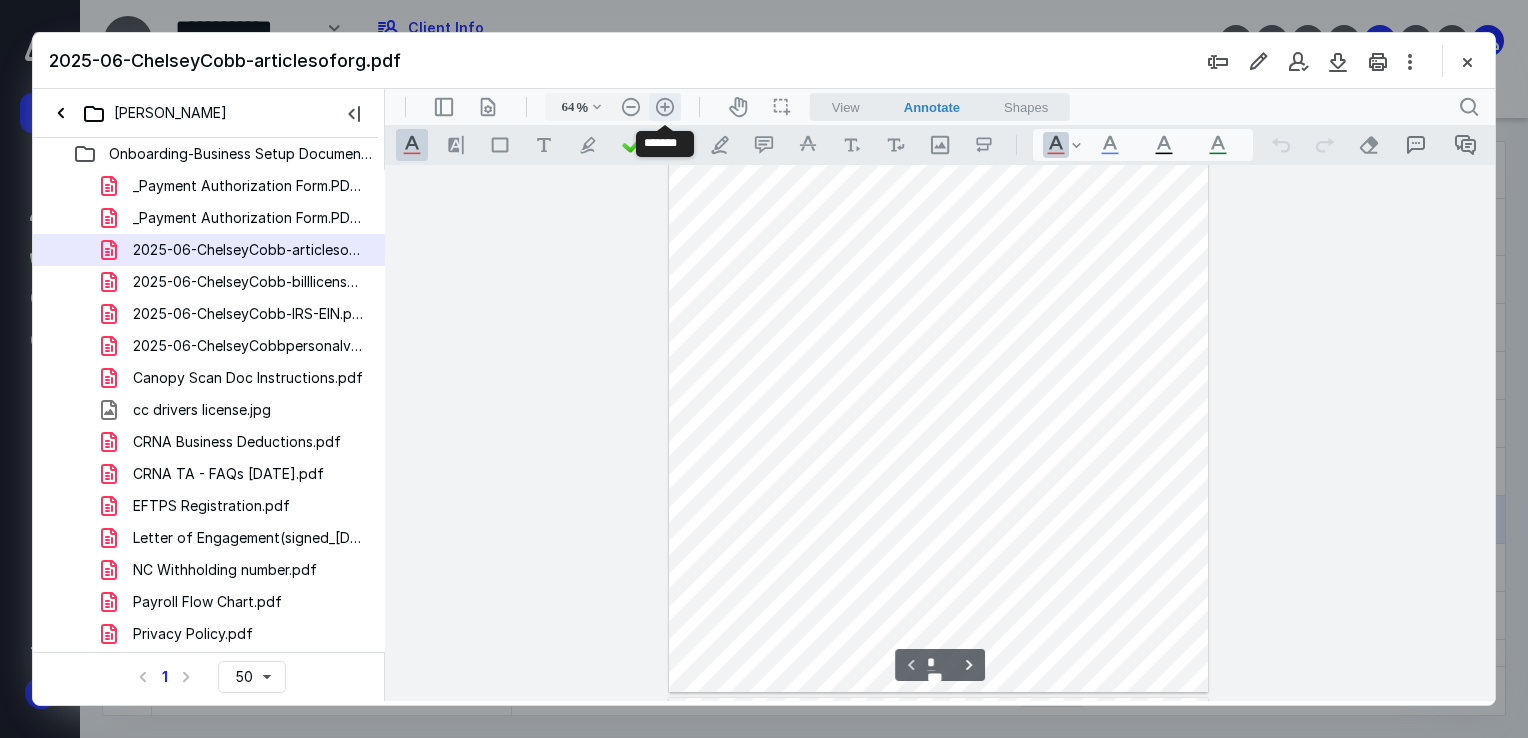click on ".cls-1{fill:#abb0c4;} icon - header - zoom - in - line" at bounding box center (665, 107) 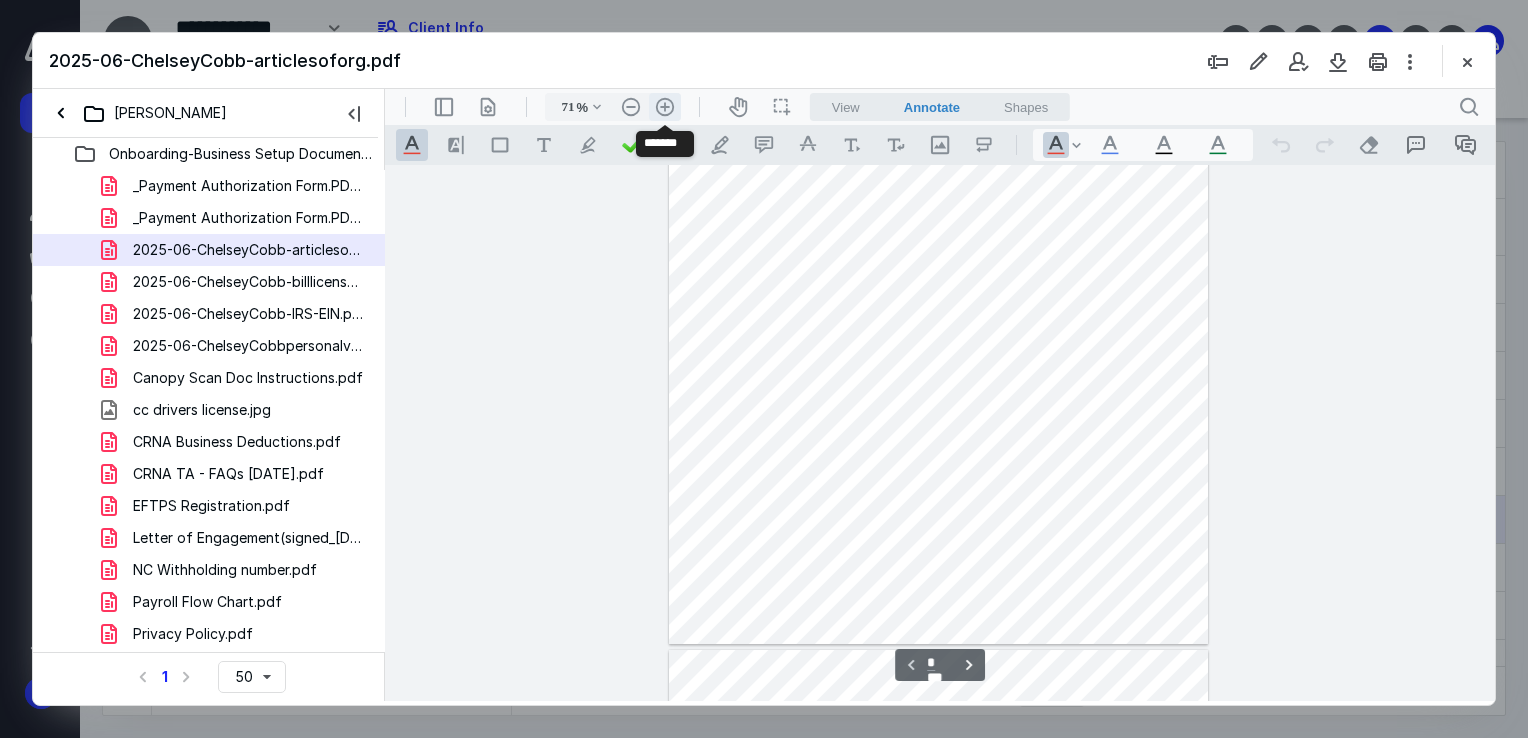 click on ".cls-1{fill:#abb0c4;} icon - header - zoom - in - line" at bounding box center [665, 107] 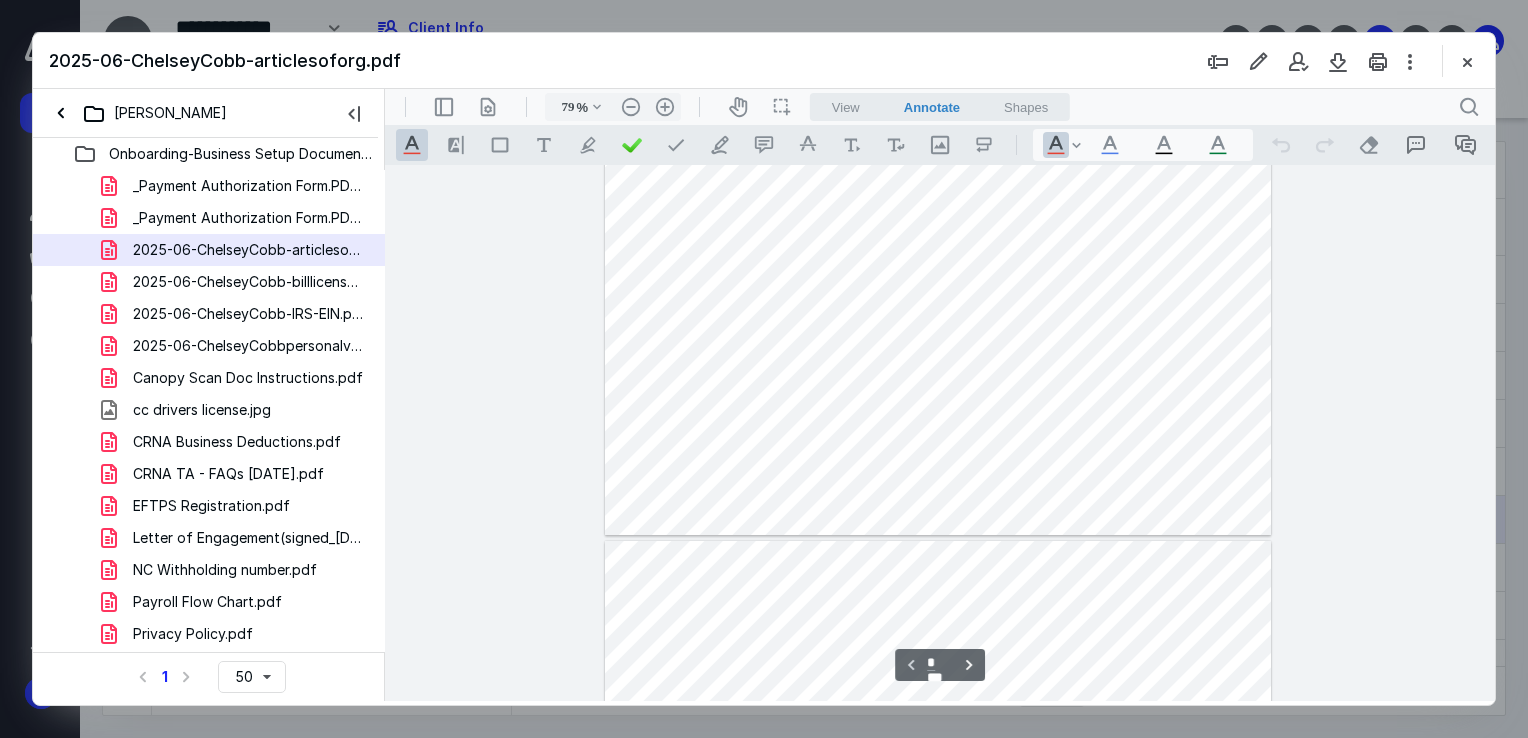 scroll, scrollTop: 249, scrollLeft: 0, axis: vertical 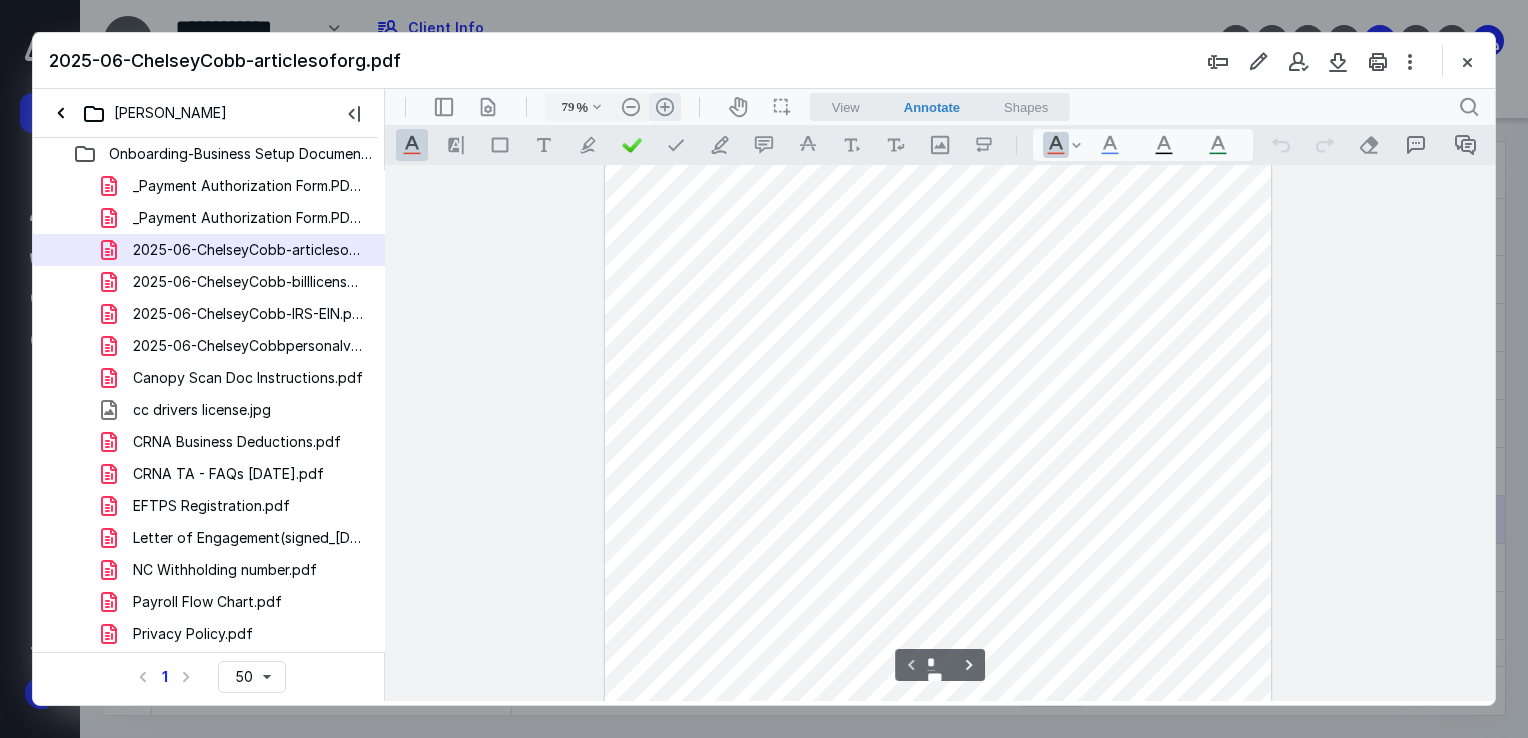 click on ".cls-1{fill:#abb0c4;} icon - header - zoom - in - line" at bounding box center [665, 107] 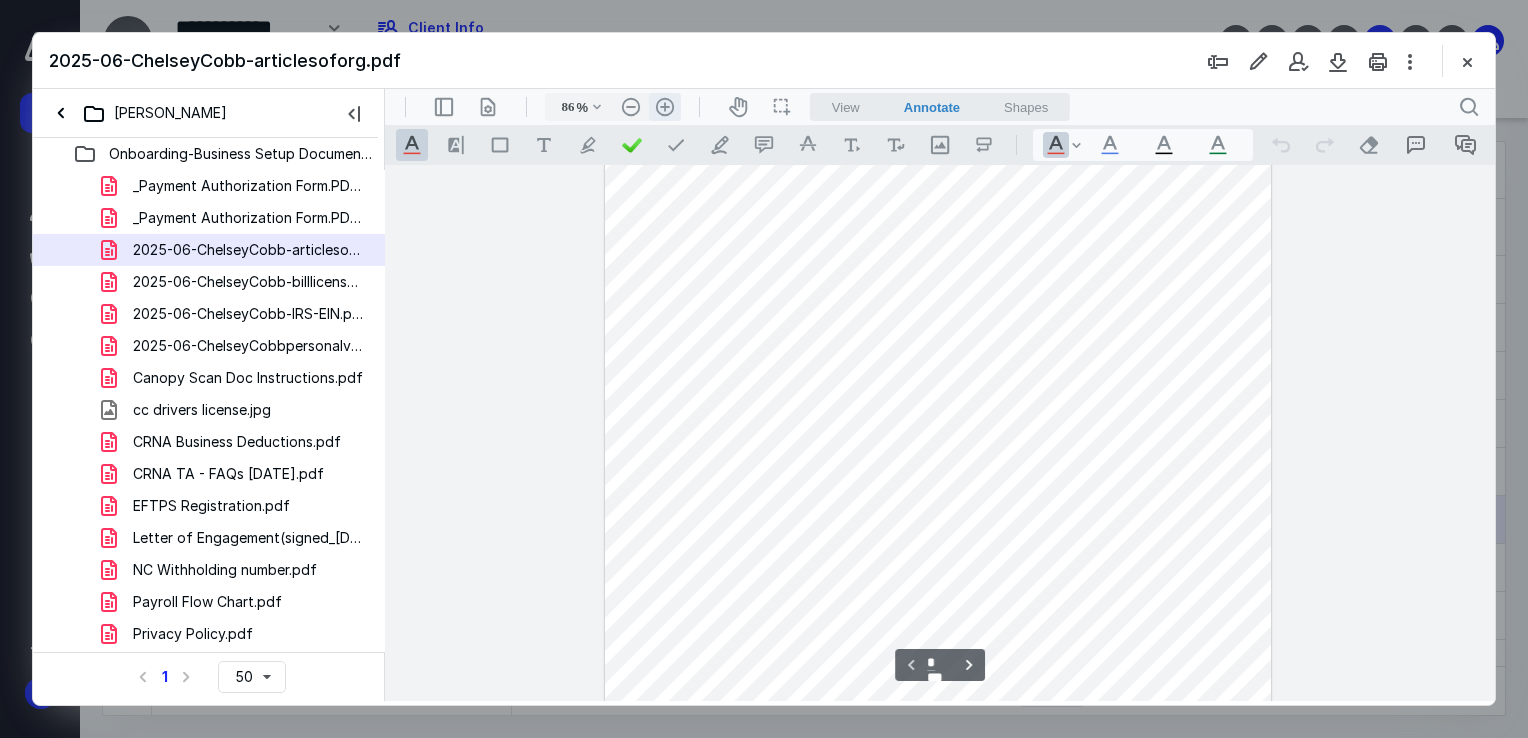 click on ".cls-1{fill:#abb0c4;} icon - header - zoom - in - line" at bounding box center [665, 107] 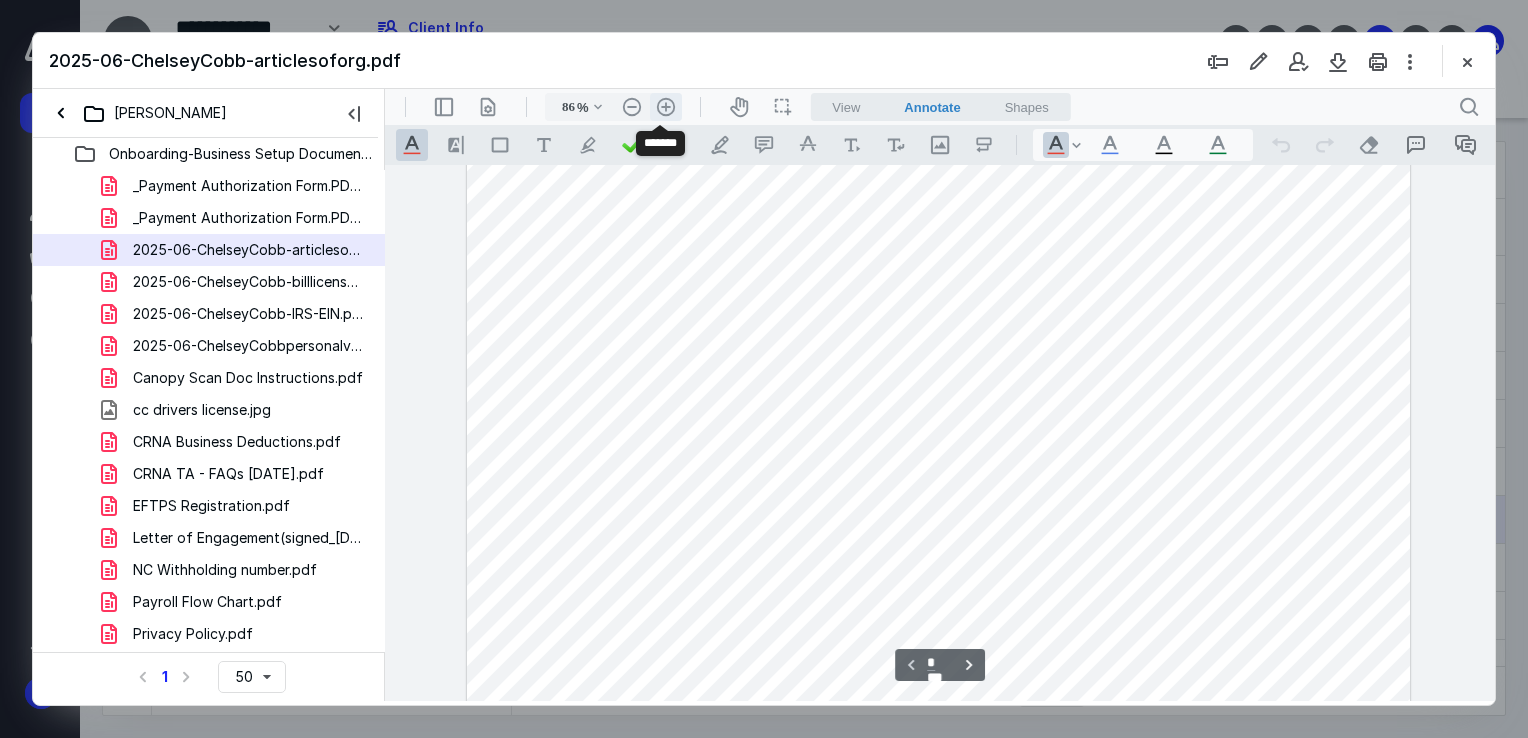 type on "111" 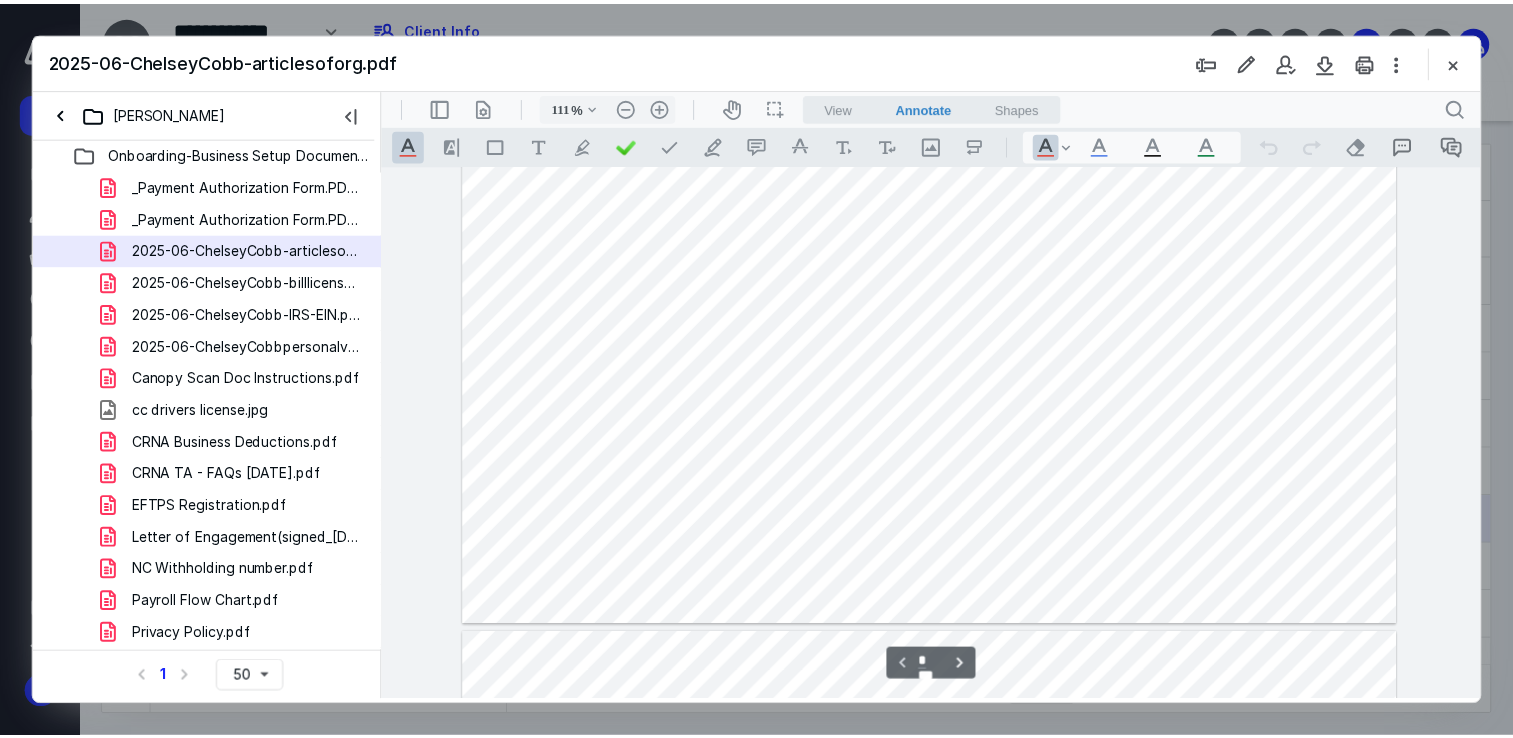 scroll, scrollTop: 771, scrollLeft: 0, axis: vertical 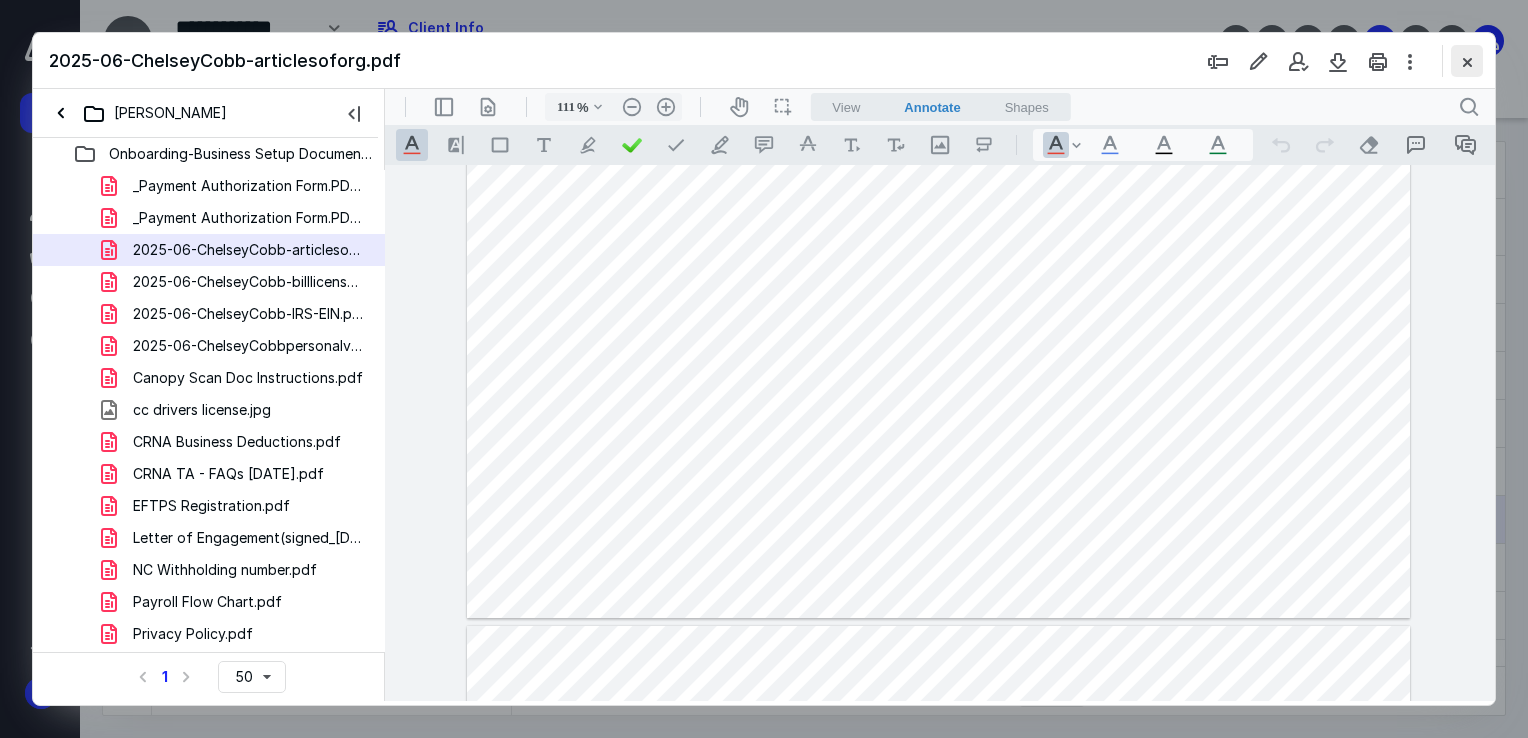 click at bounding box center (1467, 61) 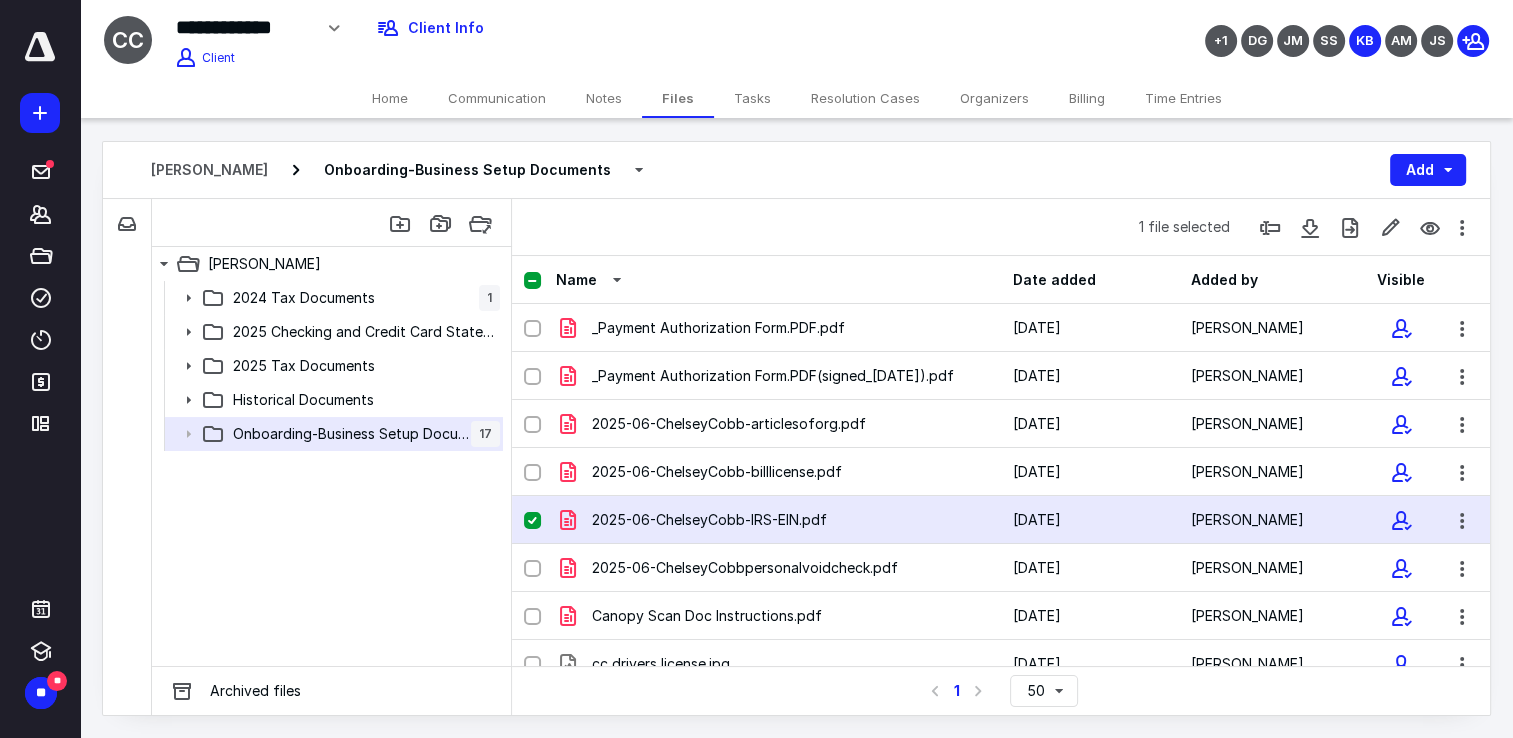 click on "Home" at bounding box center (390, 98) 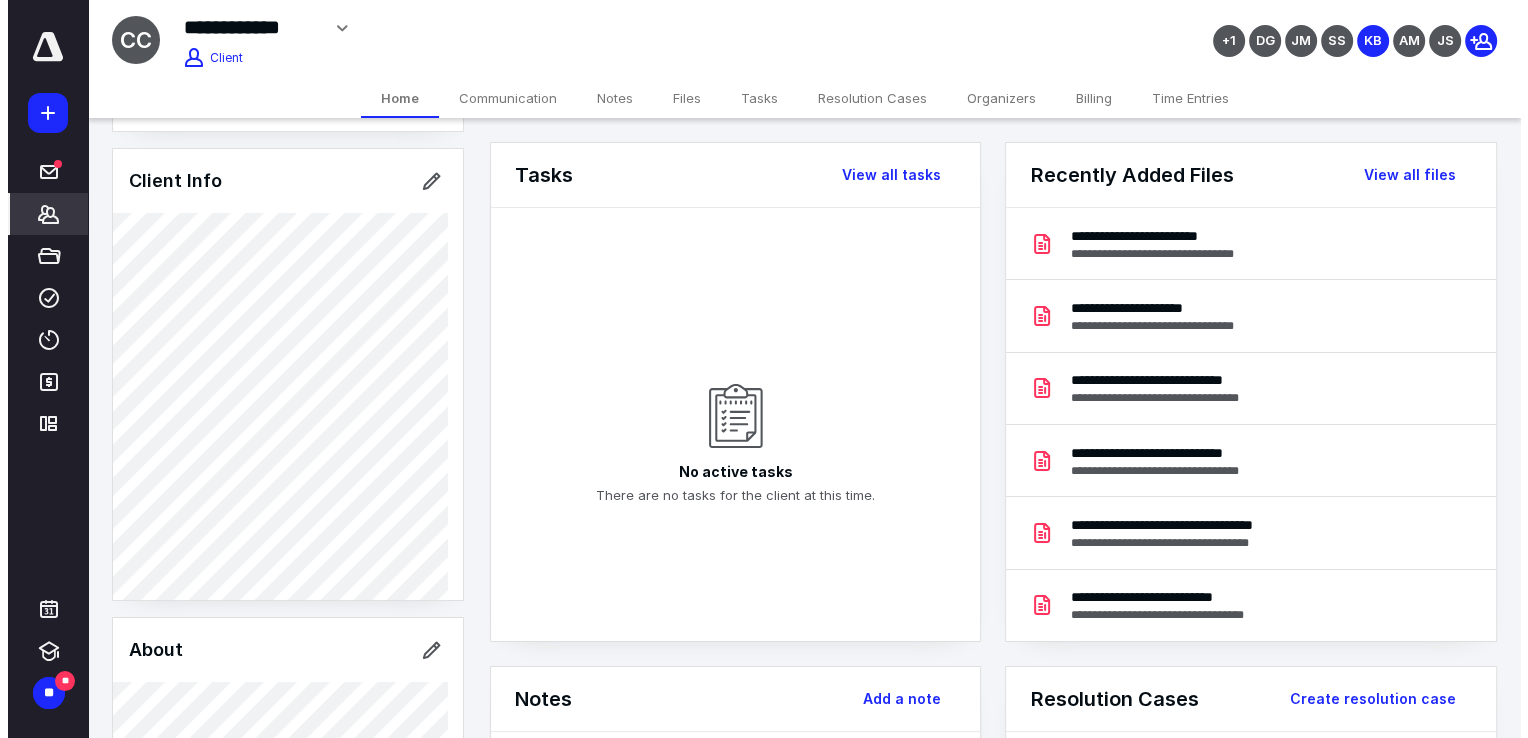scroll, scrollTop: 458, scrollLeft: 0, axis: vertical 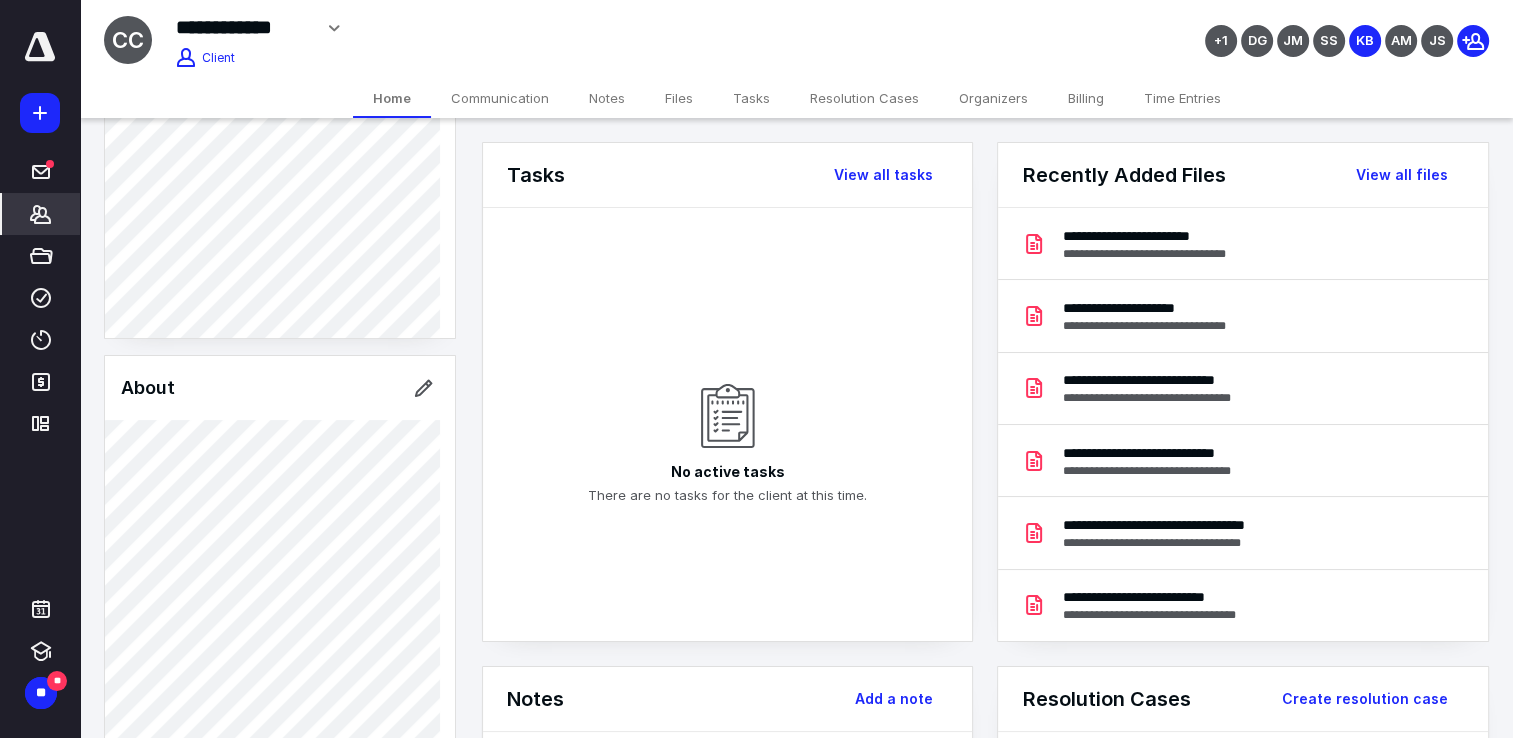 click on "Files" at bounding box center (679, 98) 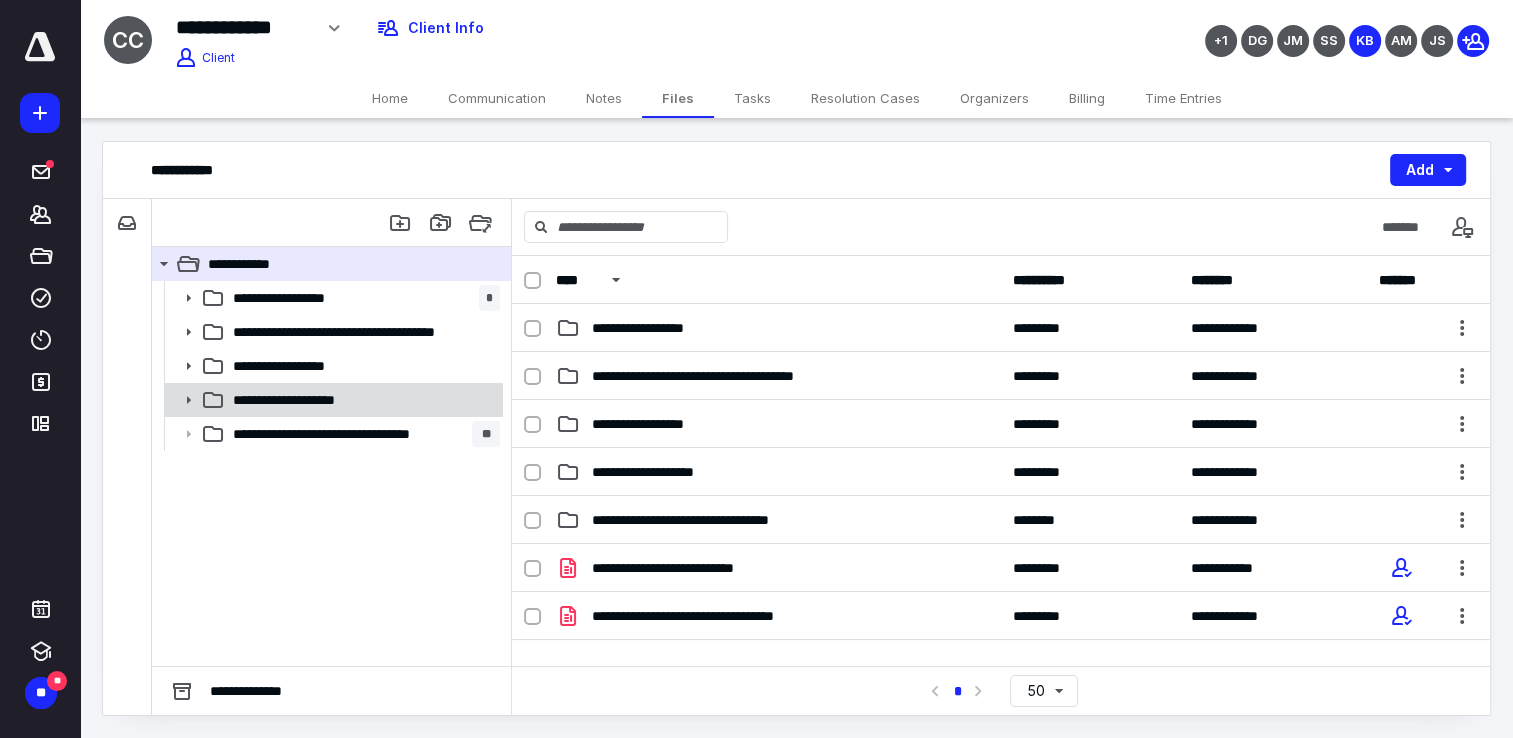 click 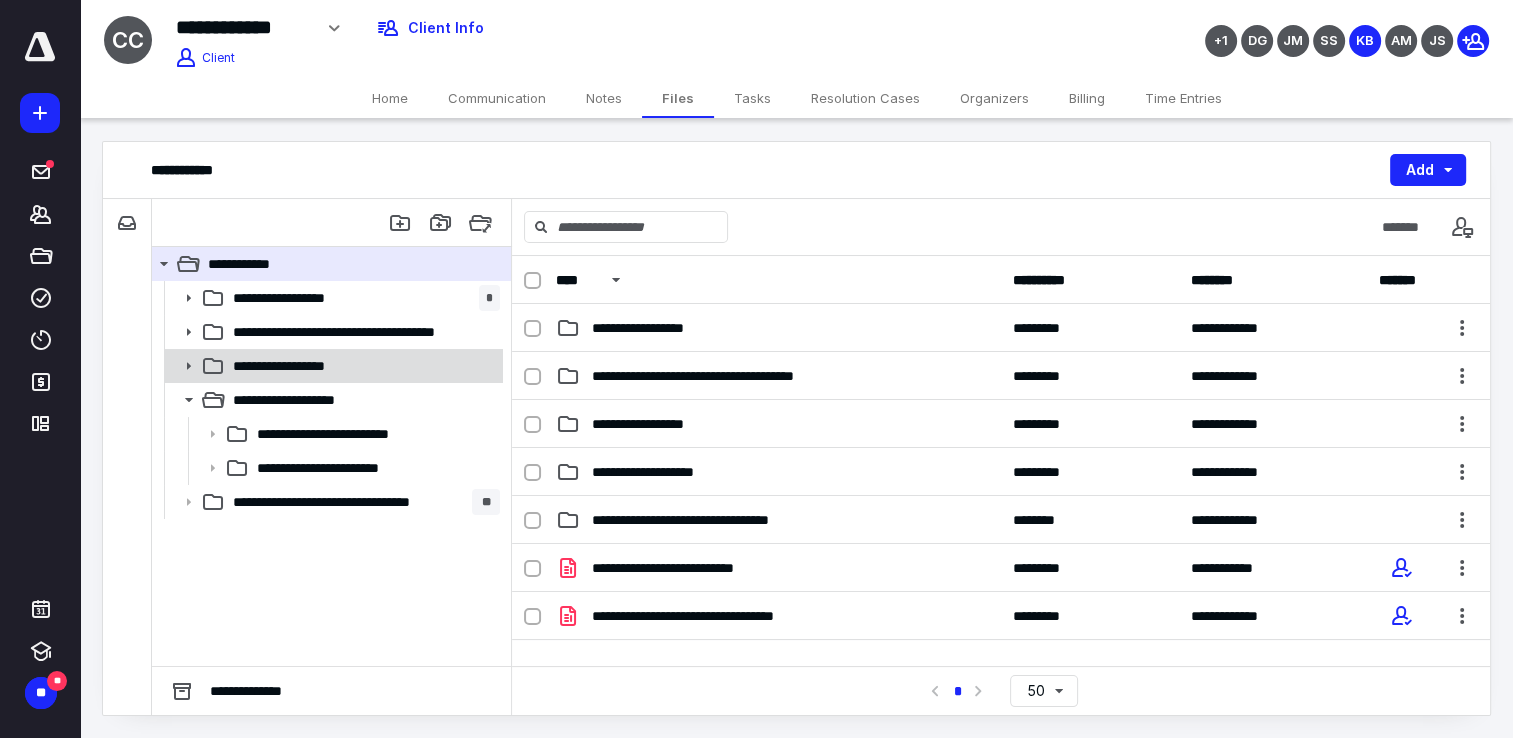 click 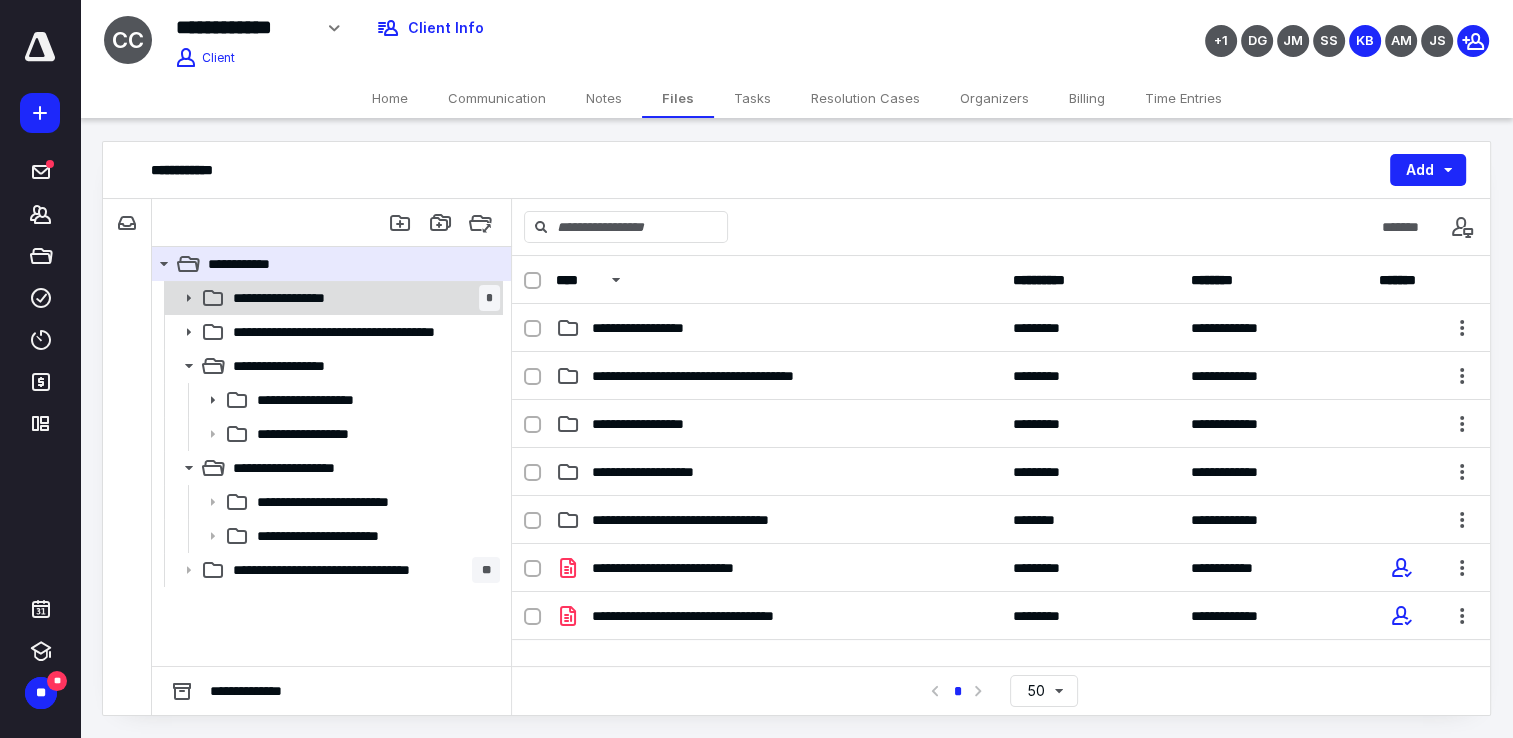 click 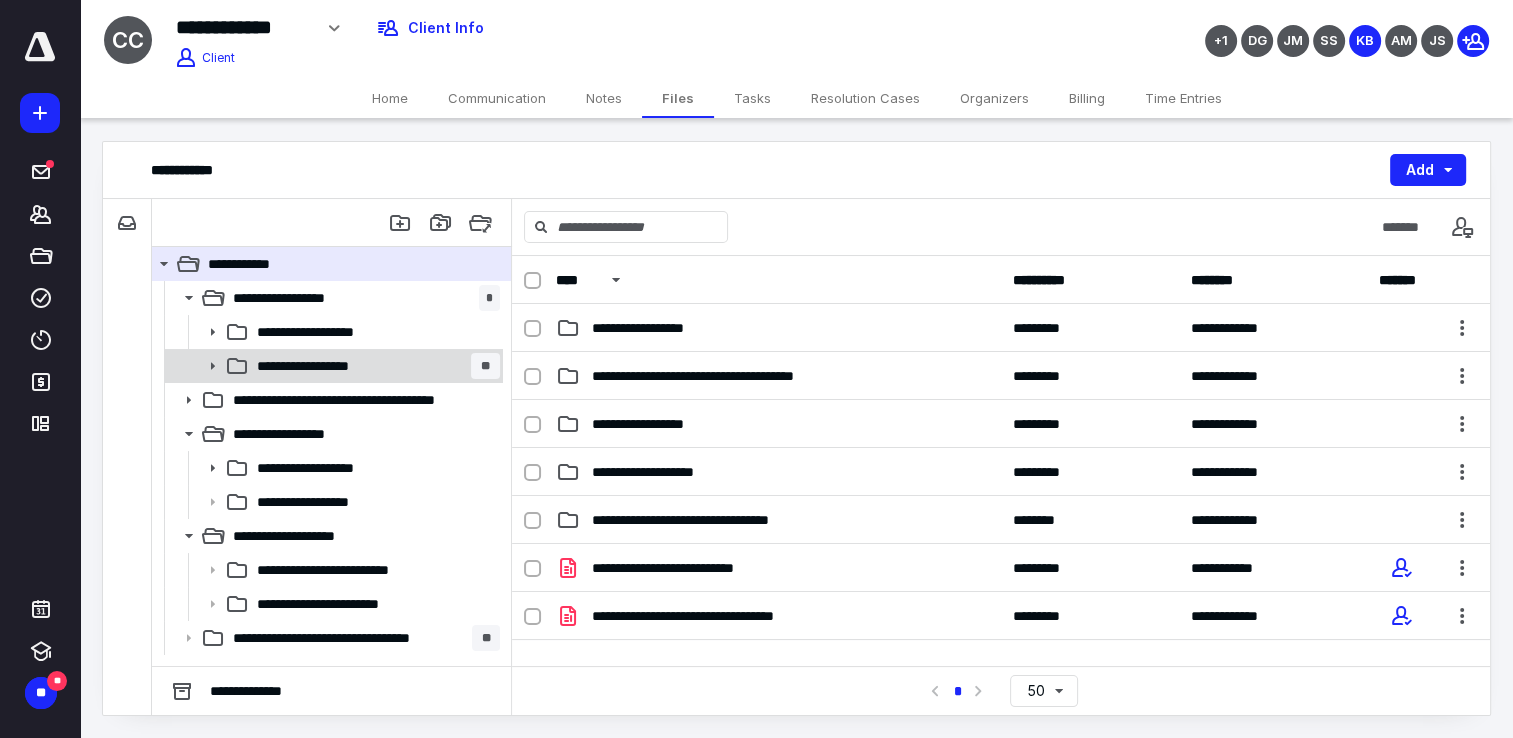 click on "**********" at bounding box center [325, 366] 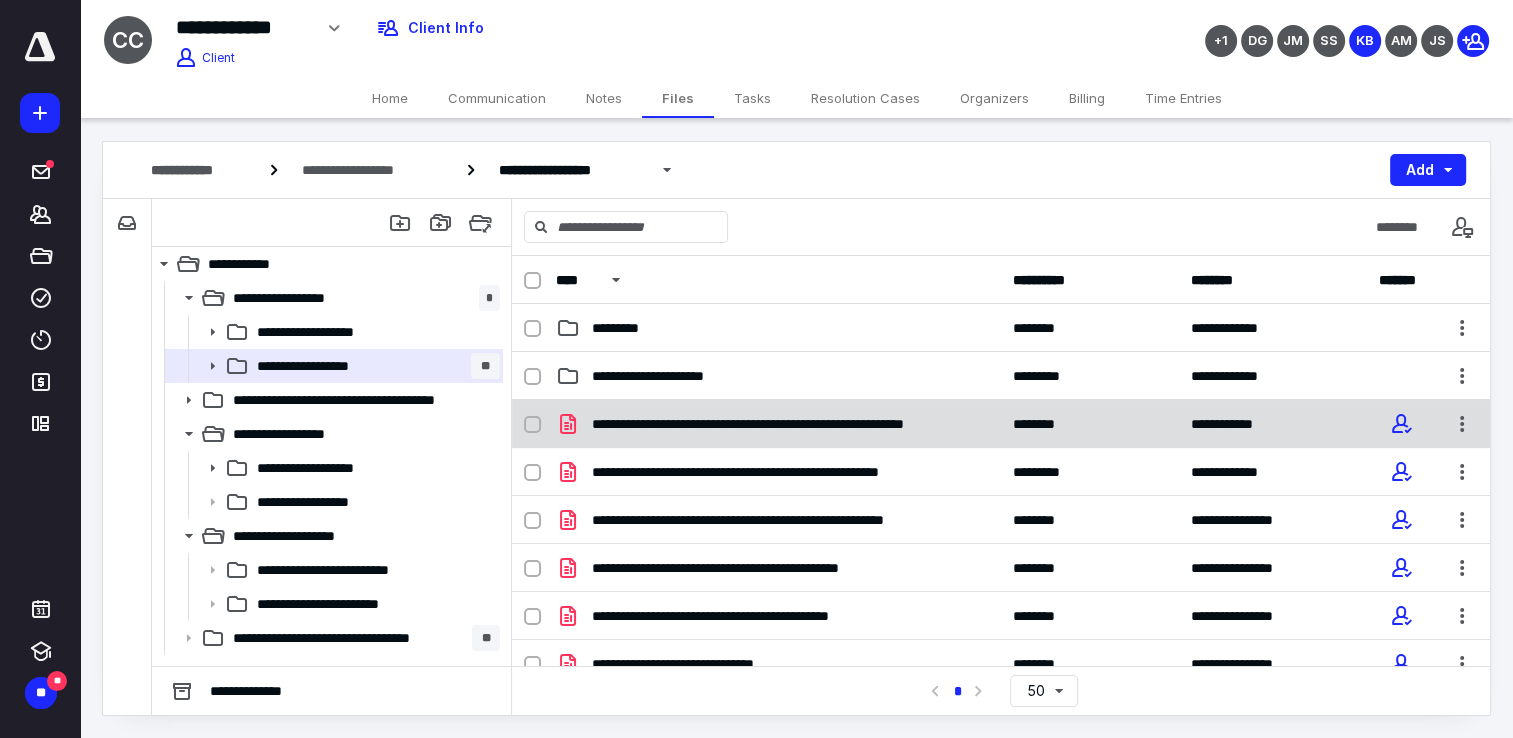 click on "**********" at bounding box center [787, 424] 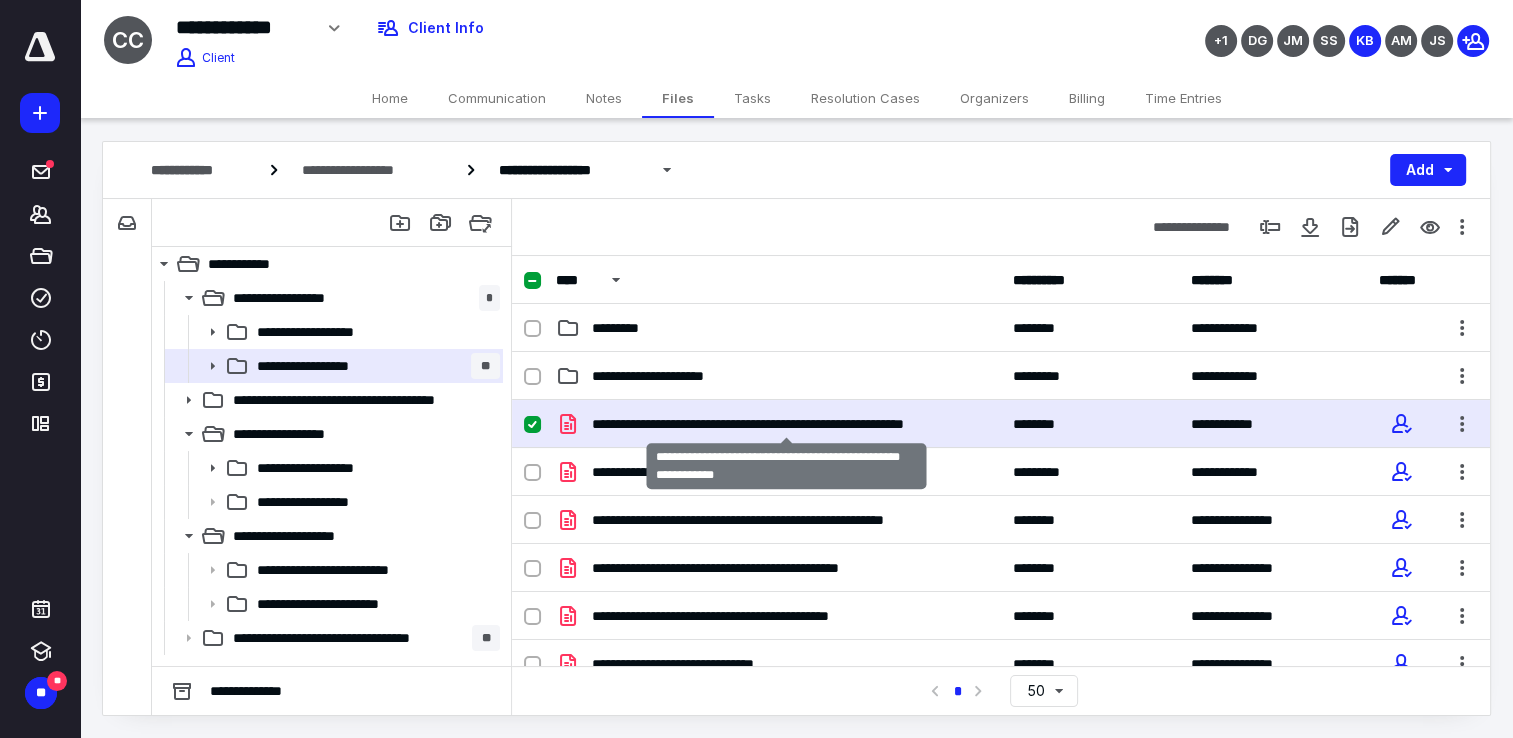 click on "**********" at bounding box center (787, 424) 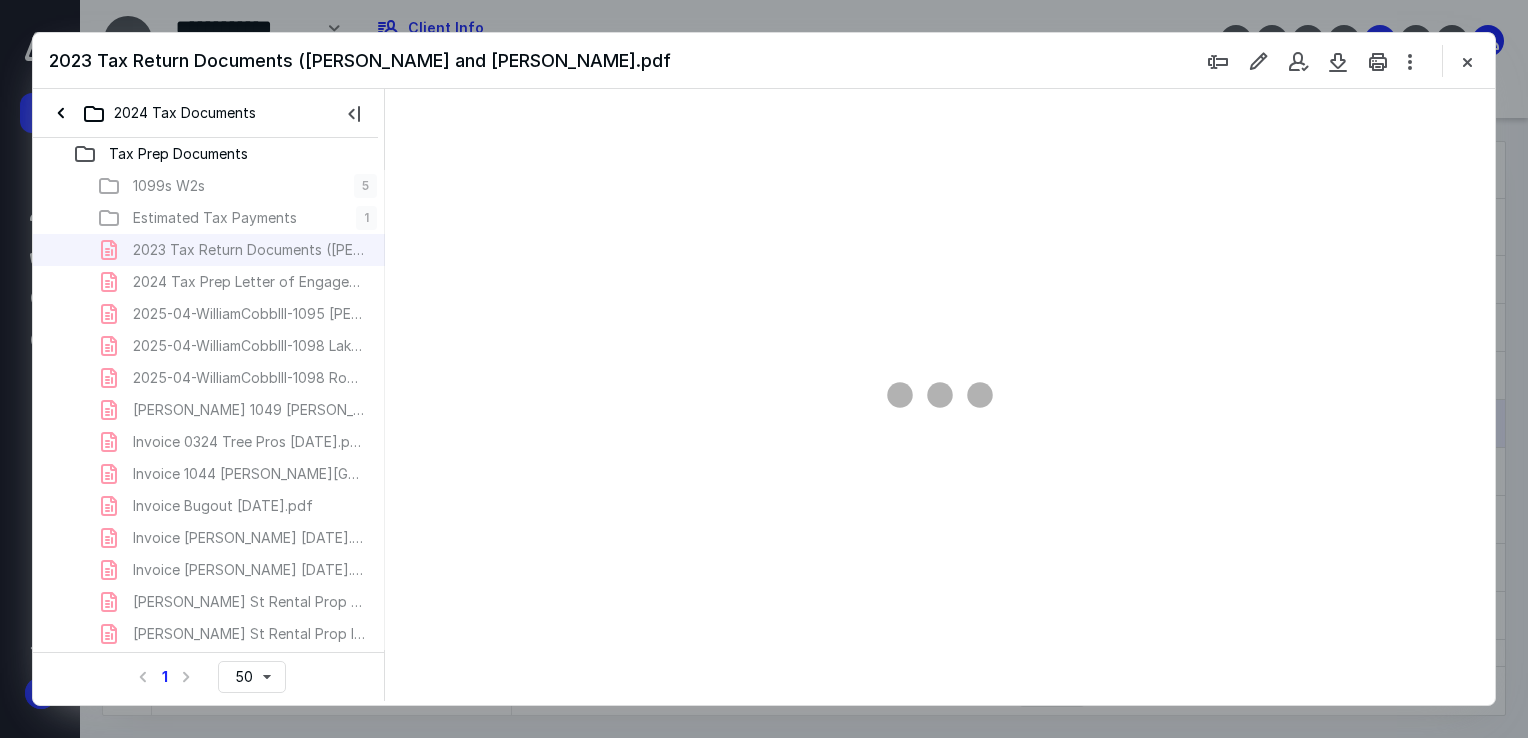 scroll, scrollTop: 0, scrollLeft: 0, axis: both 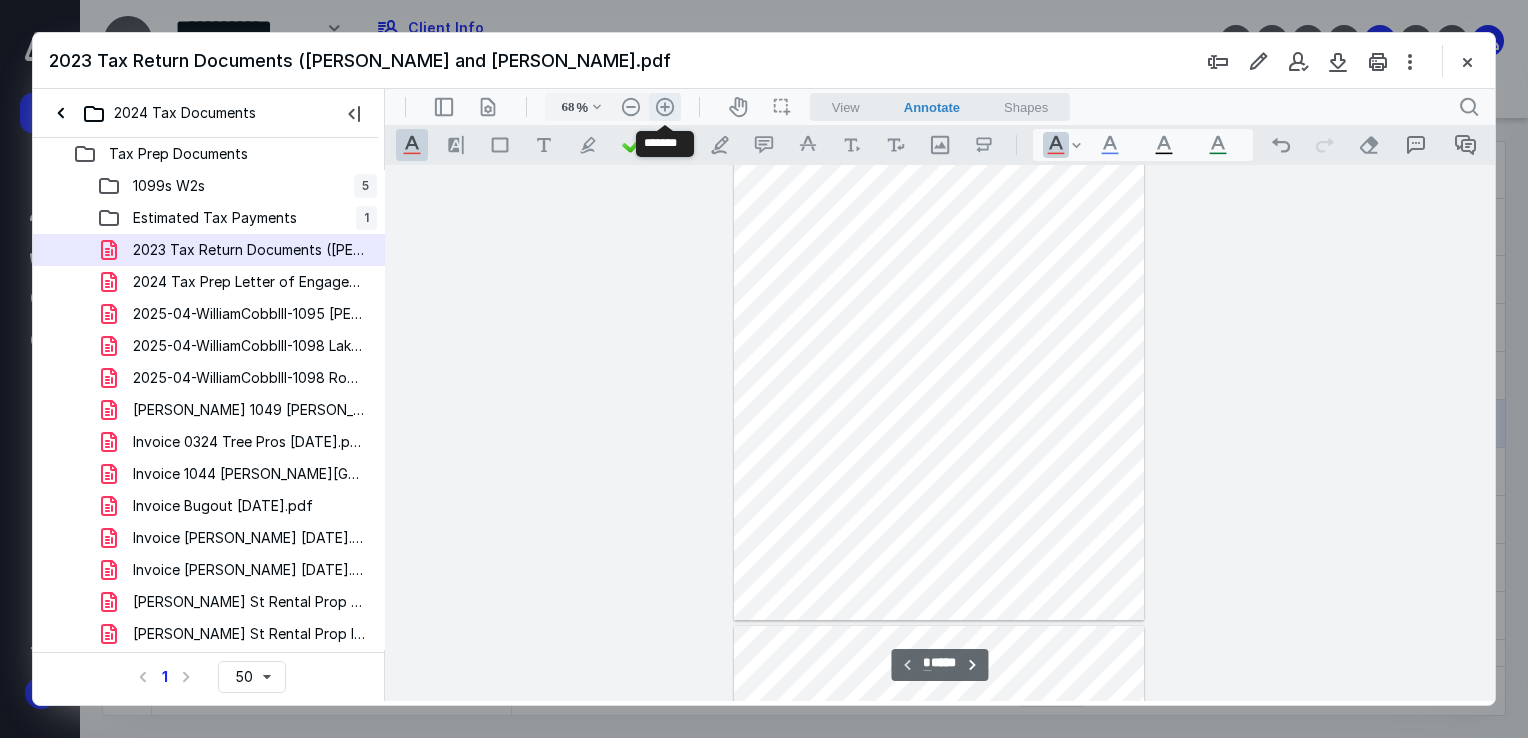 click on ".cls-1{fill:#abb0c4;} icon - header - zoom - in - line" at bounding box center (665, 107) 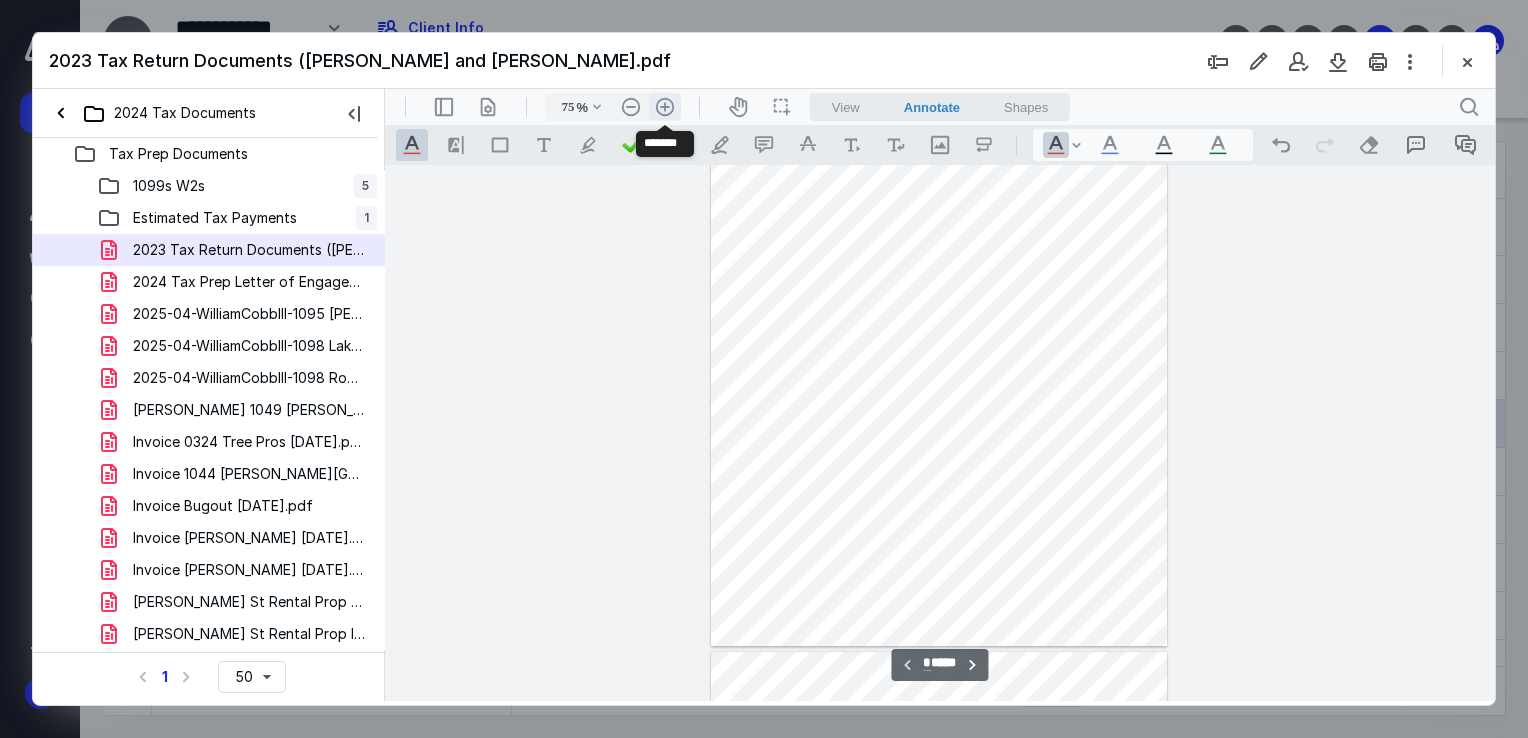 click on ".cls-1{fill:#abb0c4;} icon - header - zoom - in - line" at bounding box center [665, 107] 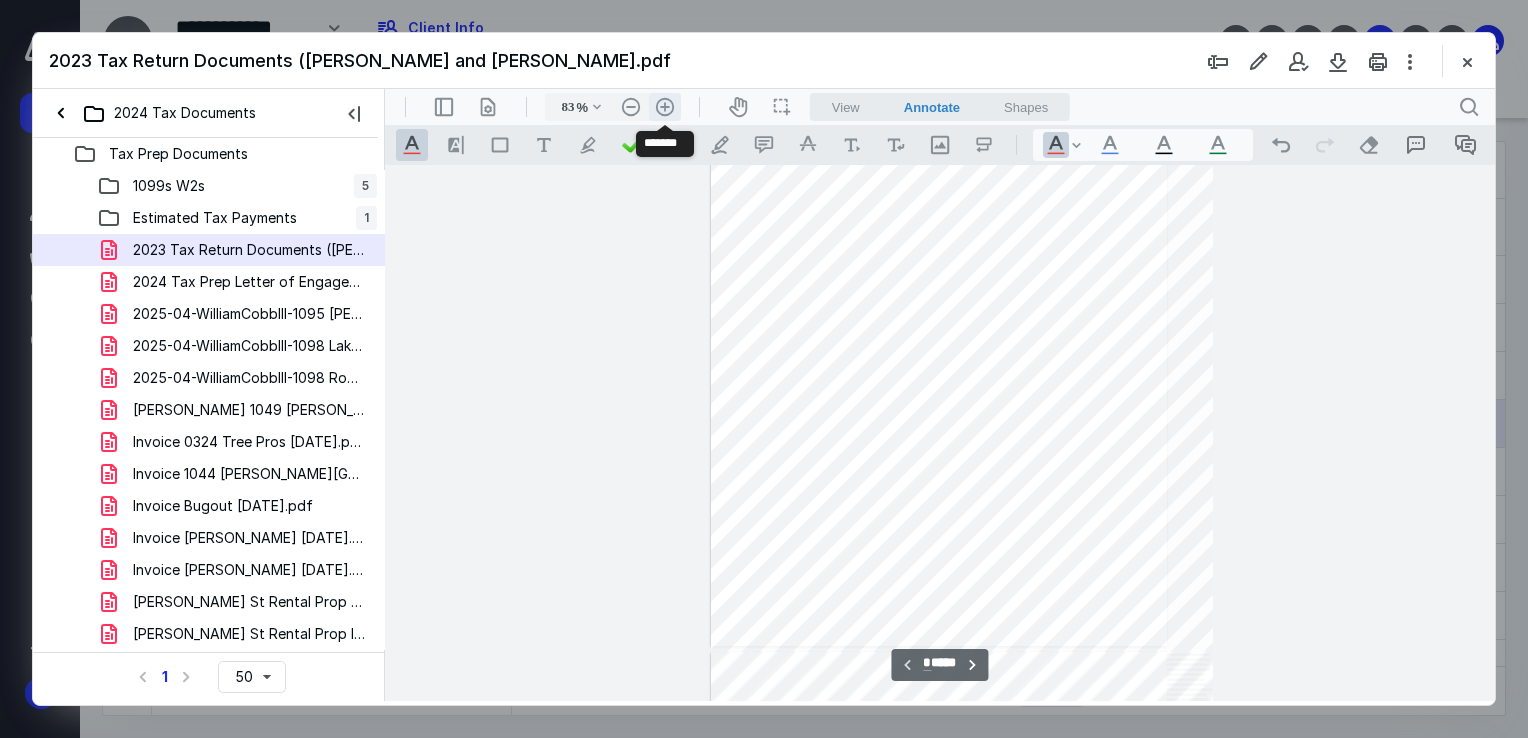 click on ".cls-1{fill:#abb0c4;} icon - header - zoom - in - line" at bounding box center (665, 107) 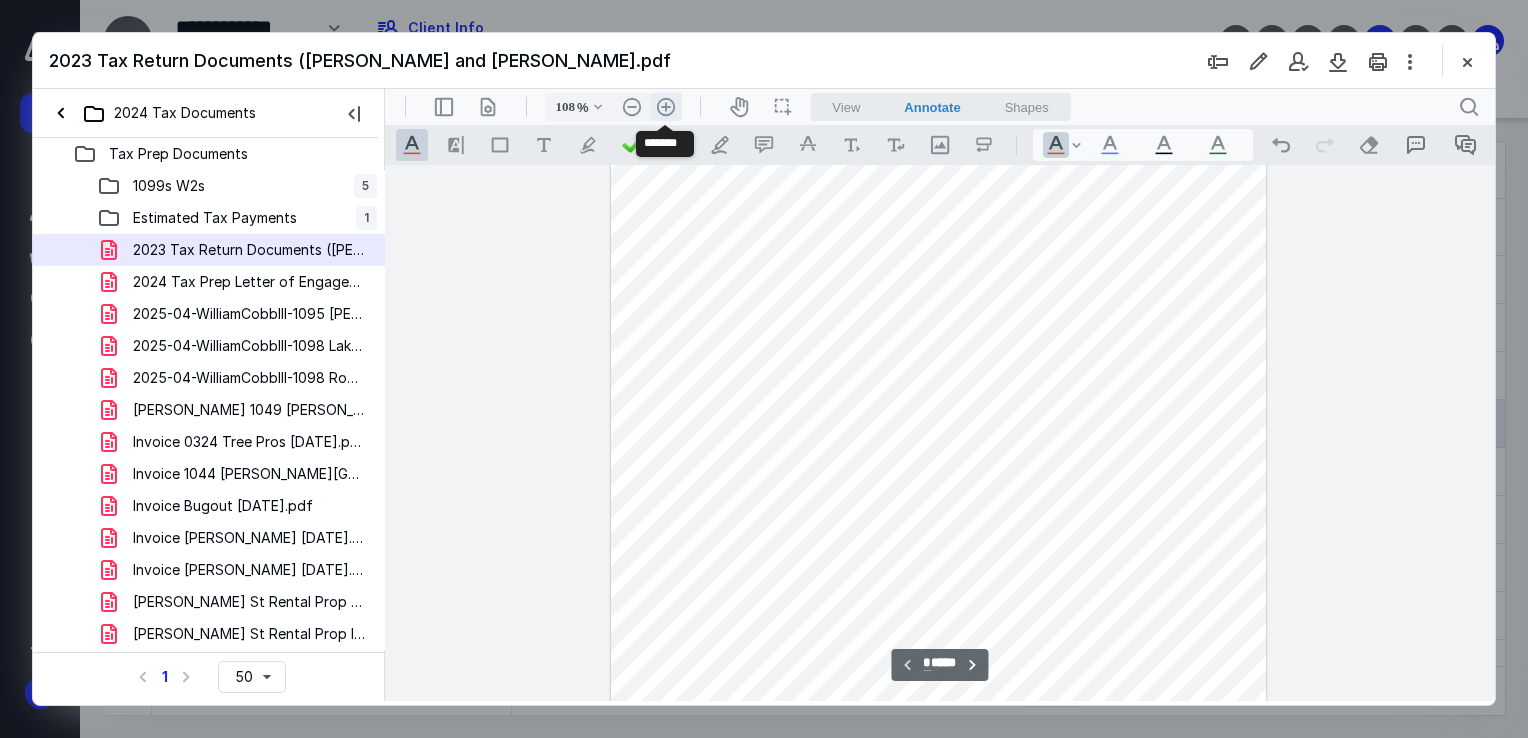 click on ".cls-1{fill:#abb0c4;} icon - header - zoom - in - line" at bounding box center [666, 107] 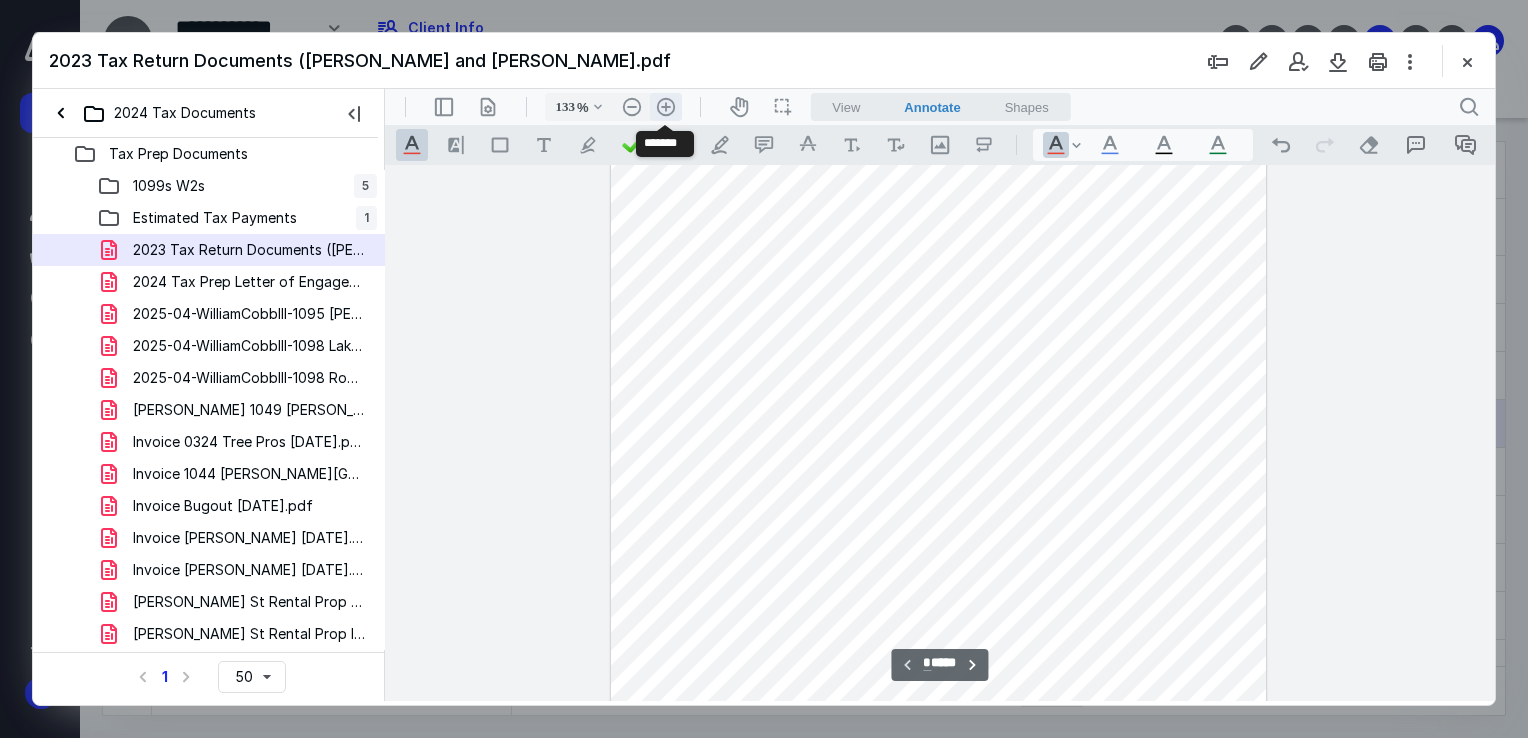 scroll, scrollTop: 378, scrollLeft: 0, axis: vertical 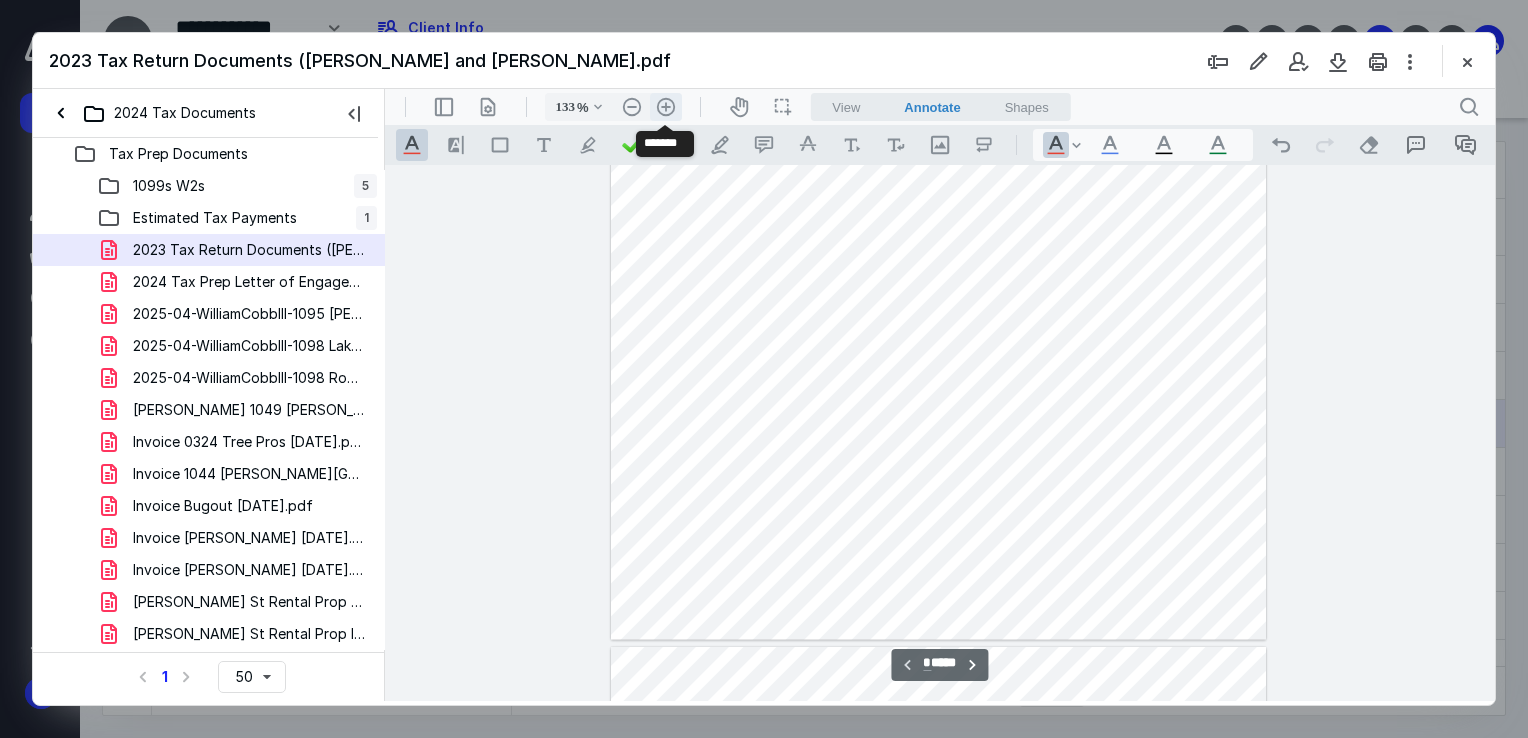 click on ".cls-1{fill:#abb0c4;} icon - header - zoom - in - line" at bounding box center [666, 107] 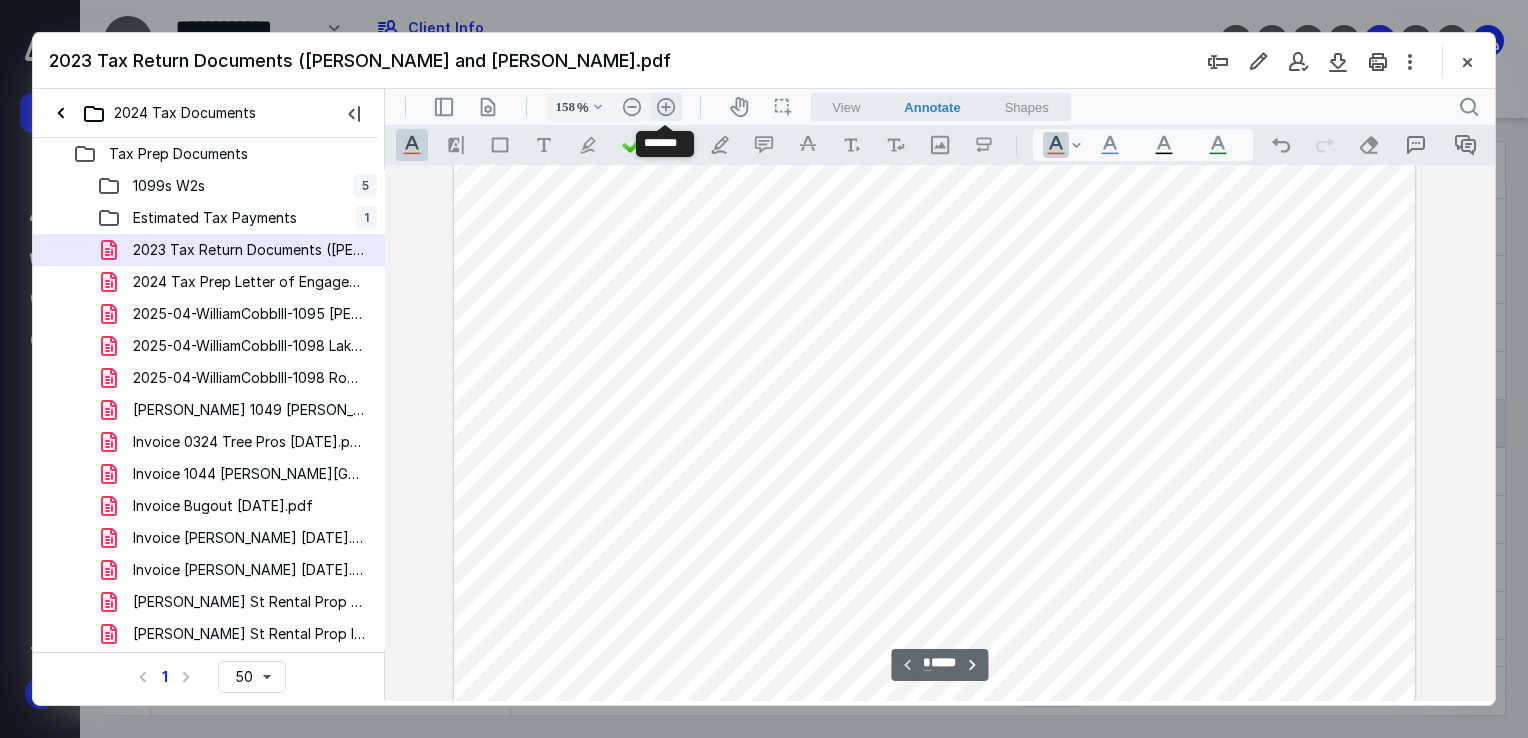 click on ".cls-1{fill:#abb0c4;} icon - header - zoom - in - line" at bounding box center [666, 107] 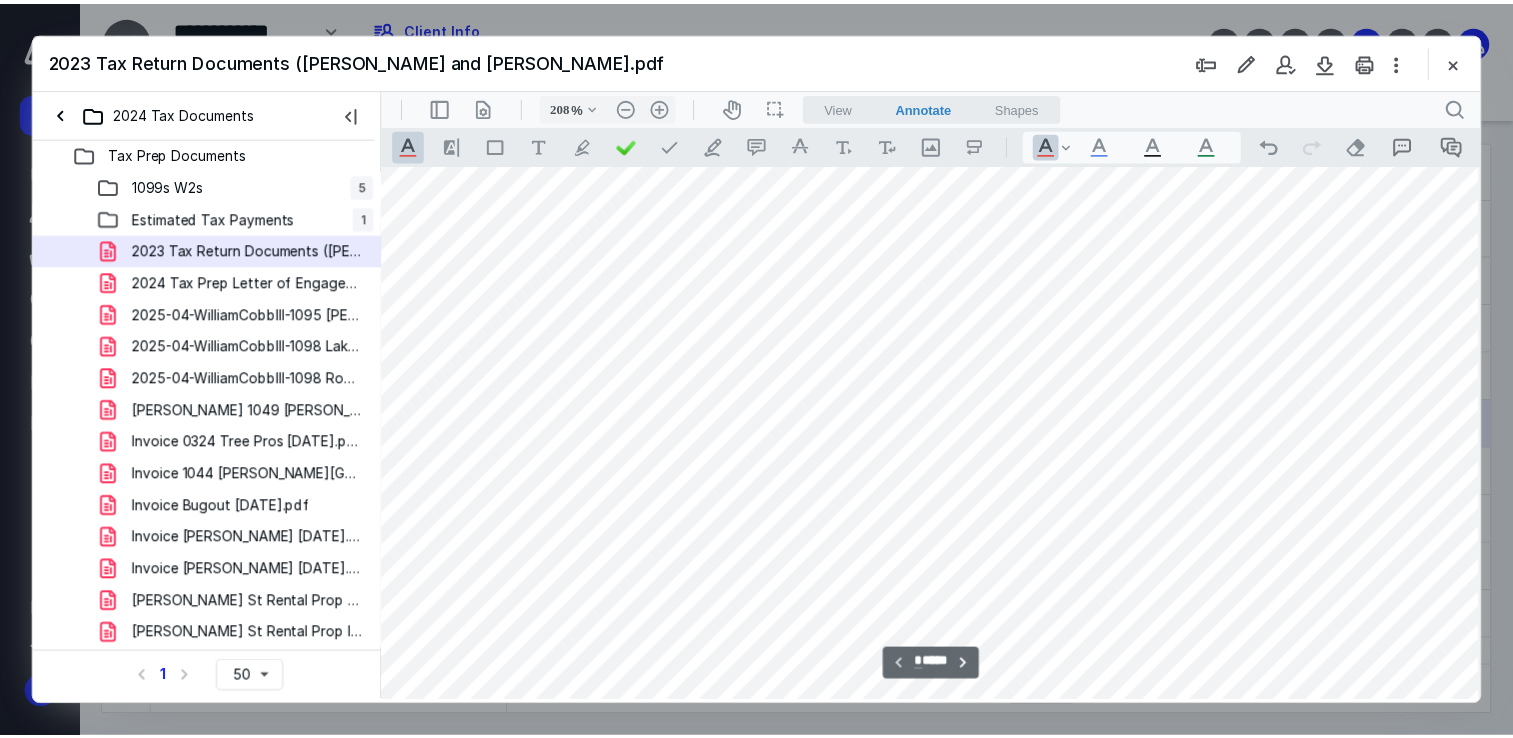 scroll, scrollTop: 218, scrollLeft: 351, axis: both 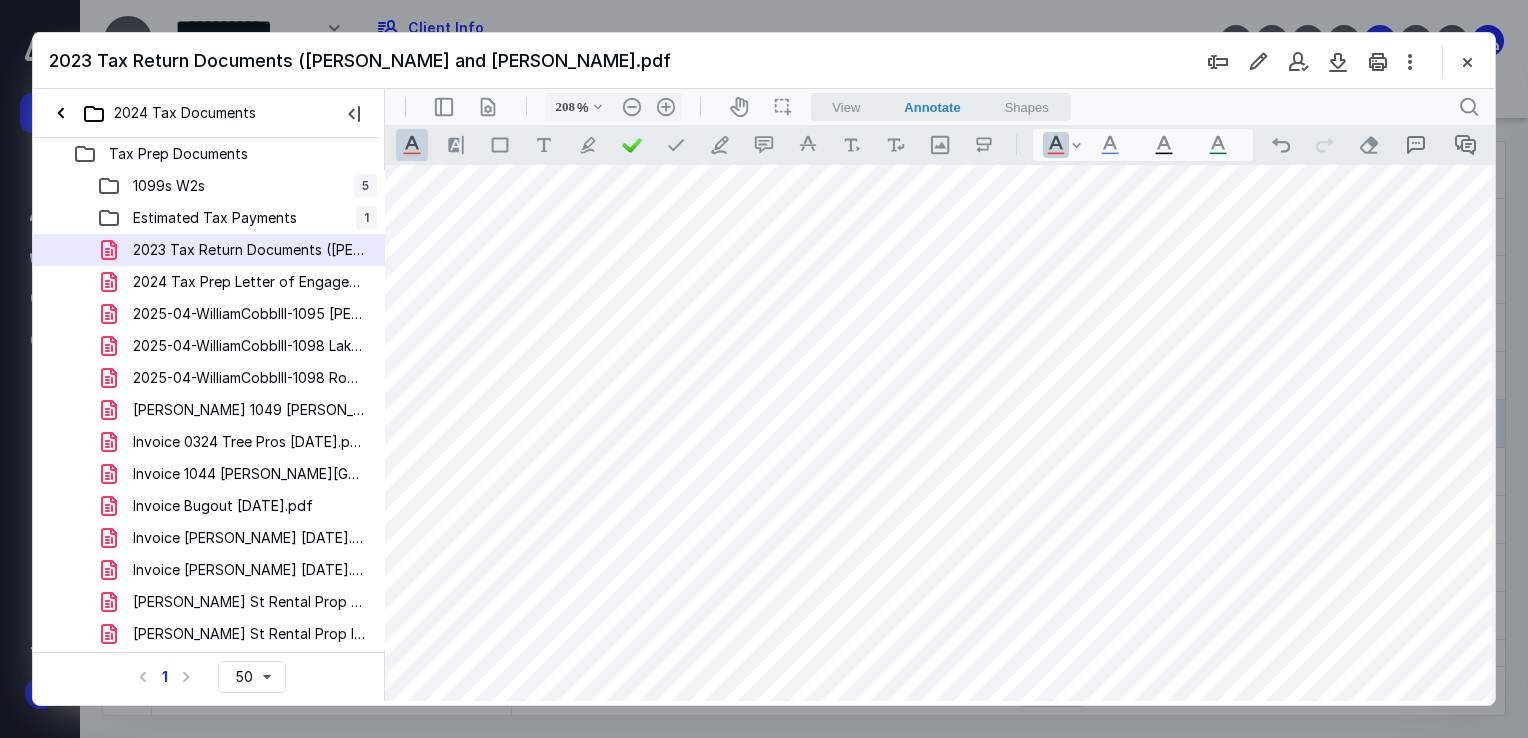 click at bounding box center (863, 775) 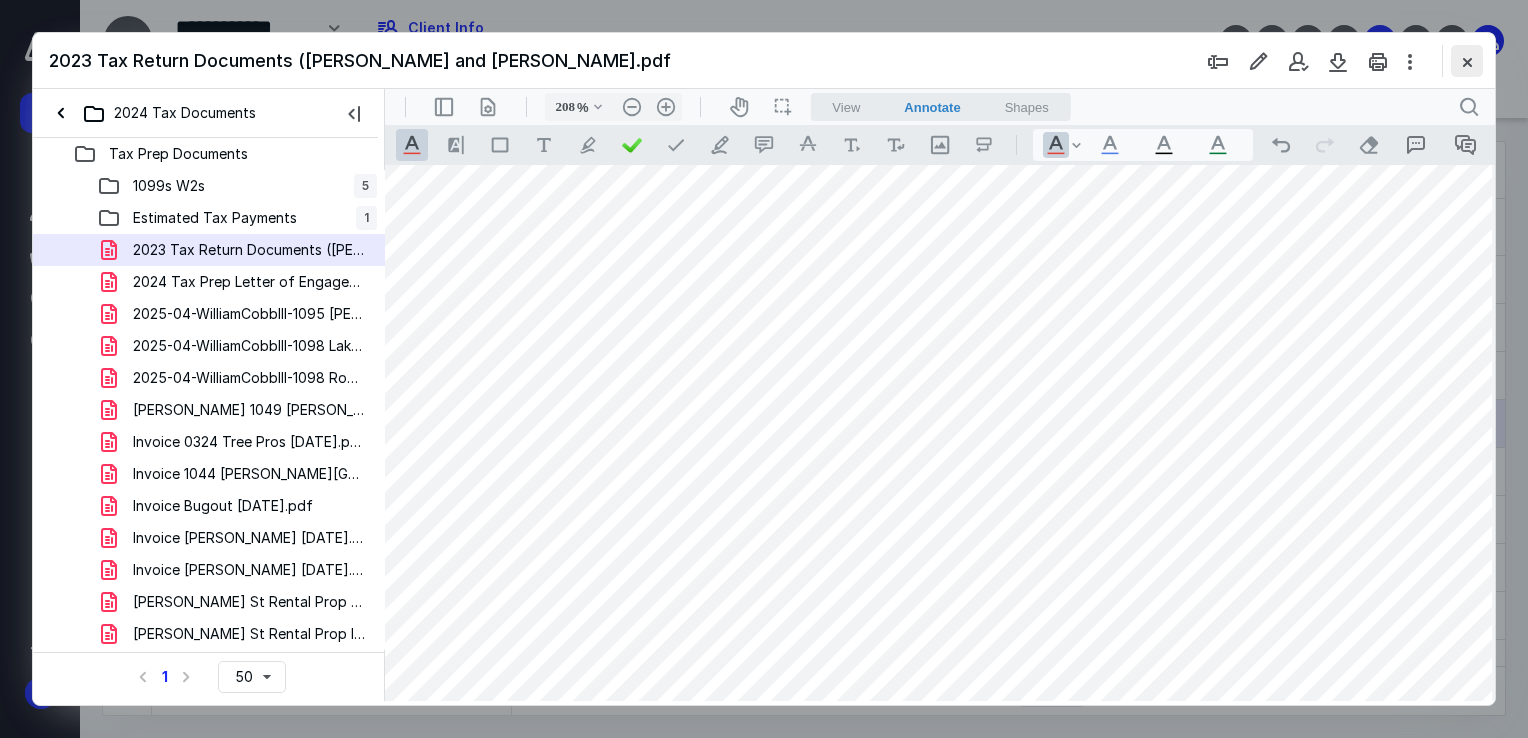 click at bounding box center (1467, 61) 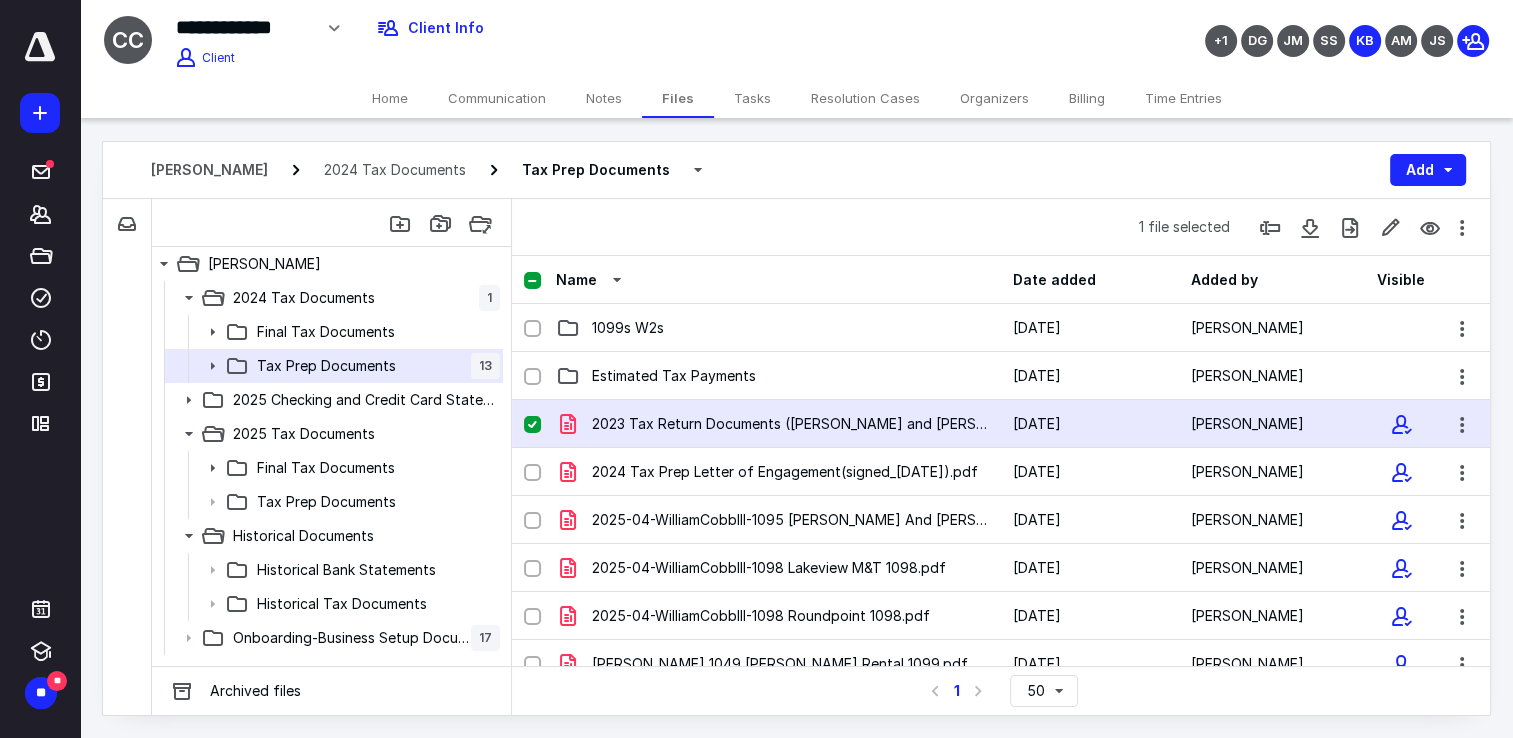 drag, startPoint x: 403, startPoint y: 99, endPoint x: 414, endPoint y: 107, distance: 13.601471 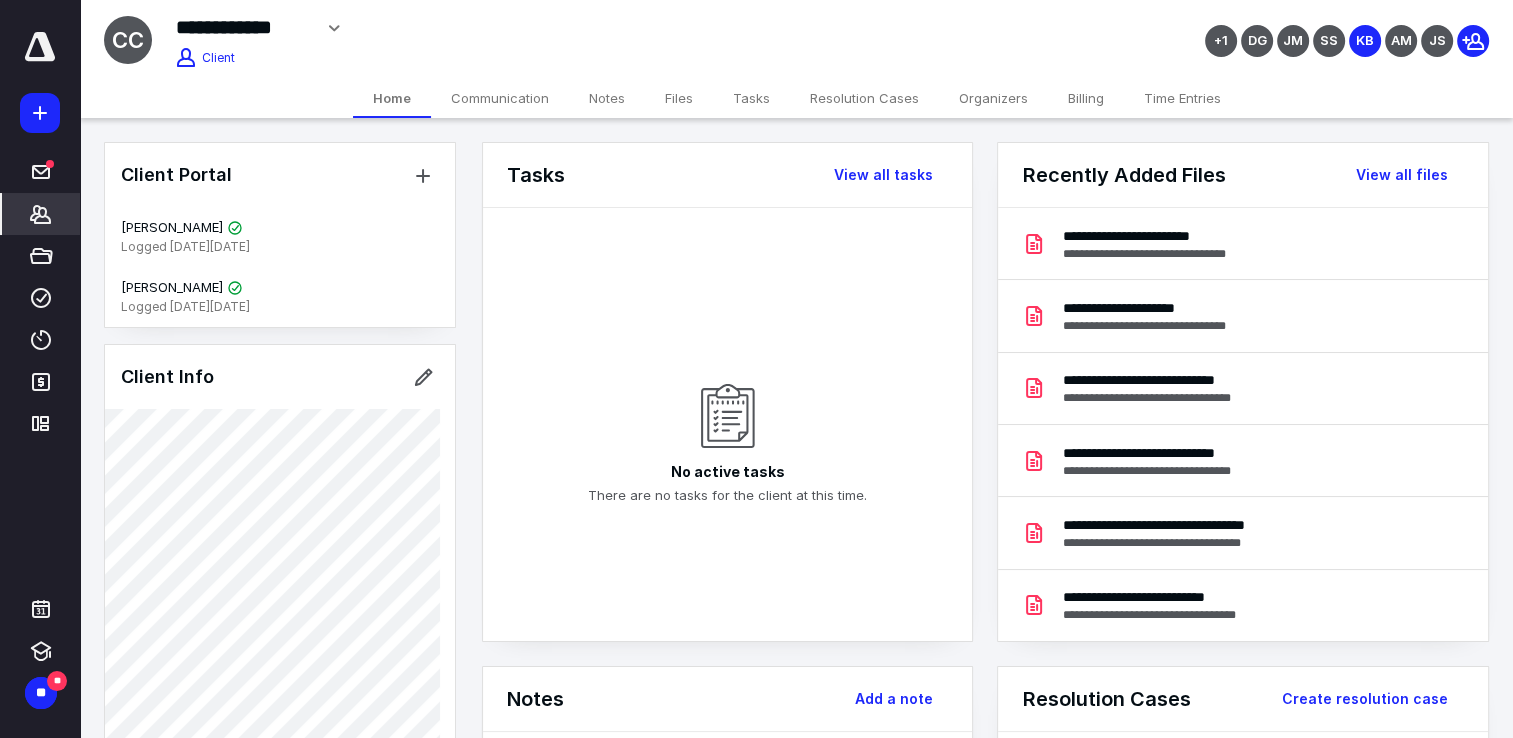 click on "Client Portal [PERSON_NAME] Logged [DATE][DATE] [PERSON_NAME] Logged [DATE][DATE] Client Info About Spouse Dependents Important clients Tags Manage all tags" at bounding box center (280, 980) 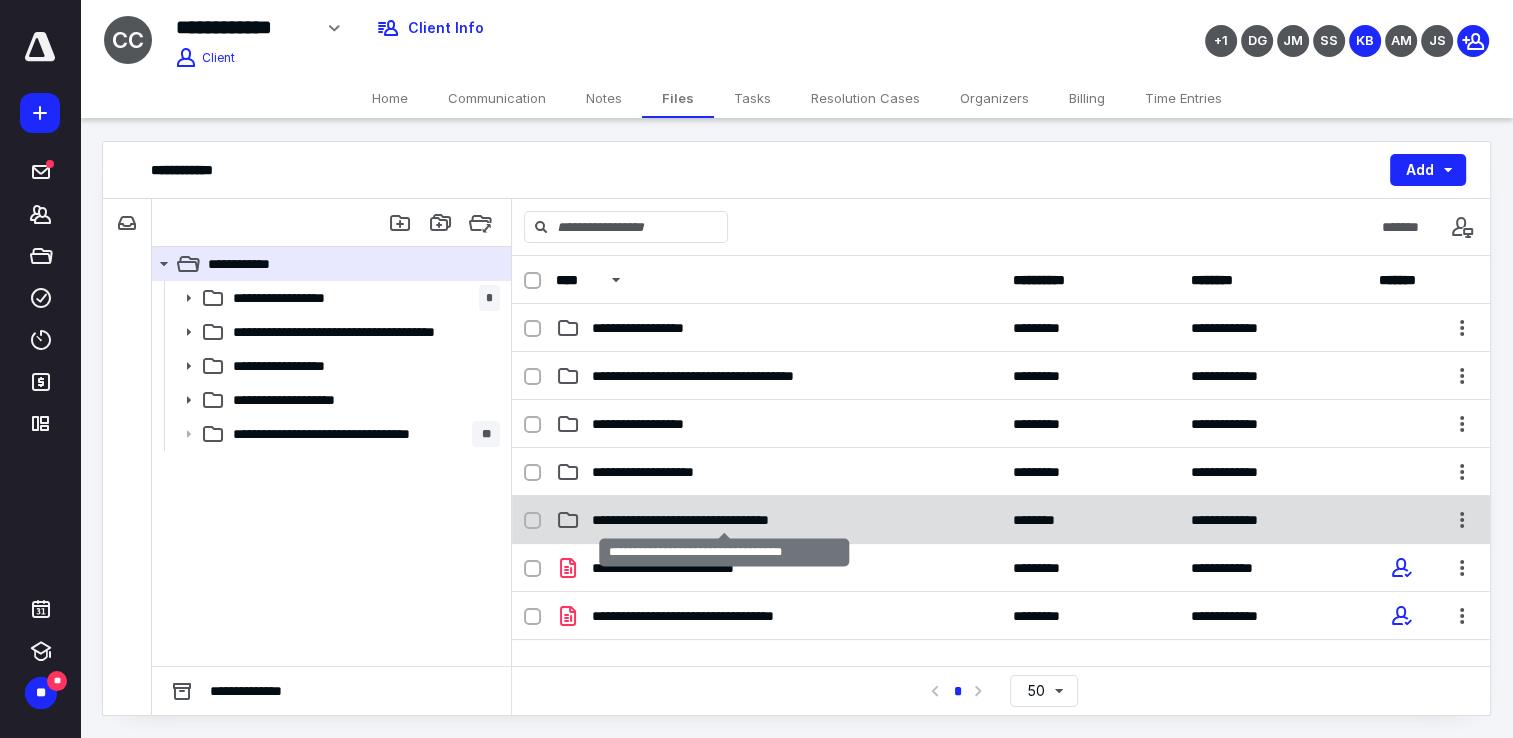 click on "**********" at bounding box center (724, 520) 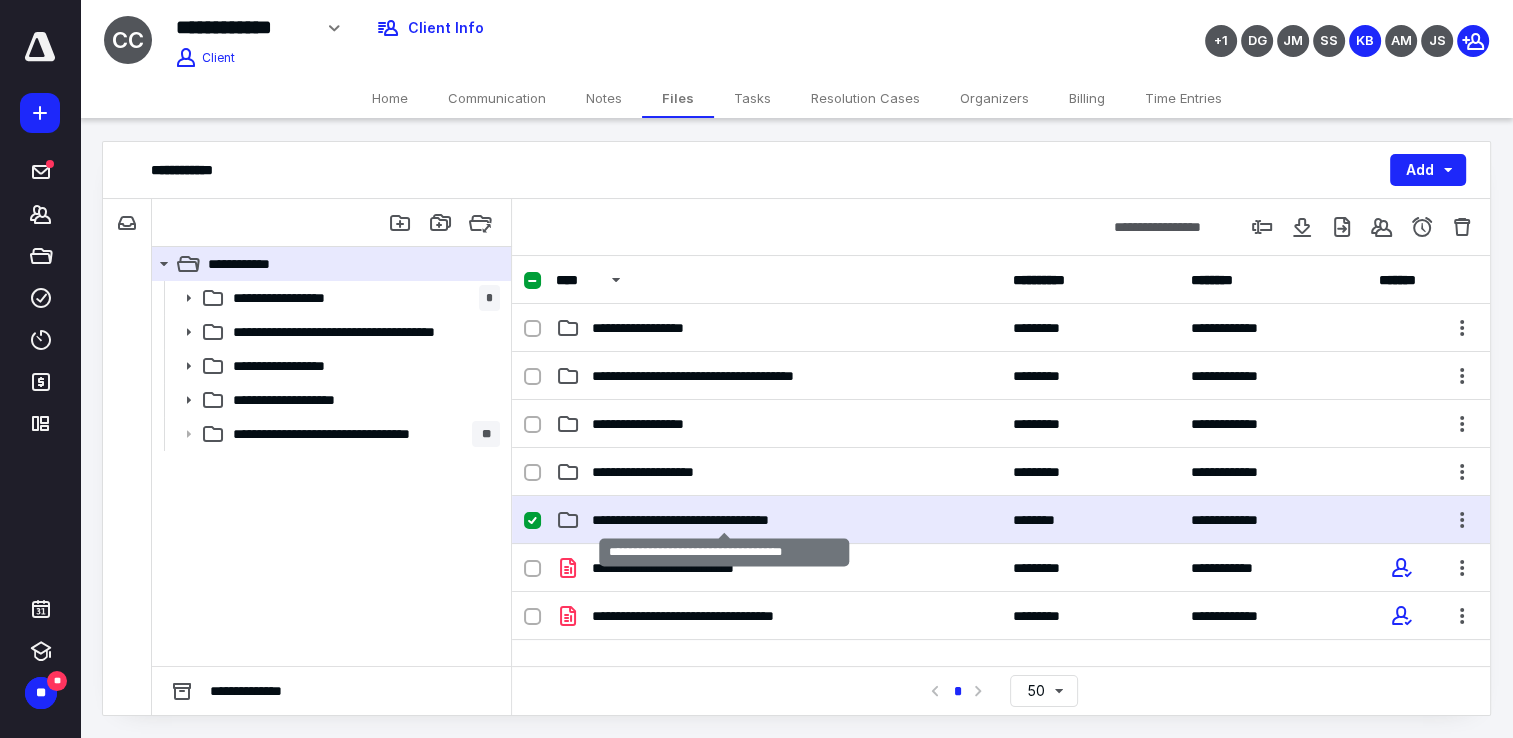 click on "**********" at bounding box center (724, 520) 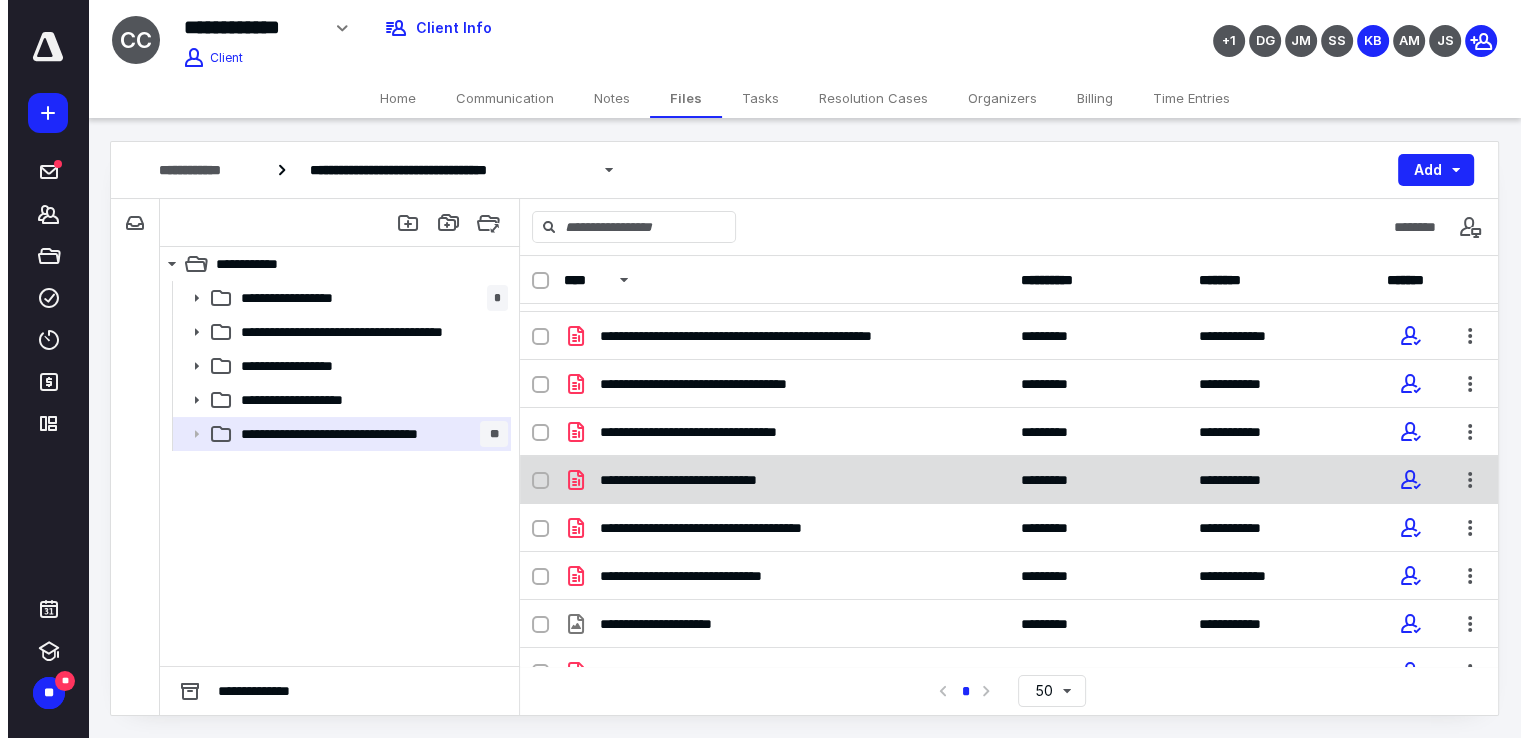 scroll, scrollTop: 19, scrollLeft: 0, axis: vertical 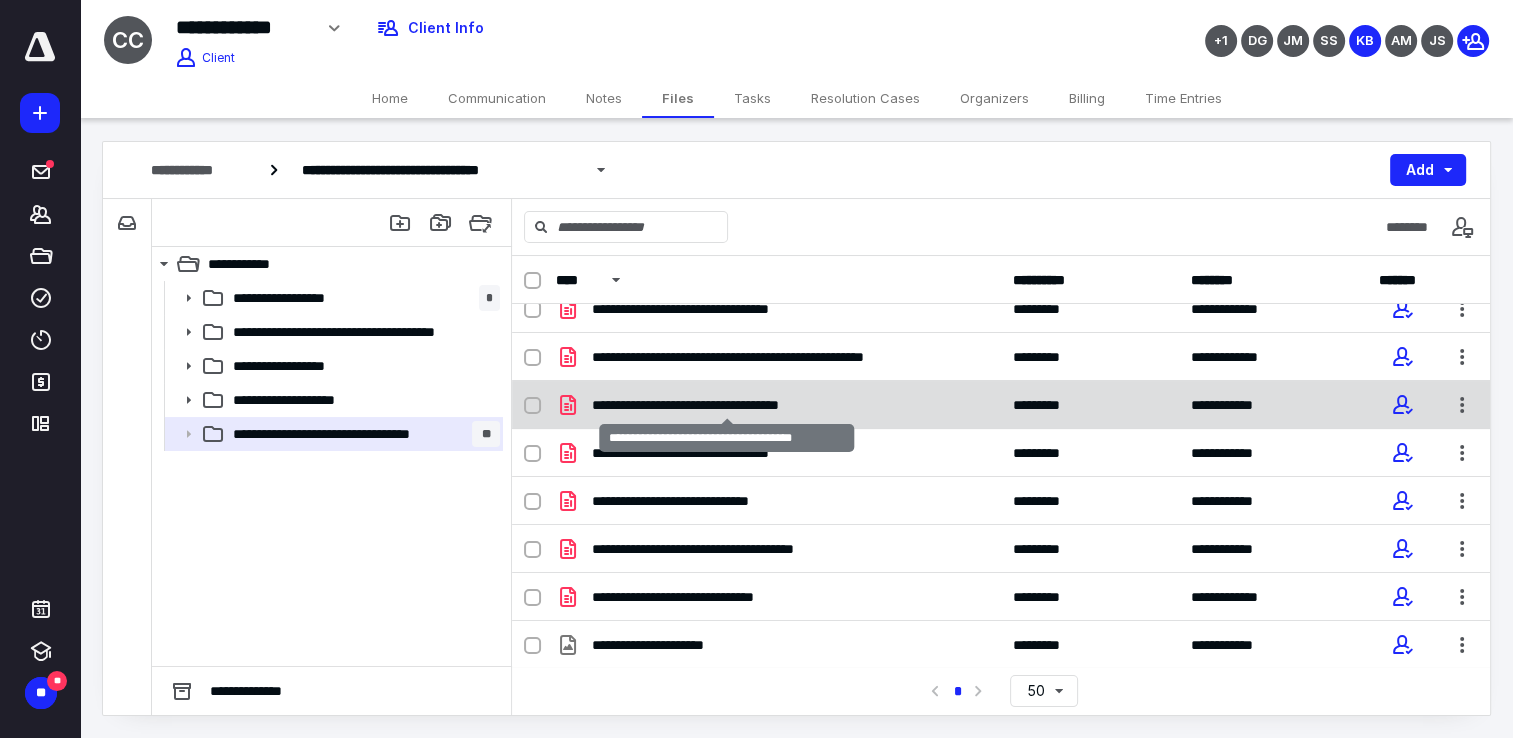 click on "**********" at bounding box center [727, 405] 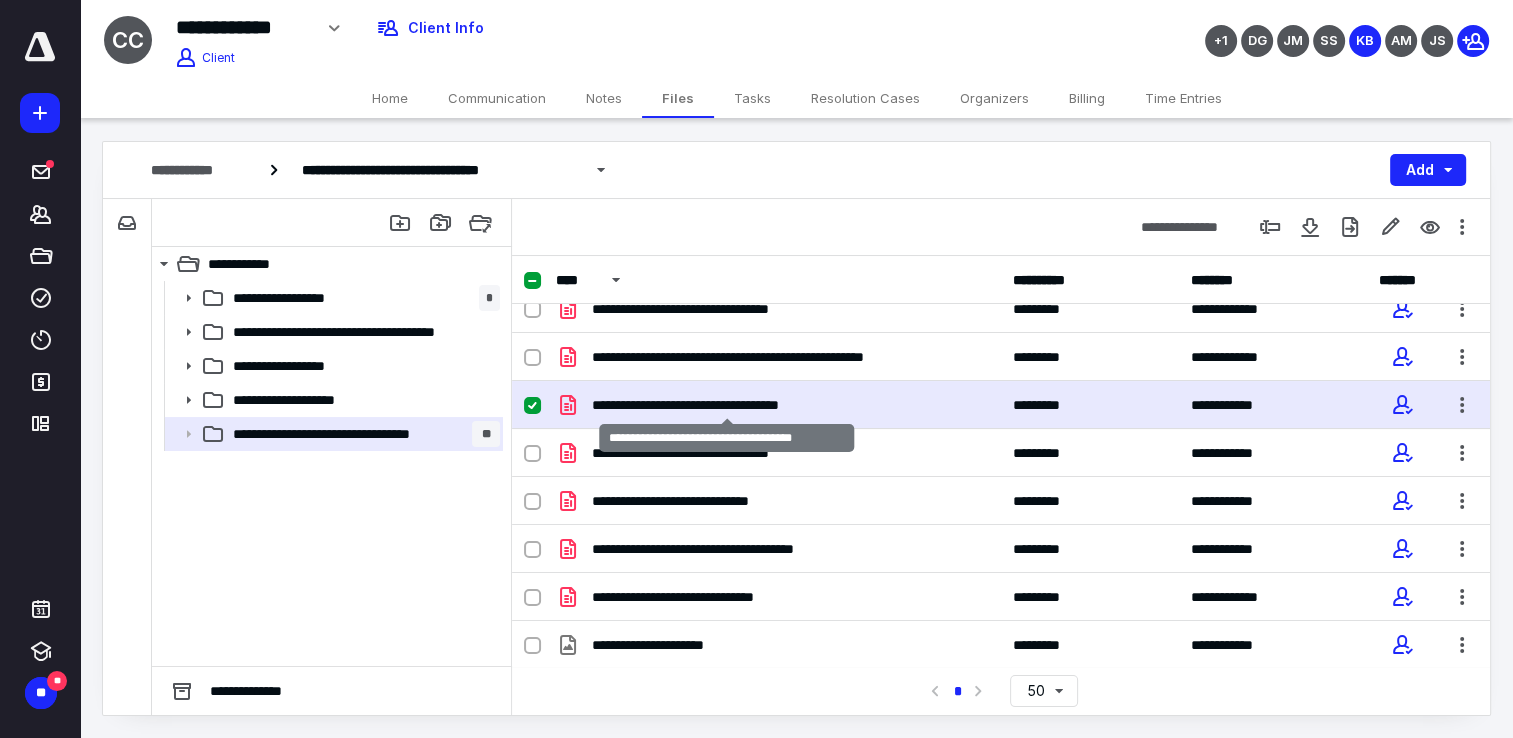 click on "**********" at bounding box center [727, 405] 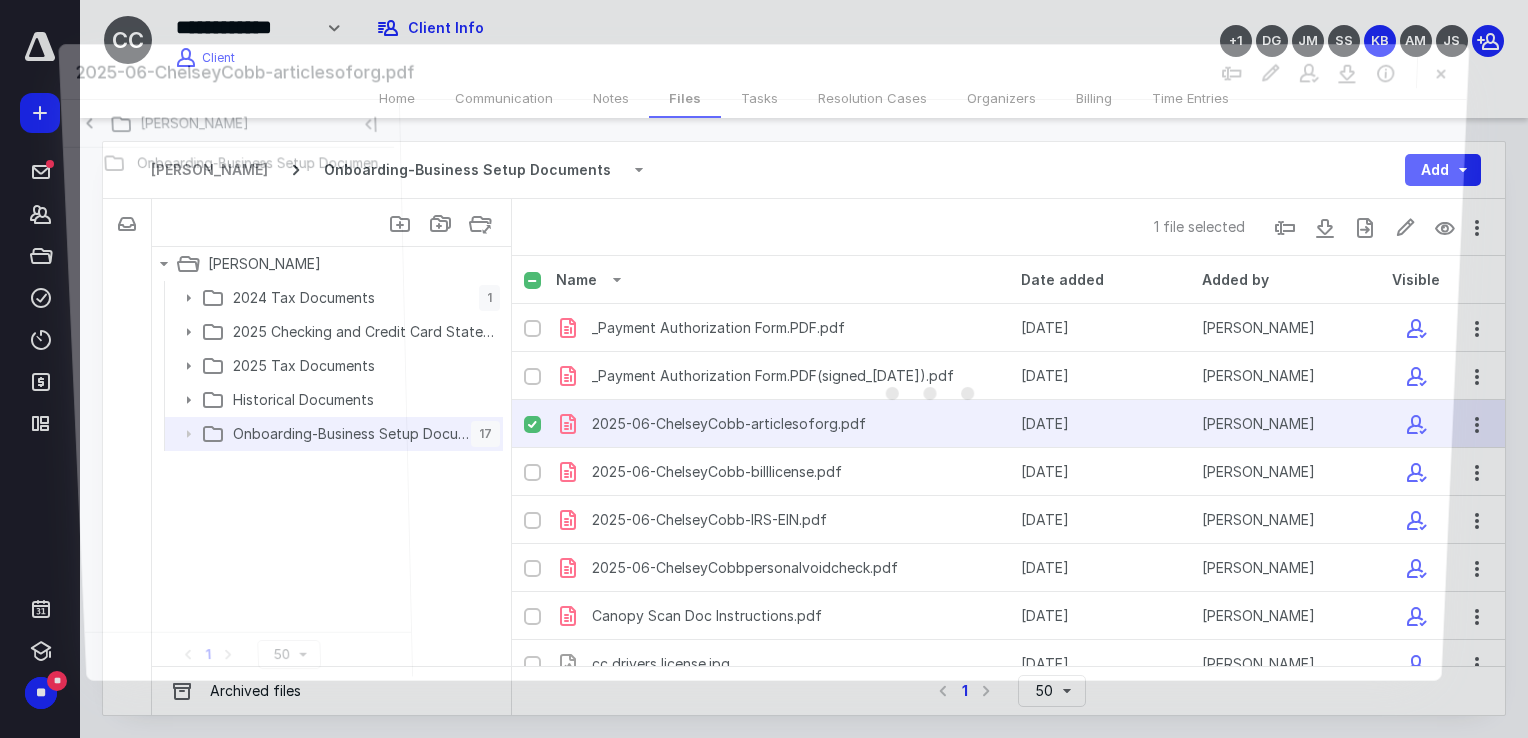scroll, scrollTop: 19, scrollLeft: 0, axis: vertical 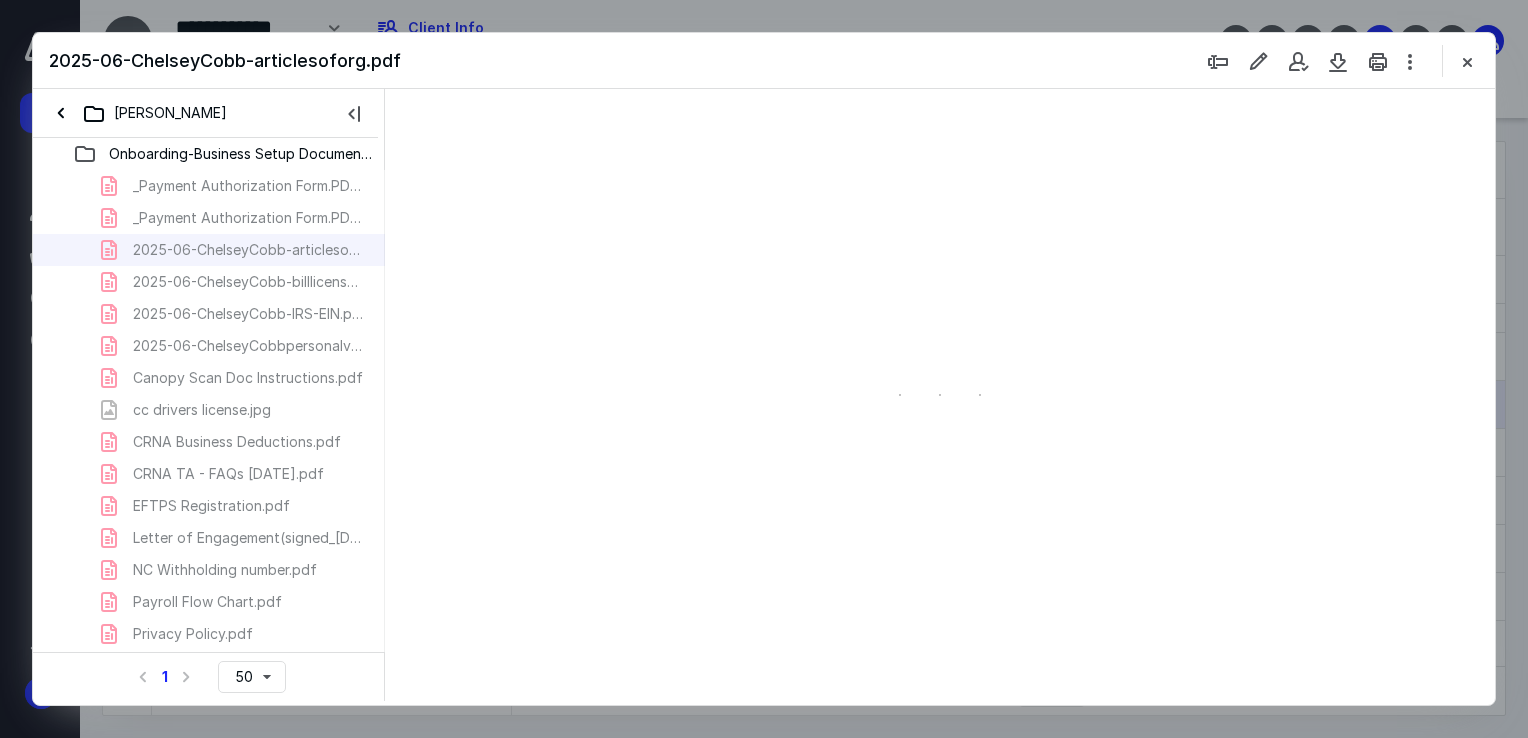 click on "_Payment Authorization Form.PDF.pdf _Payment Authorization Form.PDF(signed_[DATE]).pdf 2025-06-ChelseyCobb-articlesoforg.pdf 2025-06-ChelseyCobb-billlicense.pdf 2025-06-ChelseyCobb-IRS-EIN.pdf 2025-06-ChelseyCobbpersonalvoidcheck.pdf Canopy Scan Doc Instructions.pdf cc drivers license.jpg CRNA Business Deductions.pdf CRNA TA - FAQs [DATE].pdf EFTPS Registration.pdf Letter of Engagement(signed_[DATE]).pdf NC Withholding number.pdf Payroll Flow Chart.pdf Privacy Policy.pdf Tax Deduction Worksheet.xlsx Welcome Letter.pdf" at bounding box center [209, 442] 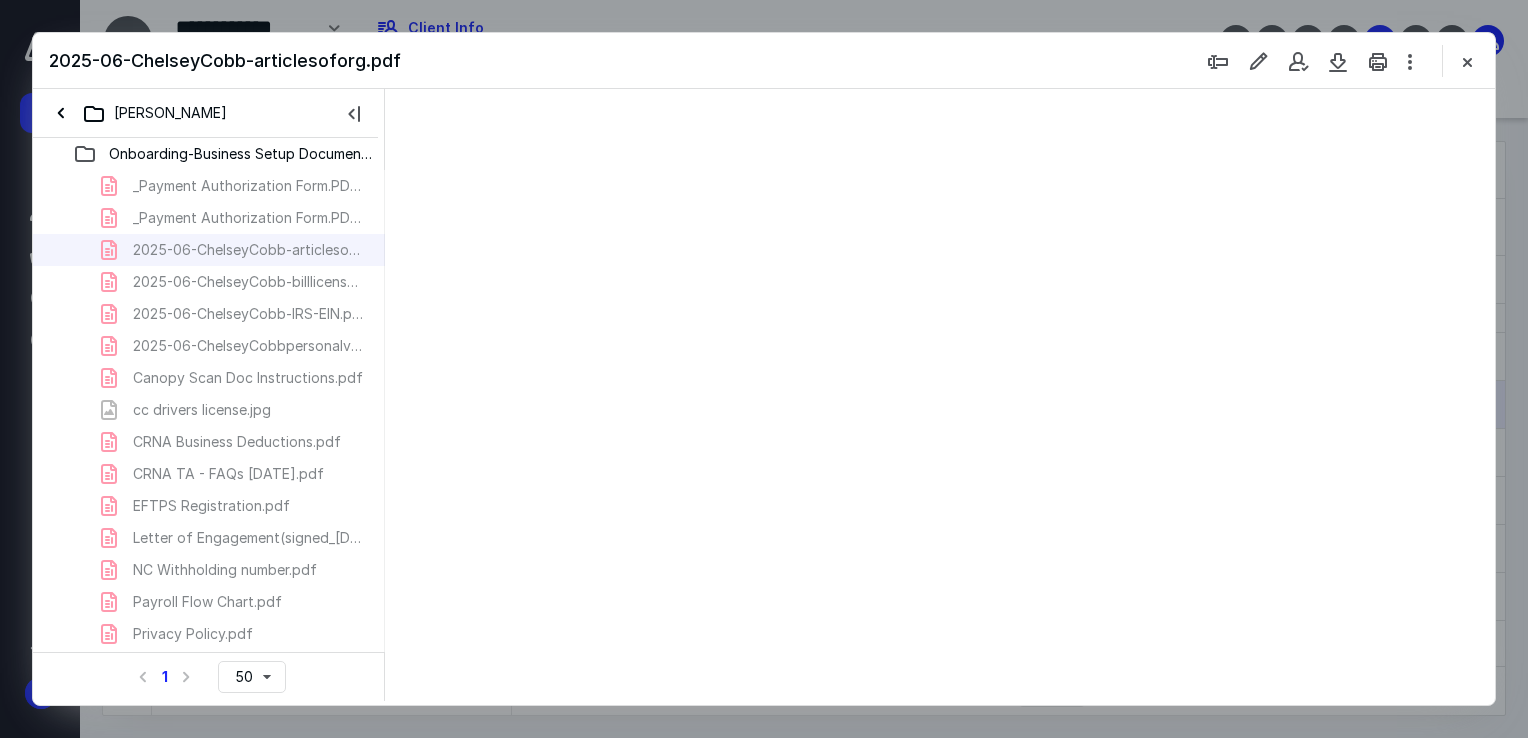 scroll, scrollTop: 78, scrollLeft: 0, axis: vertical 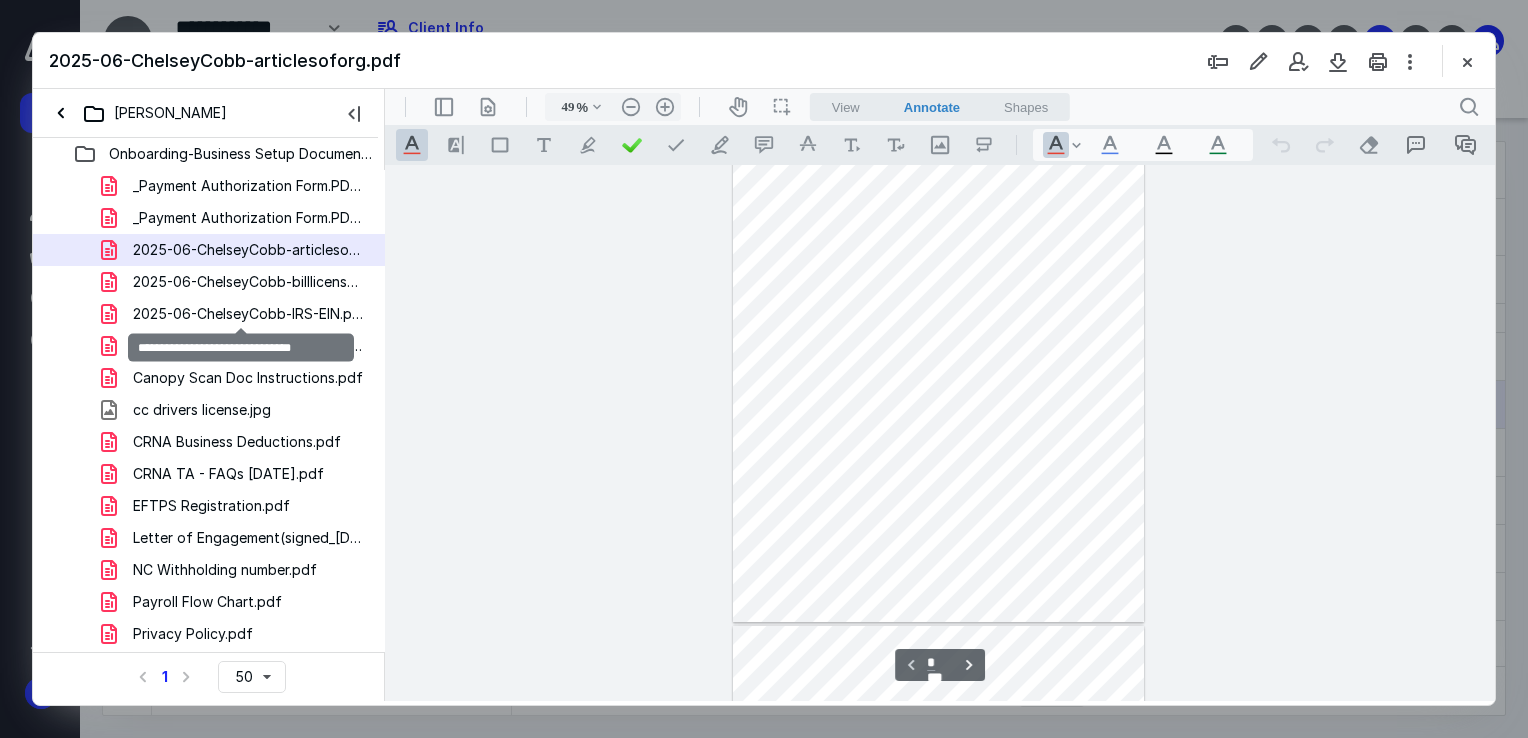 click on "2025-06-ChelseyCobb-IRS-EIN.pdf" at bounding box center [249, 314] 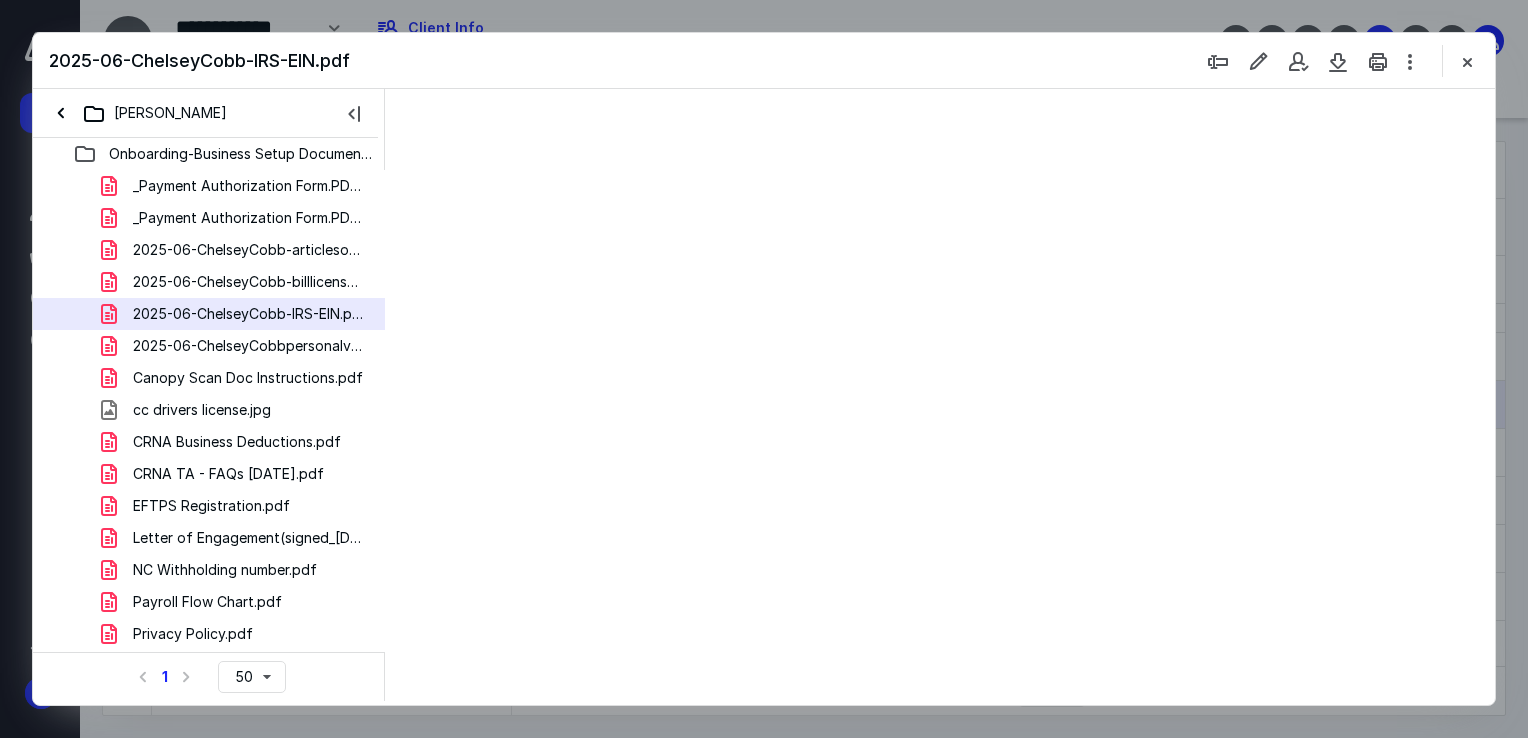 scroll, scrollTop: 78, scrollLeft: 0, axis: vertical 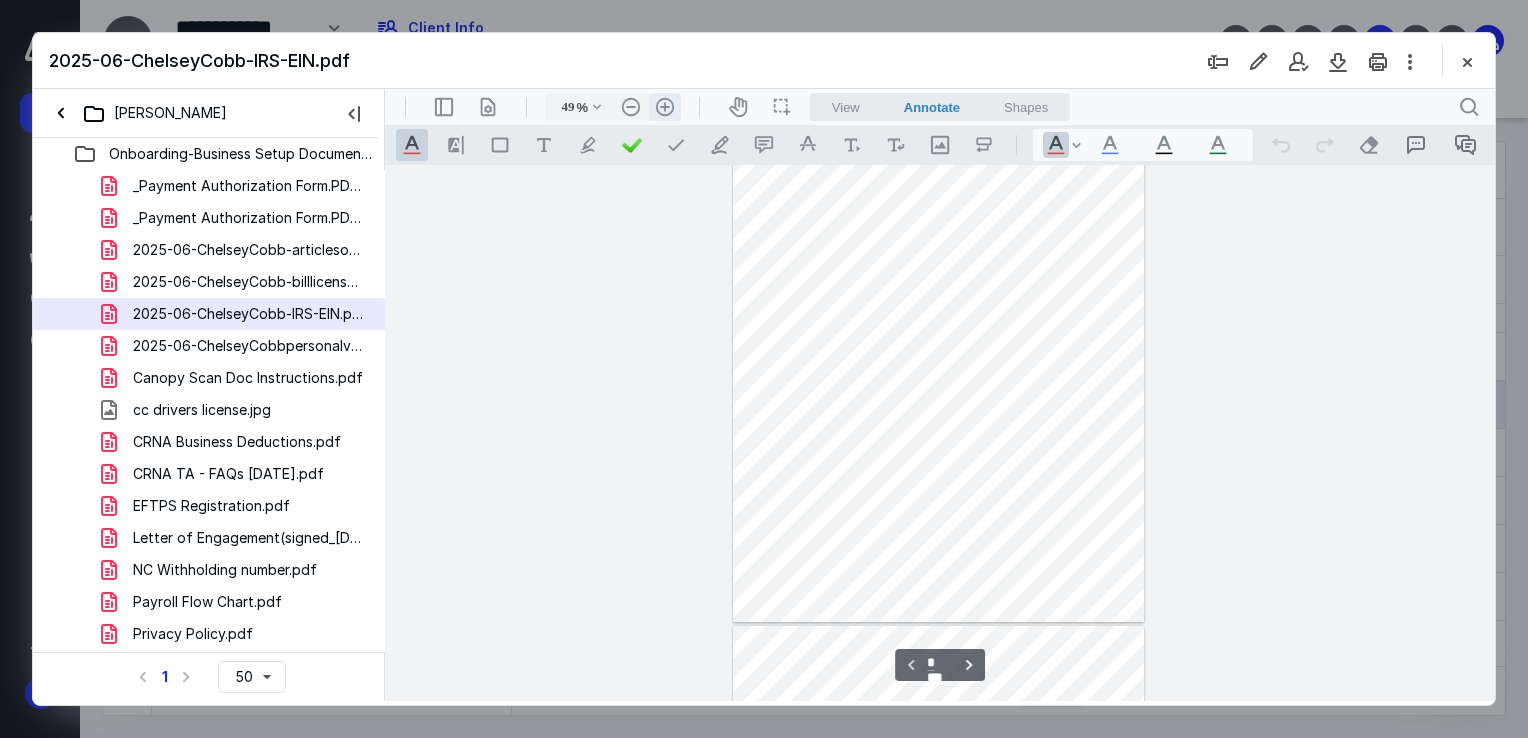 click on ".cls-1{fill:#abb0c4;} icon - header - zoom - in - line" at bounding box center [665, 107] 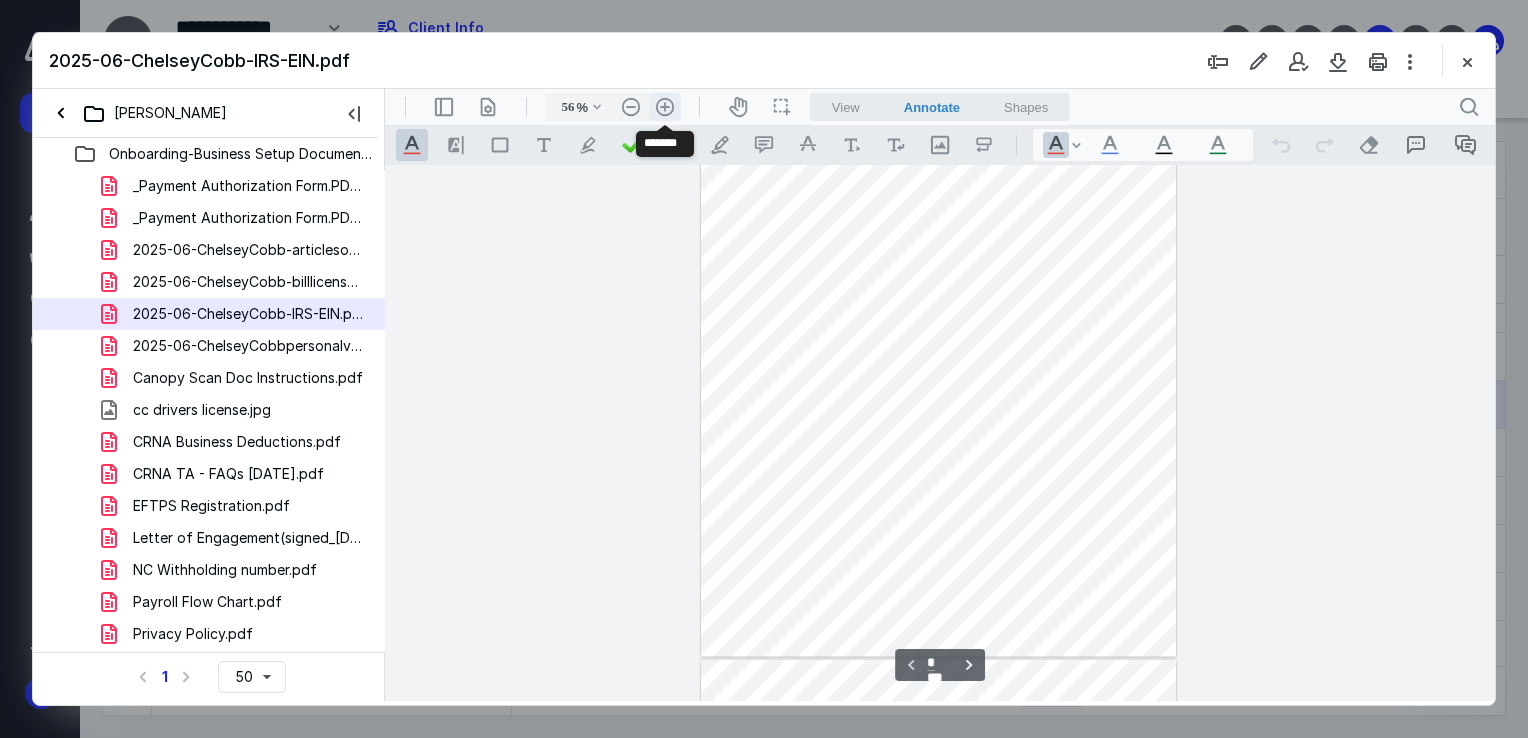 click on ".cls-1{fill:#abb0c4;} icon - header - zoom - in - line" at bounding box center (665, 107) 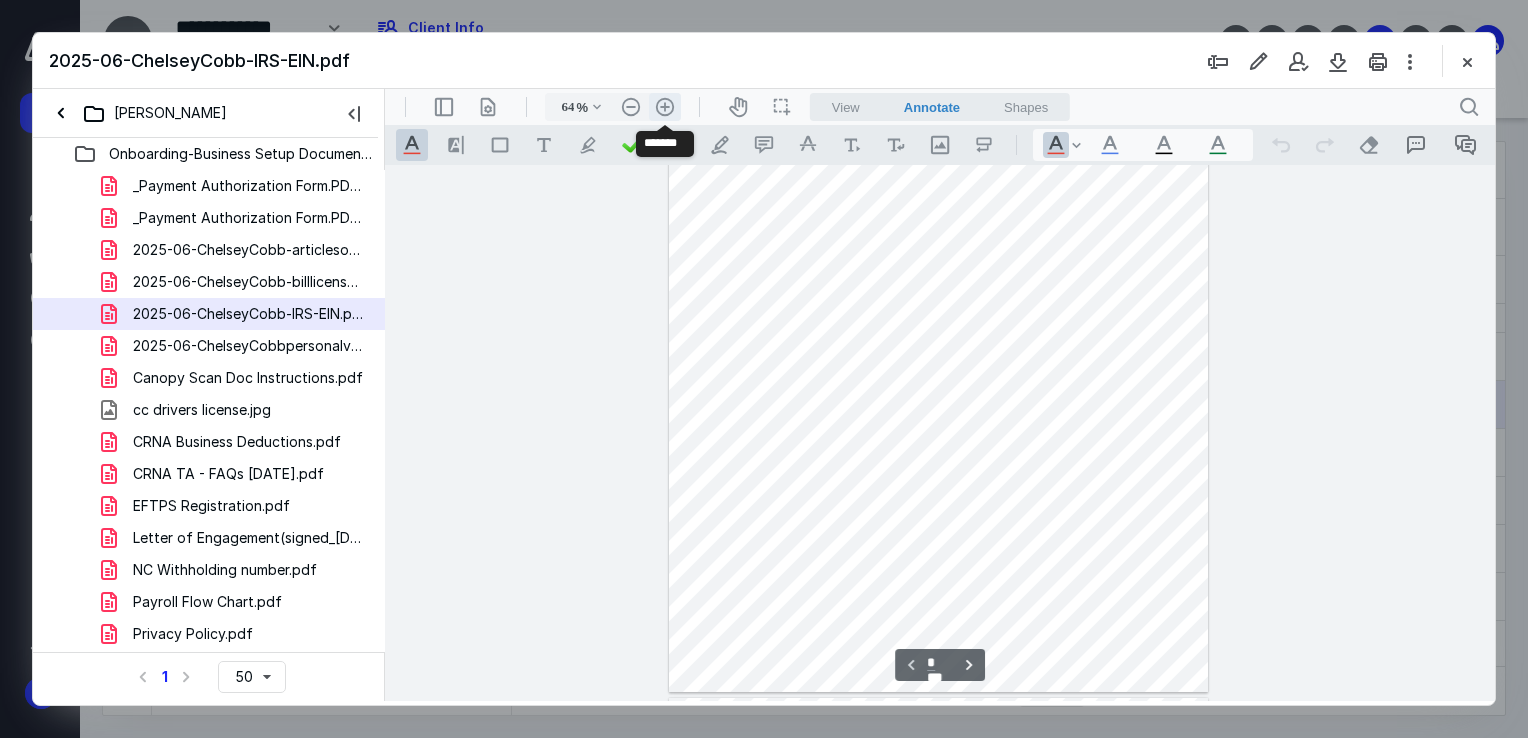 click on ".cls-1{fill:#abb0c4;} icon - header - zoom - in - line" at bounding box center [665, 107] 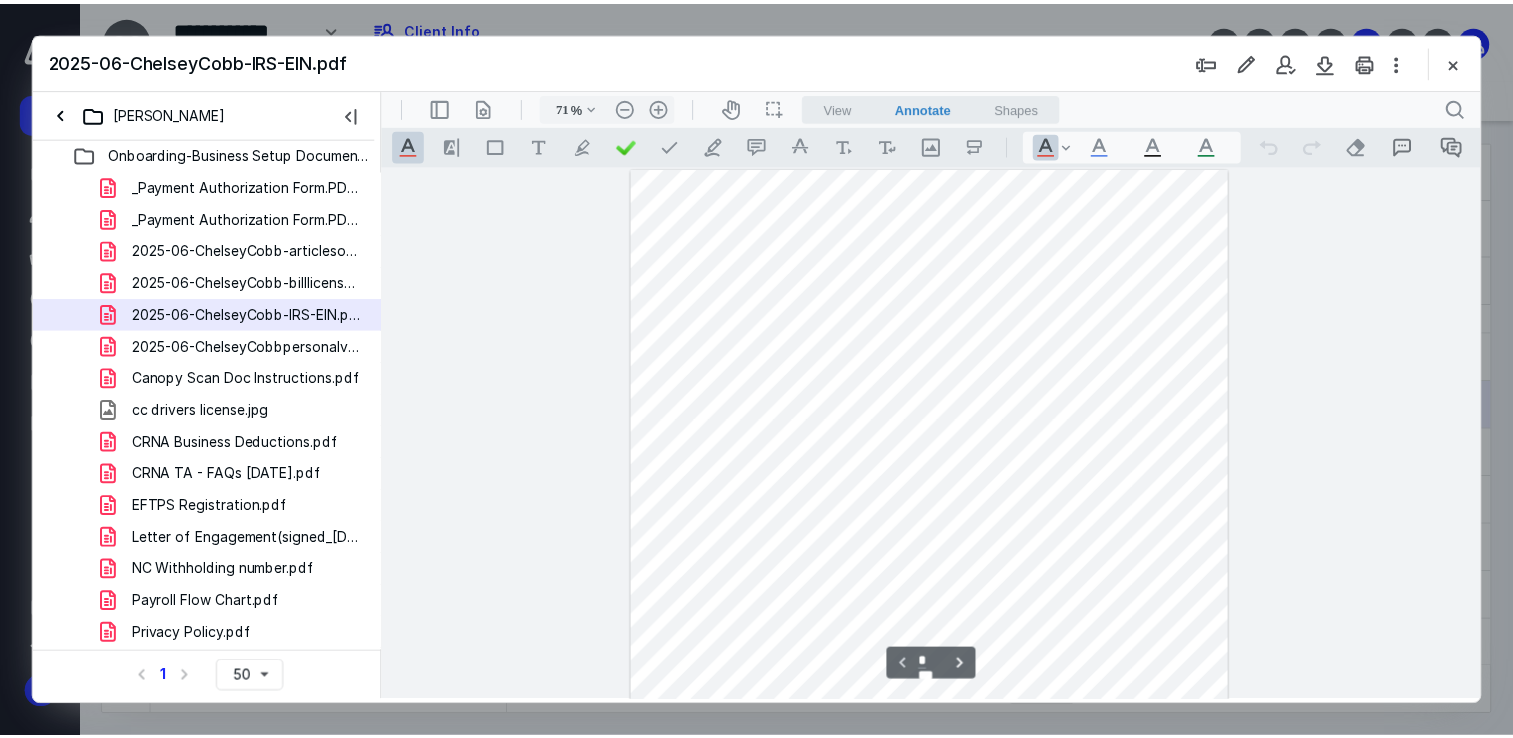 scroll, scrollTop: 0, scrollLeft: 0, axis: both 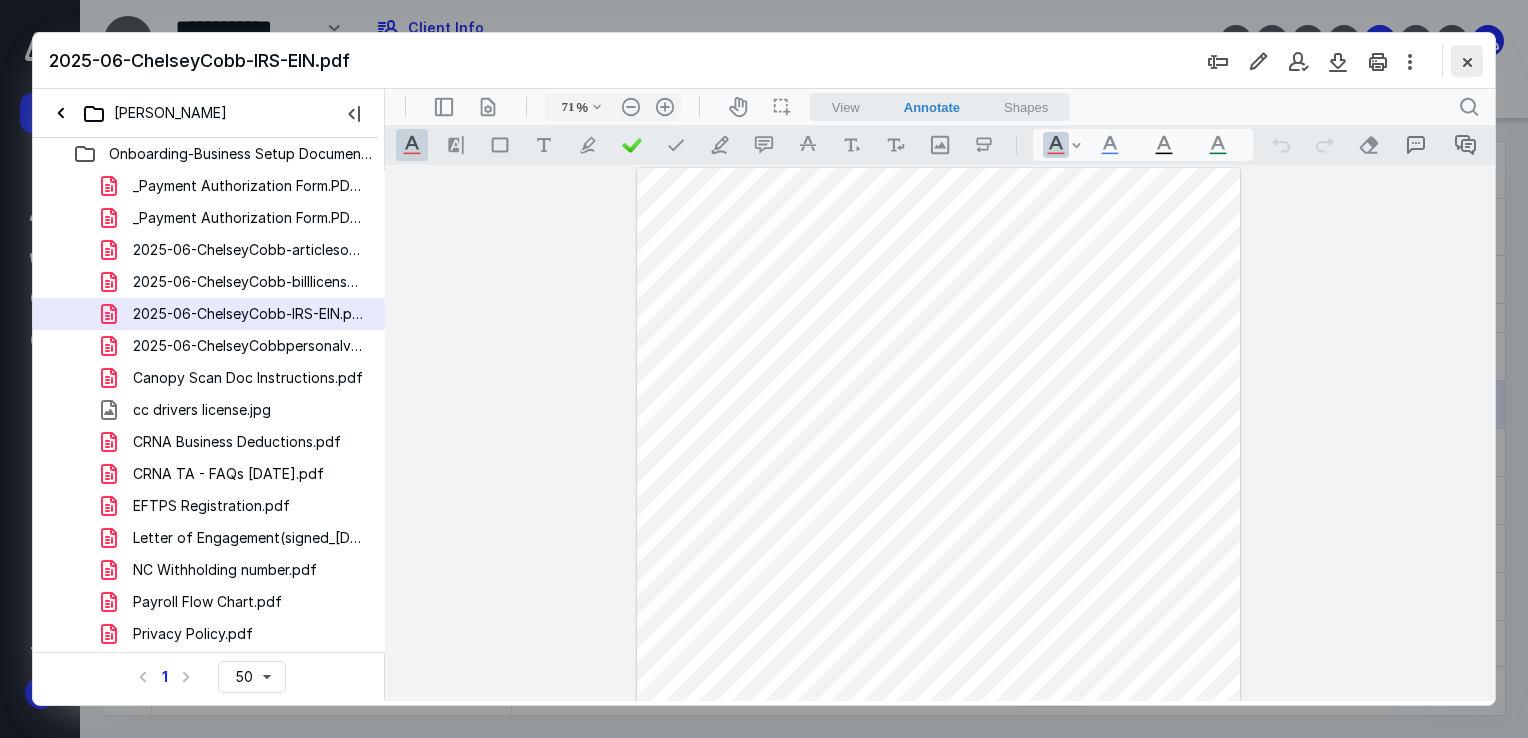 click at bounding box center [1467, 61] 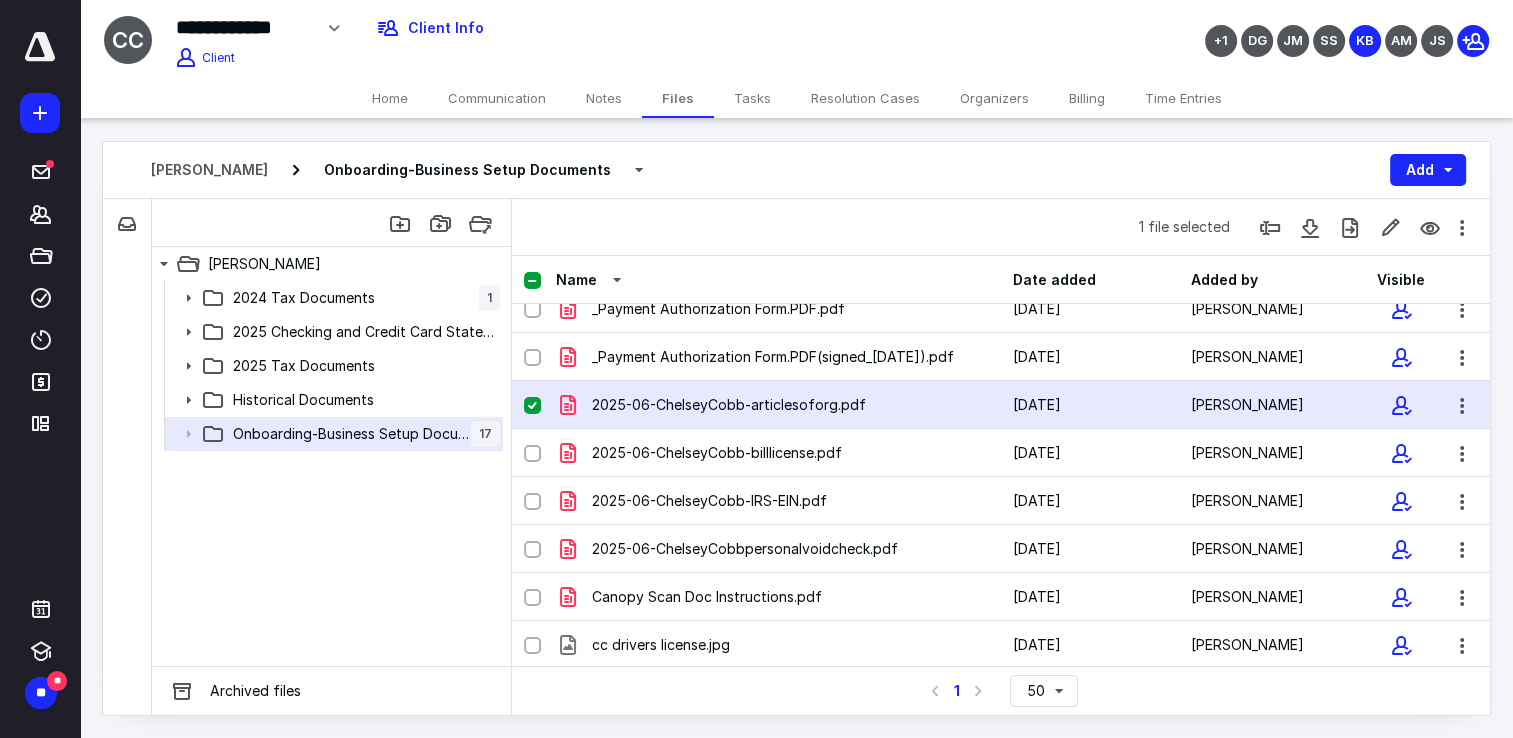 click on "Home" at bounding box center [390, 98] 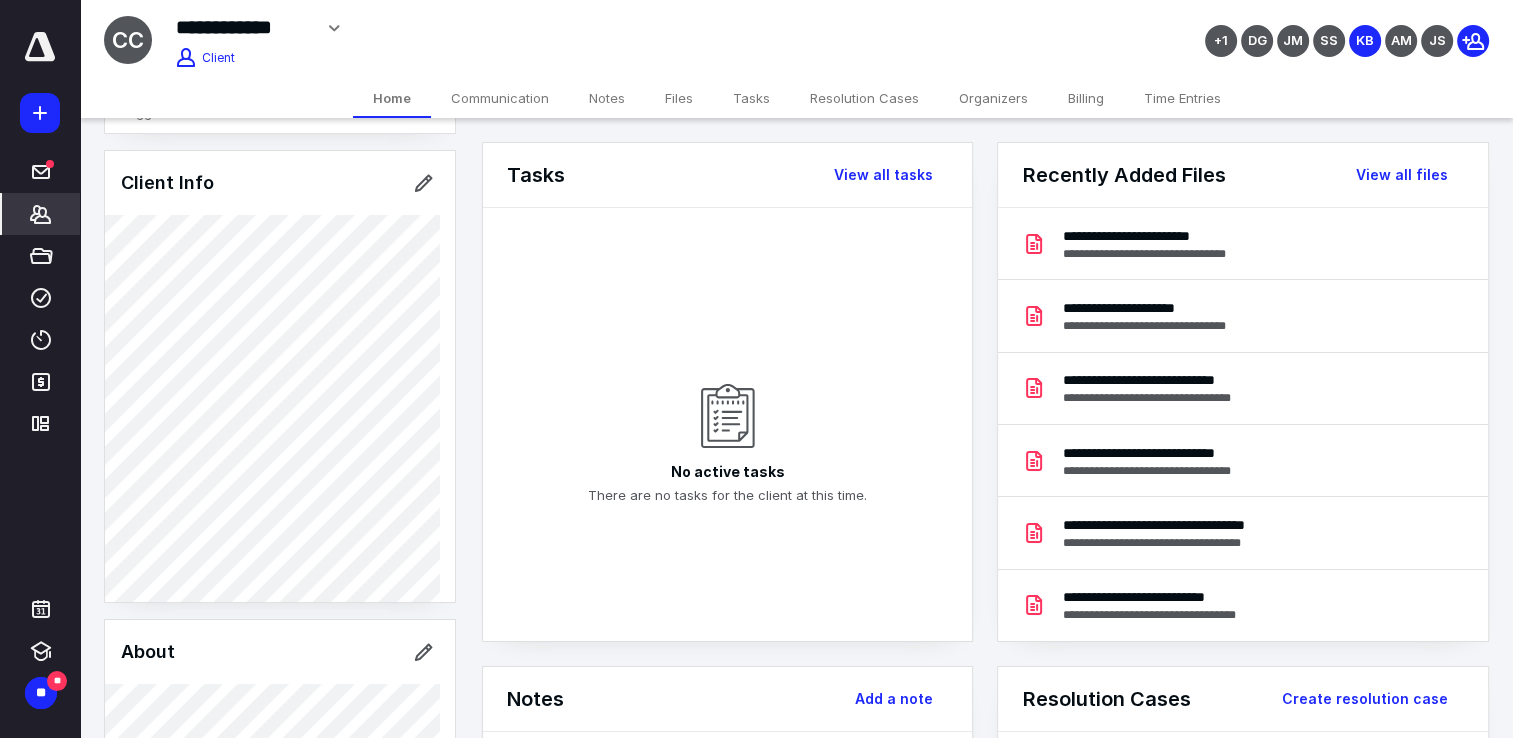 scroll, scrollTop: 294, scrollLeft: 0, axis: vertical 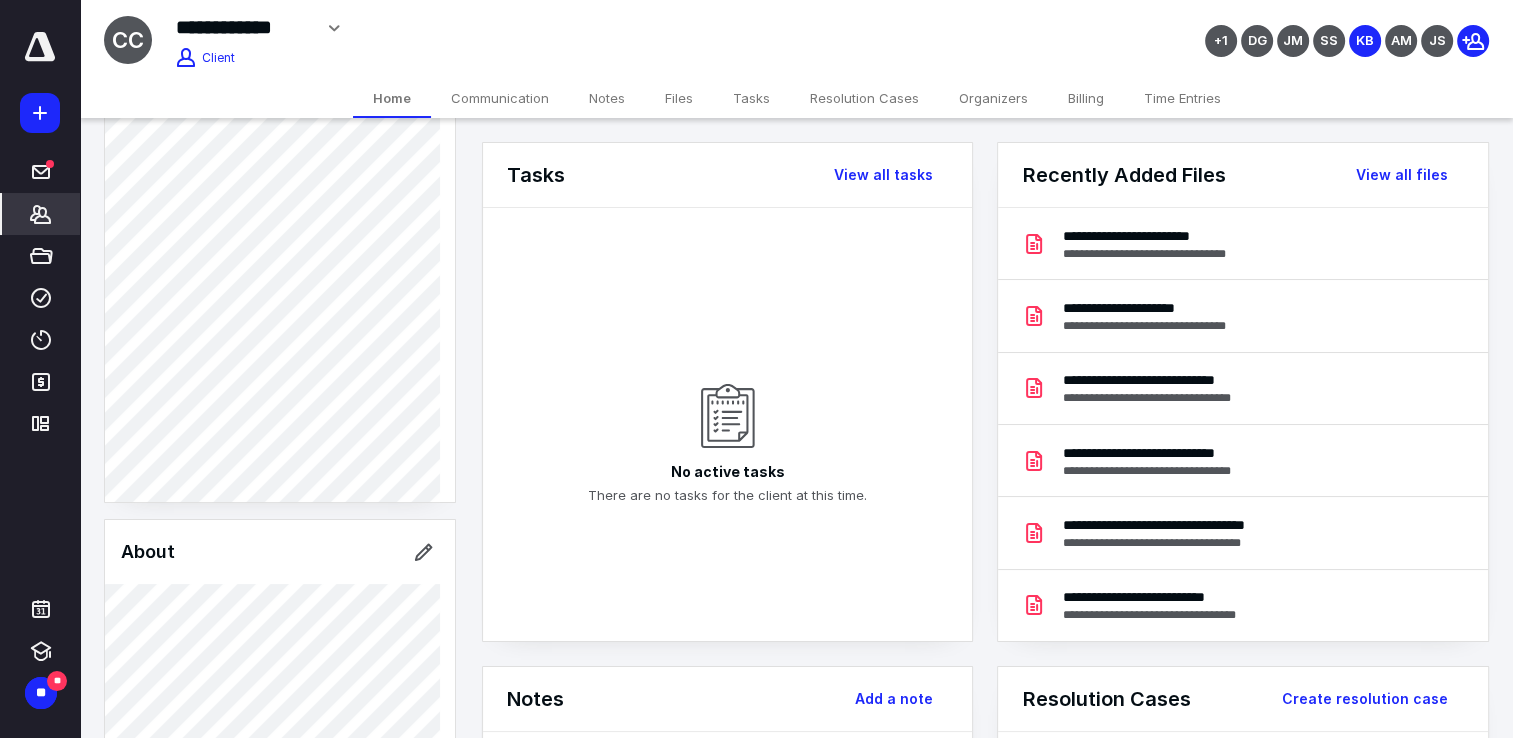click on "Files" at bounding box center [679, 98] 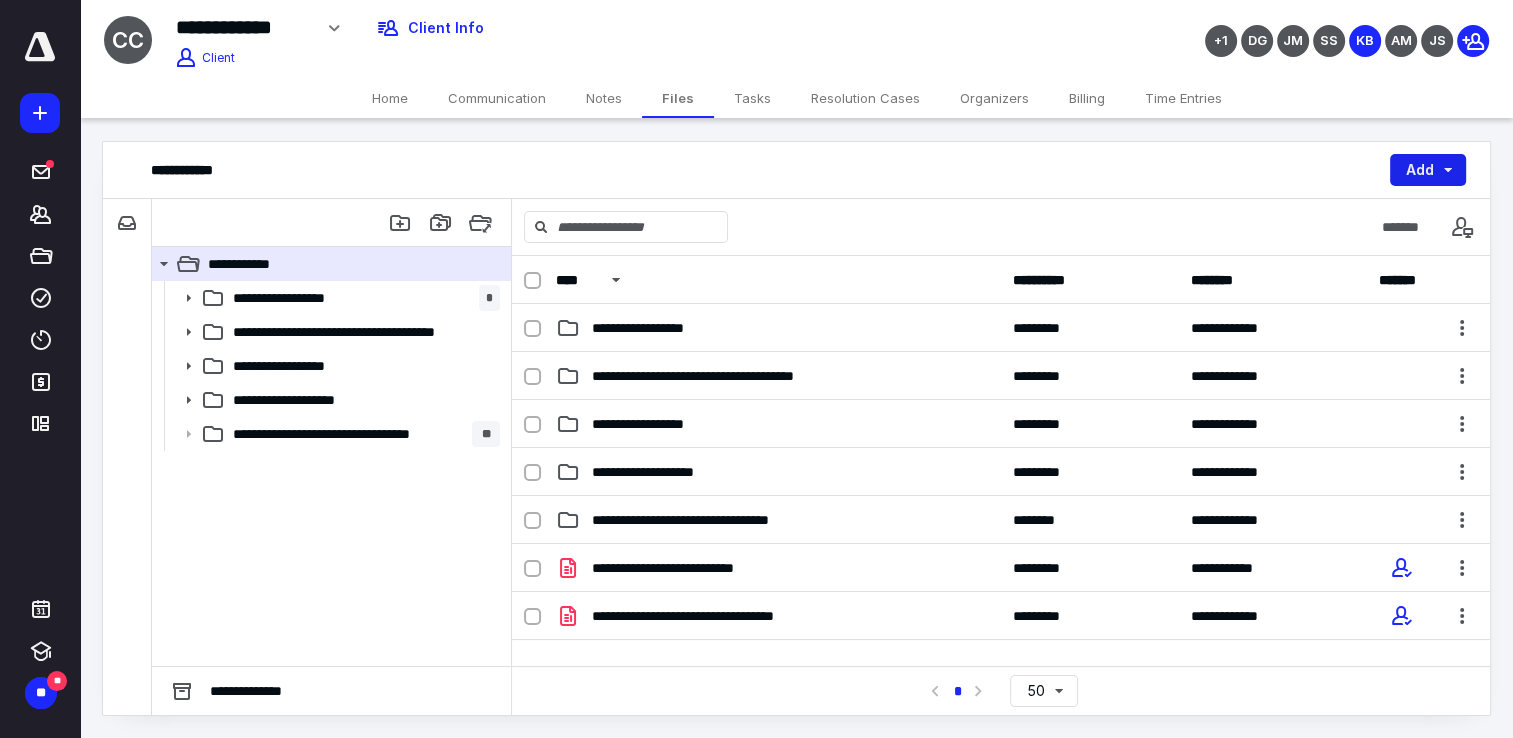 click on "Add" at bounding box center [1428, 170] 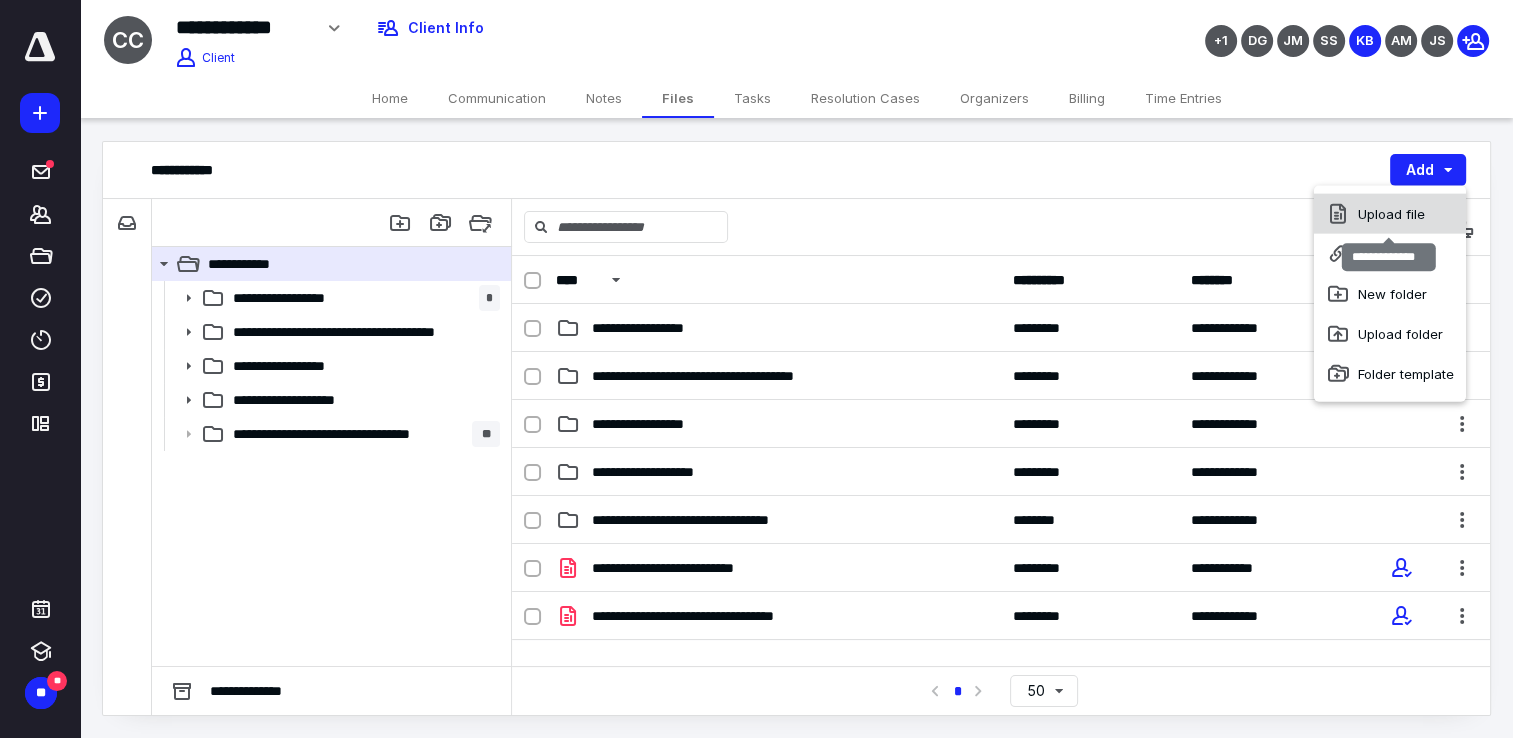 click on "Upload file" at bounding box center [1390, 214] 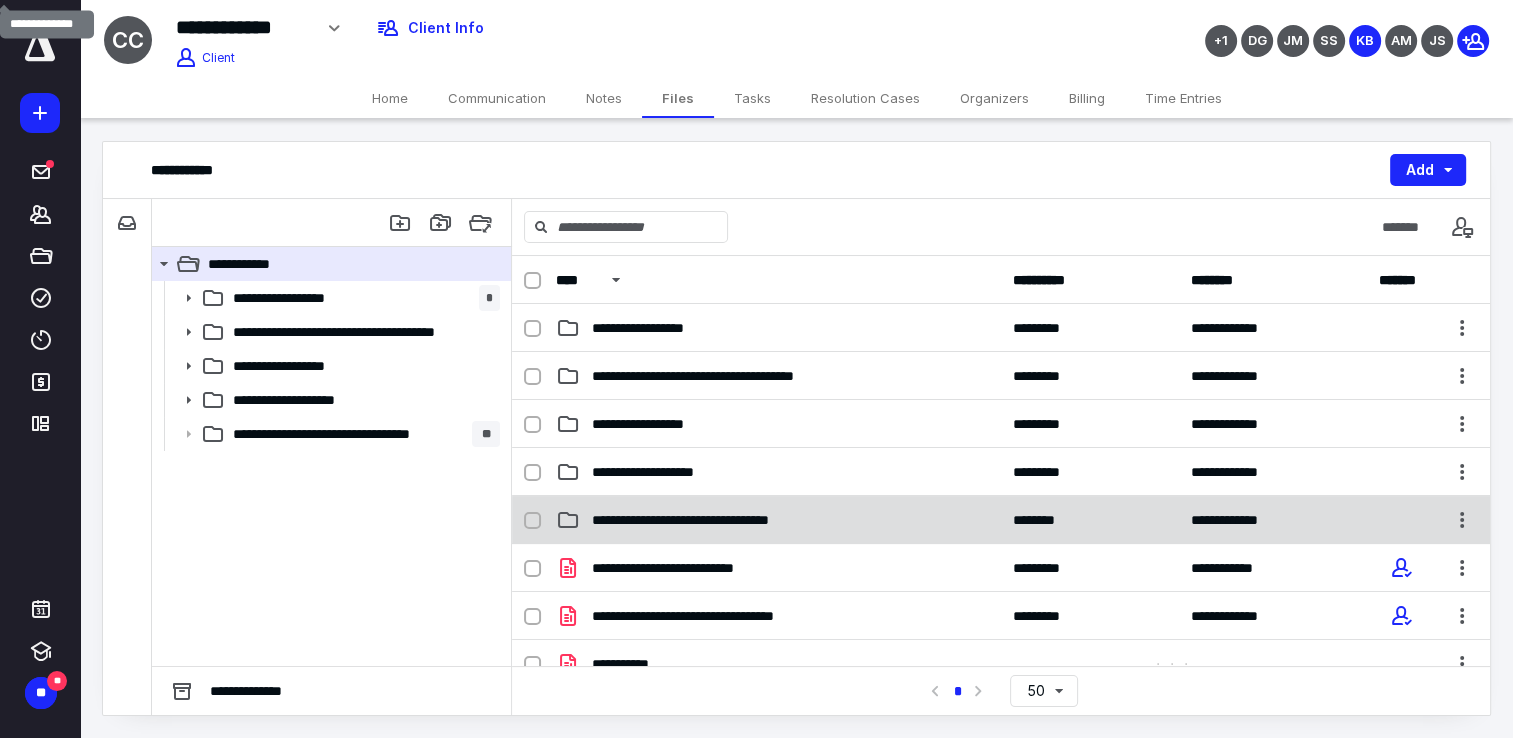 click on "**********" at bounding box center (724, 520) 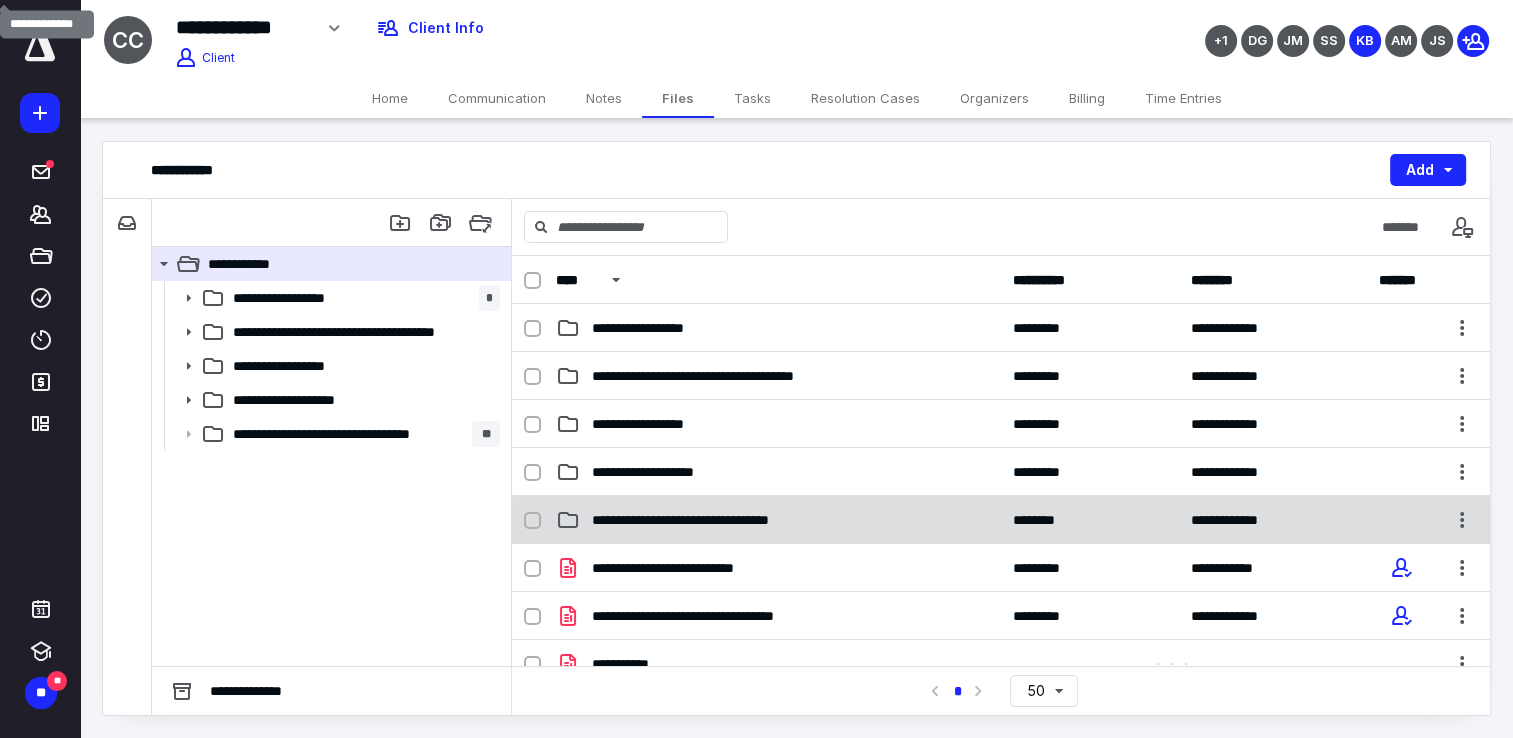 checkbox on "true" 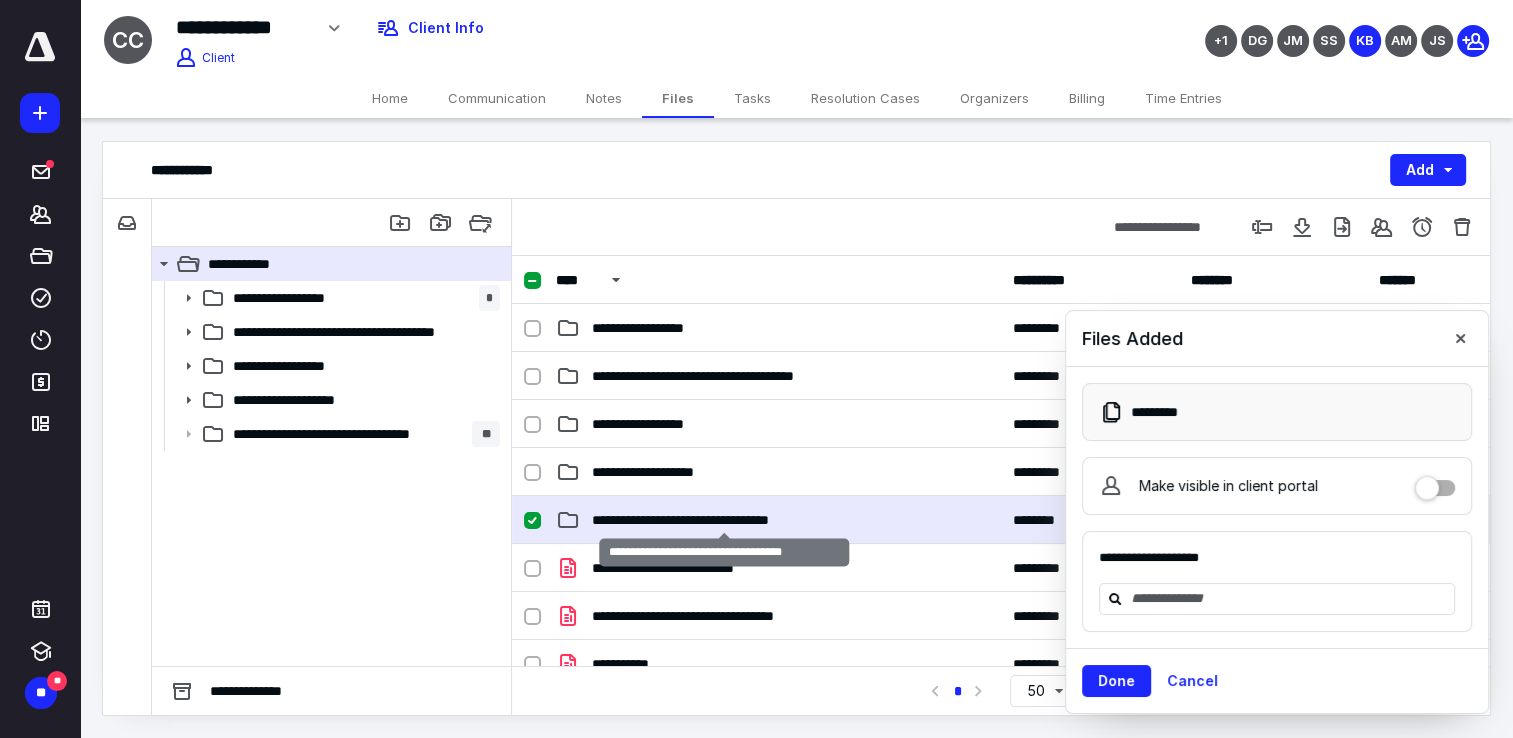 click on "**********" at bounding box center [724, 520] 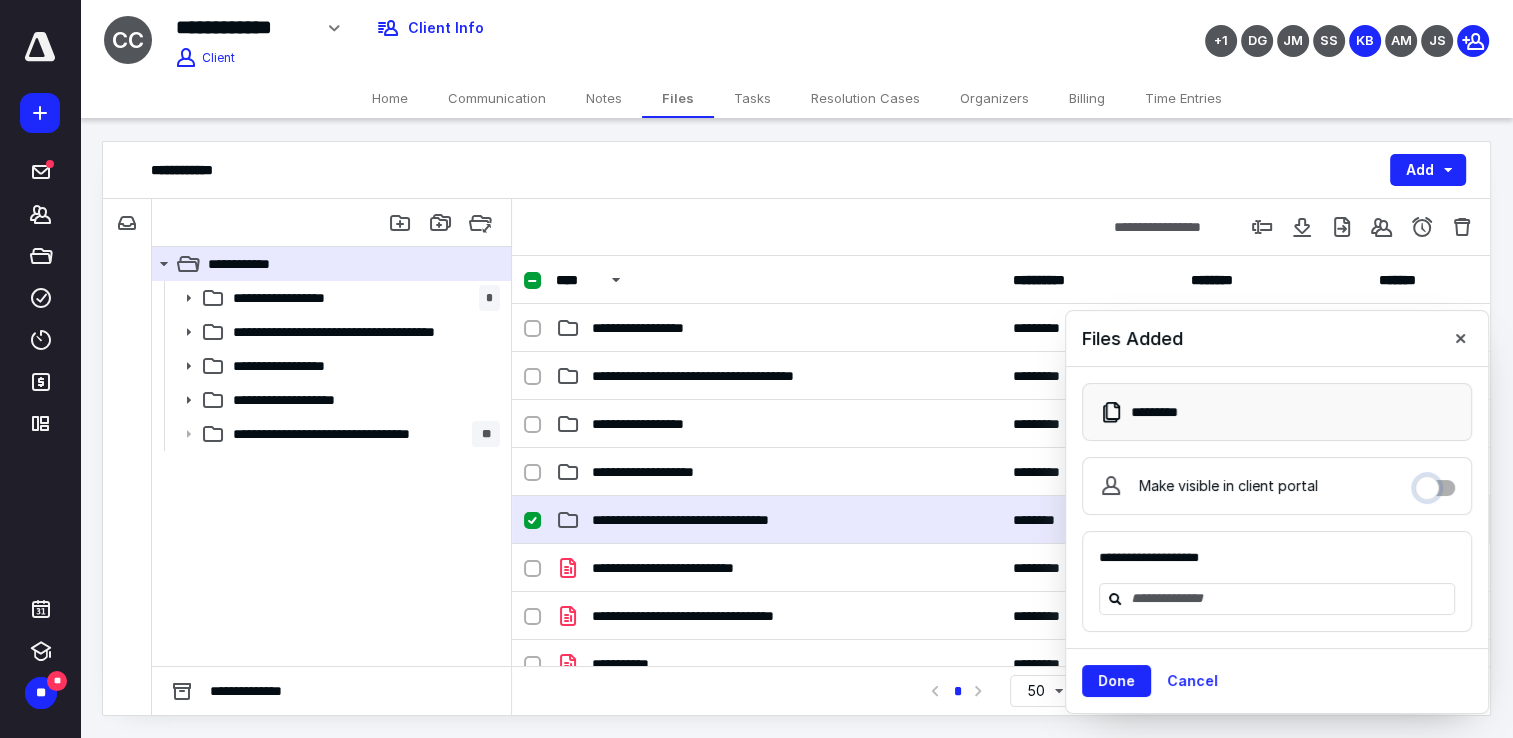 click on "Make visible in client portal" at bounding box center (1435, 483) 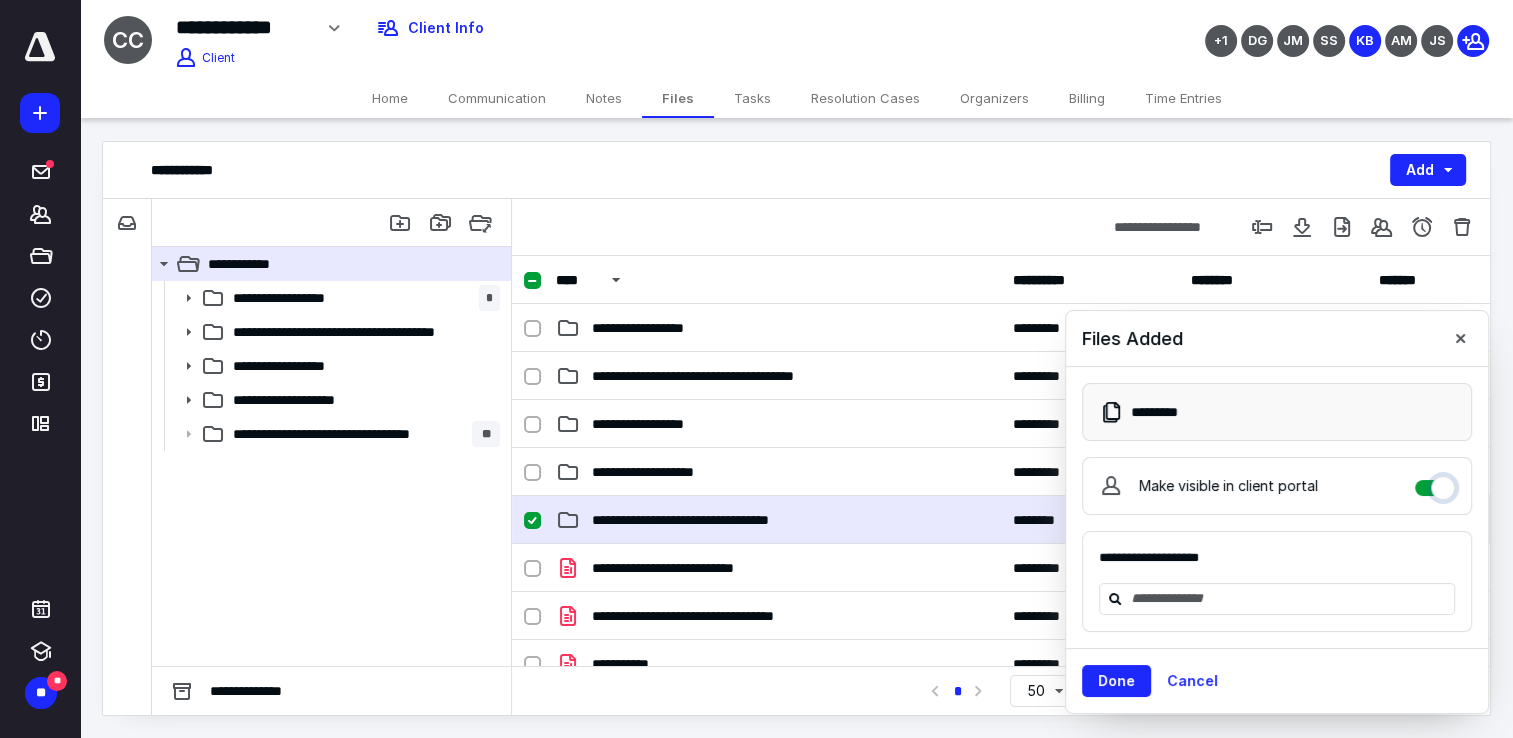 checkbox on "****" 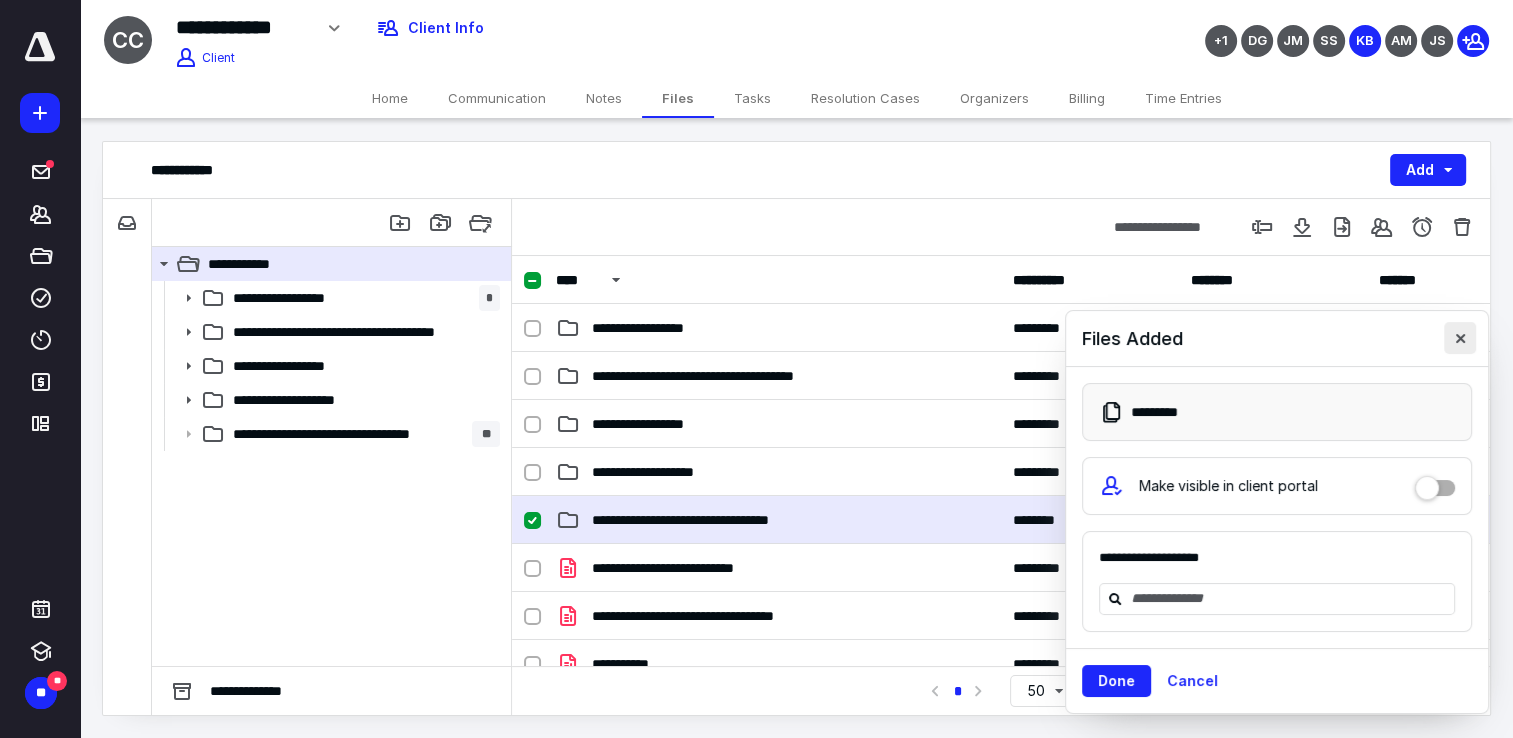 click at bounding box center (1460, 338) 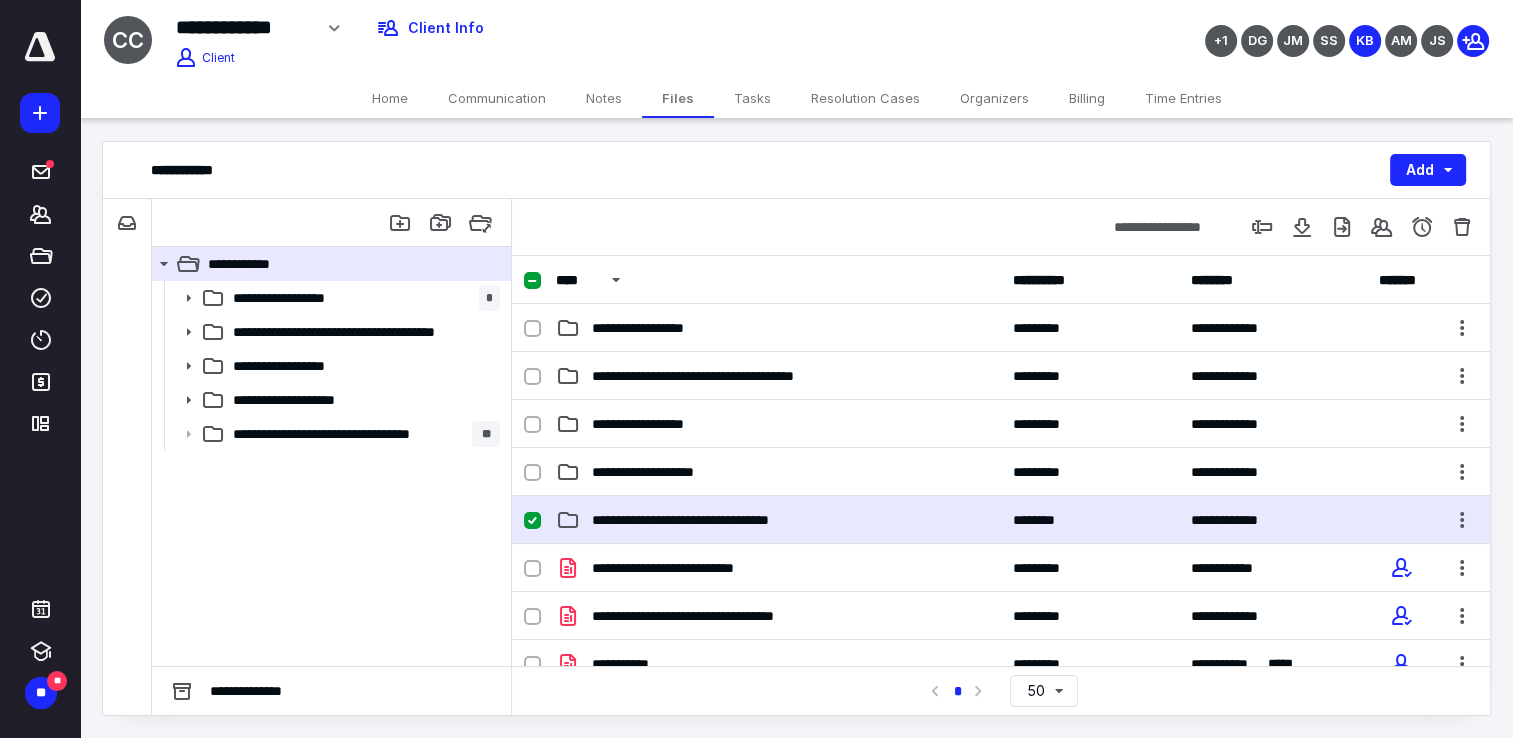 click on "**********" at bounding box center [724, 520] 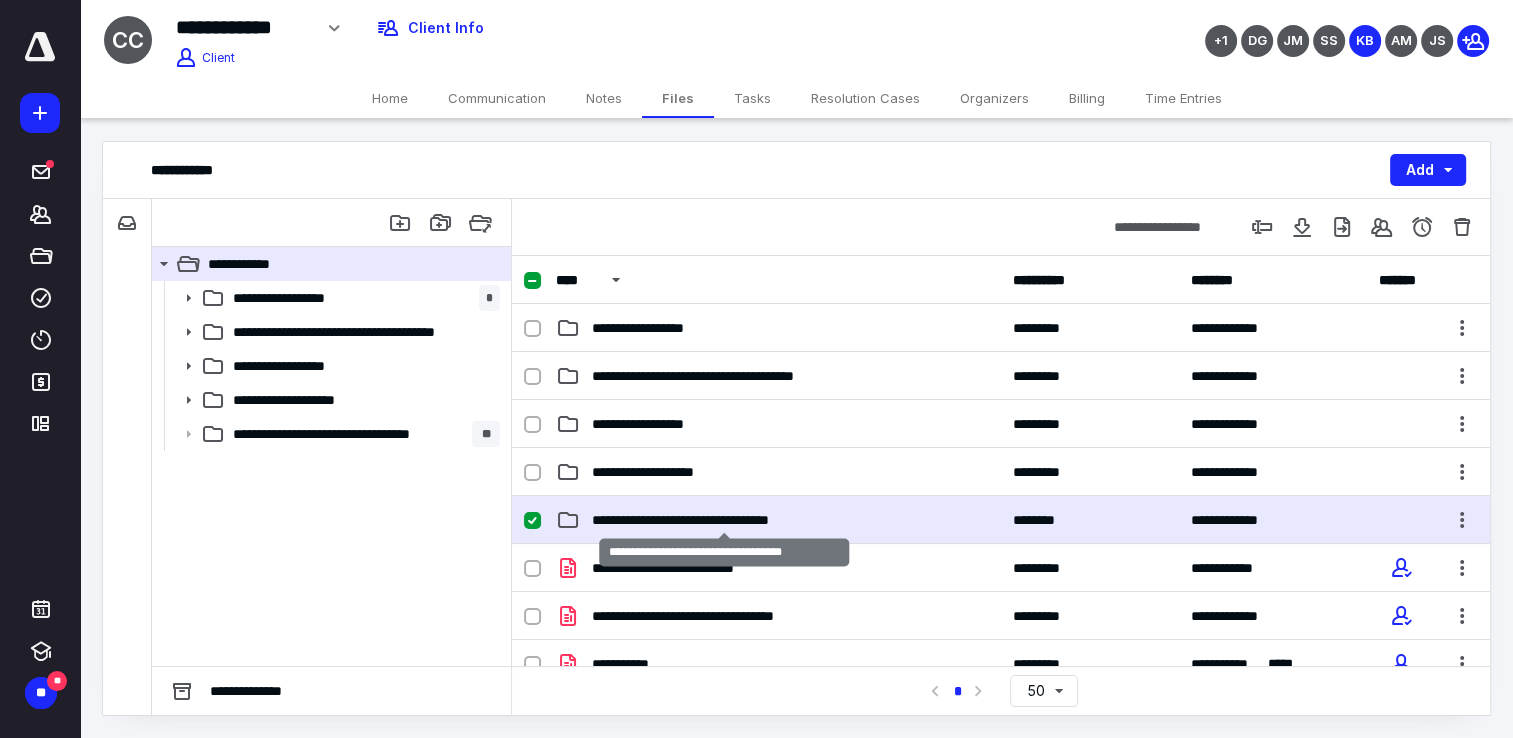 click on "**********" at bounding box center (724, 520) 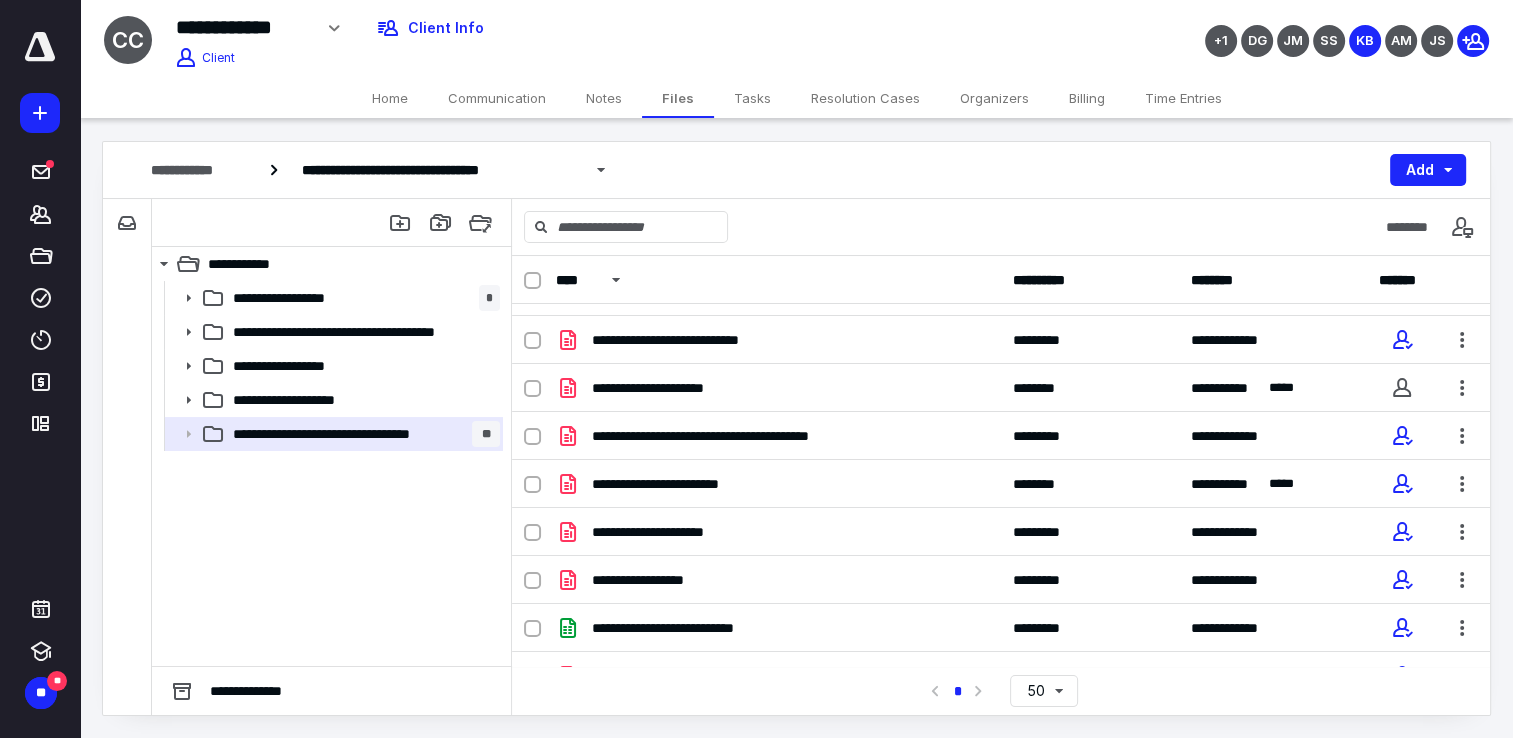 scroll, scrollTop: 420, scrollLeft: 0, axis: vertical 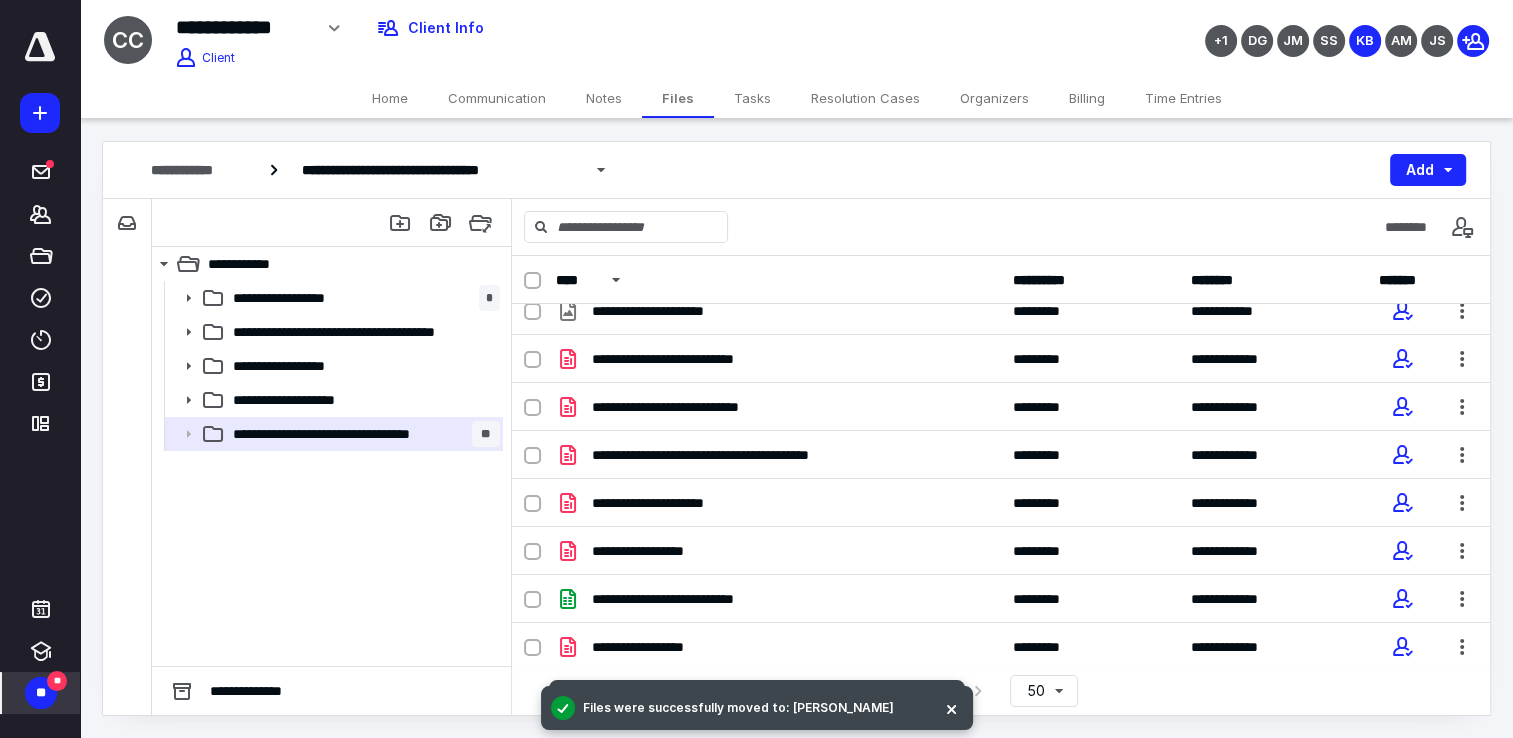 click on "**" at bounding box center [57, 681] 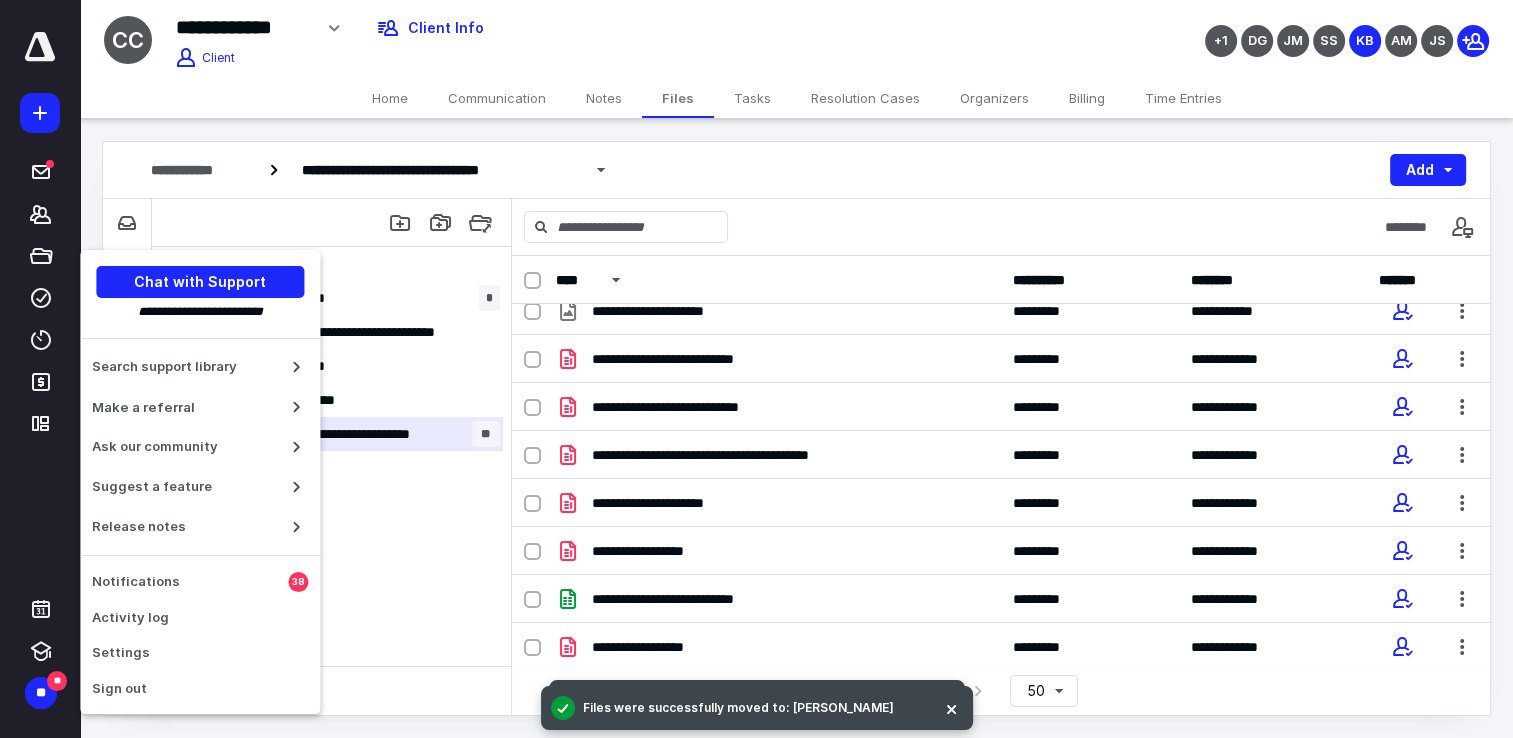 click on "**********" at bounding box center (331, 473) 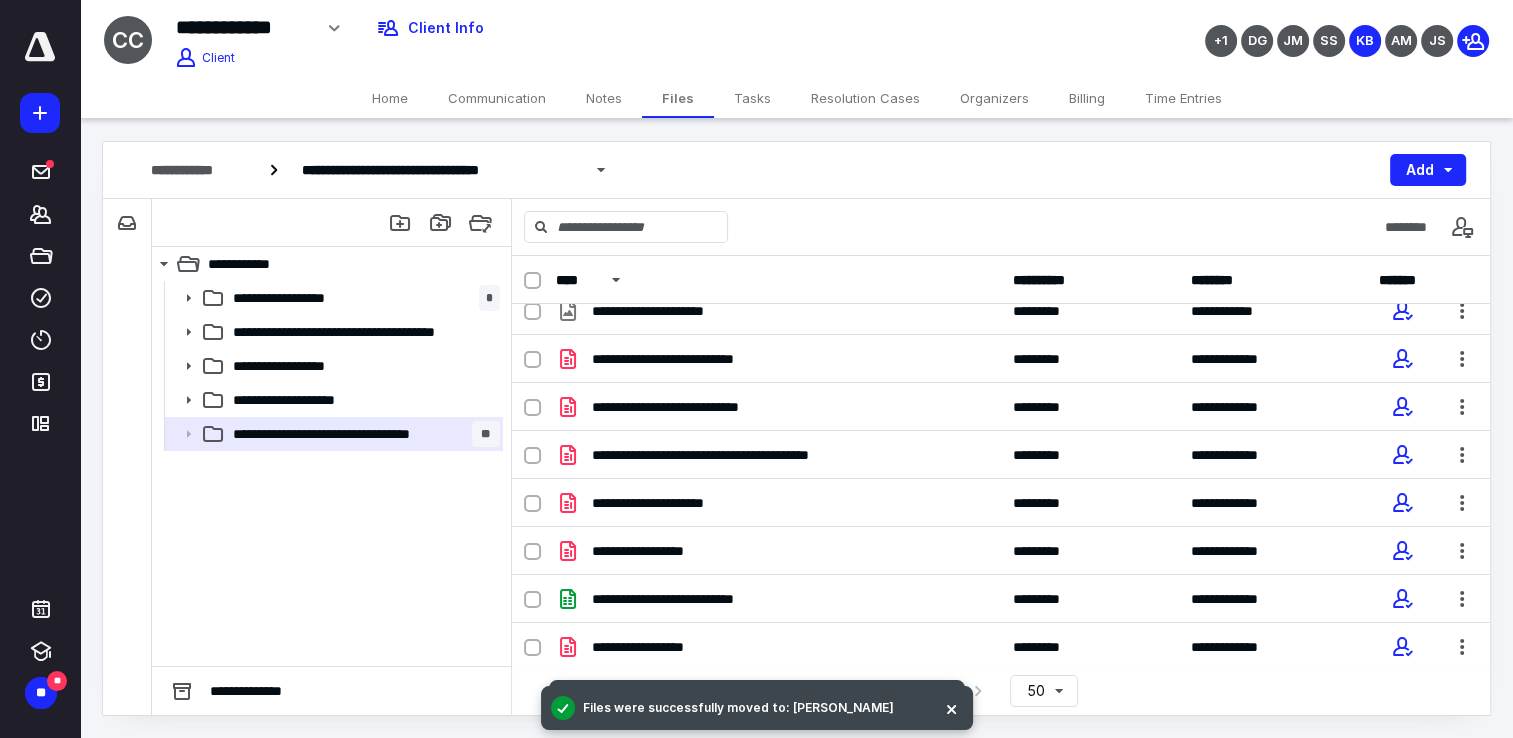 click on "Home" at bounding box center [390, 98] 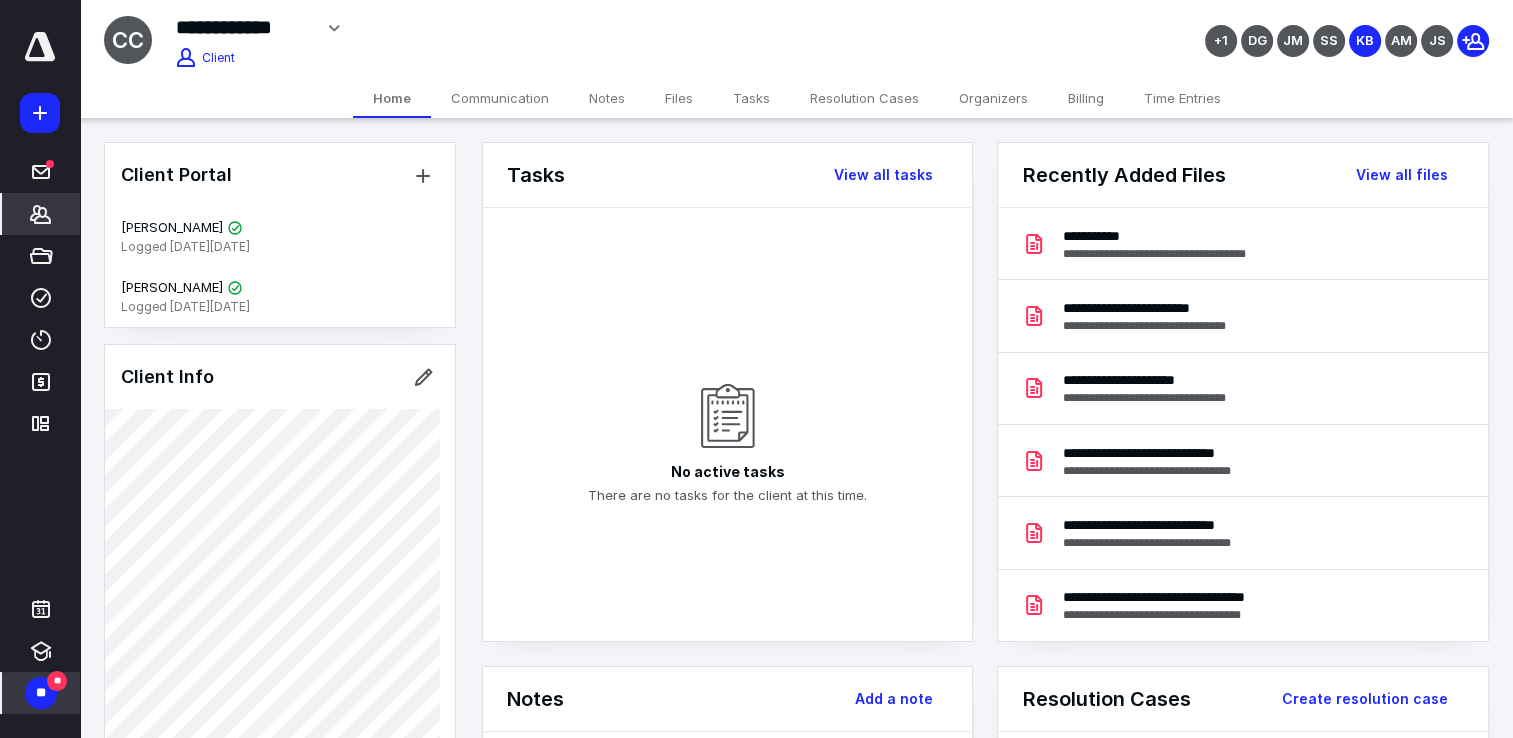 click on "**" at bounding box center [57, 681] 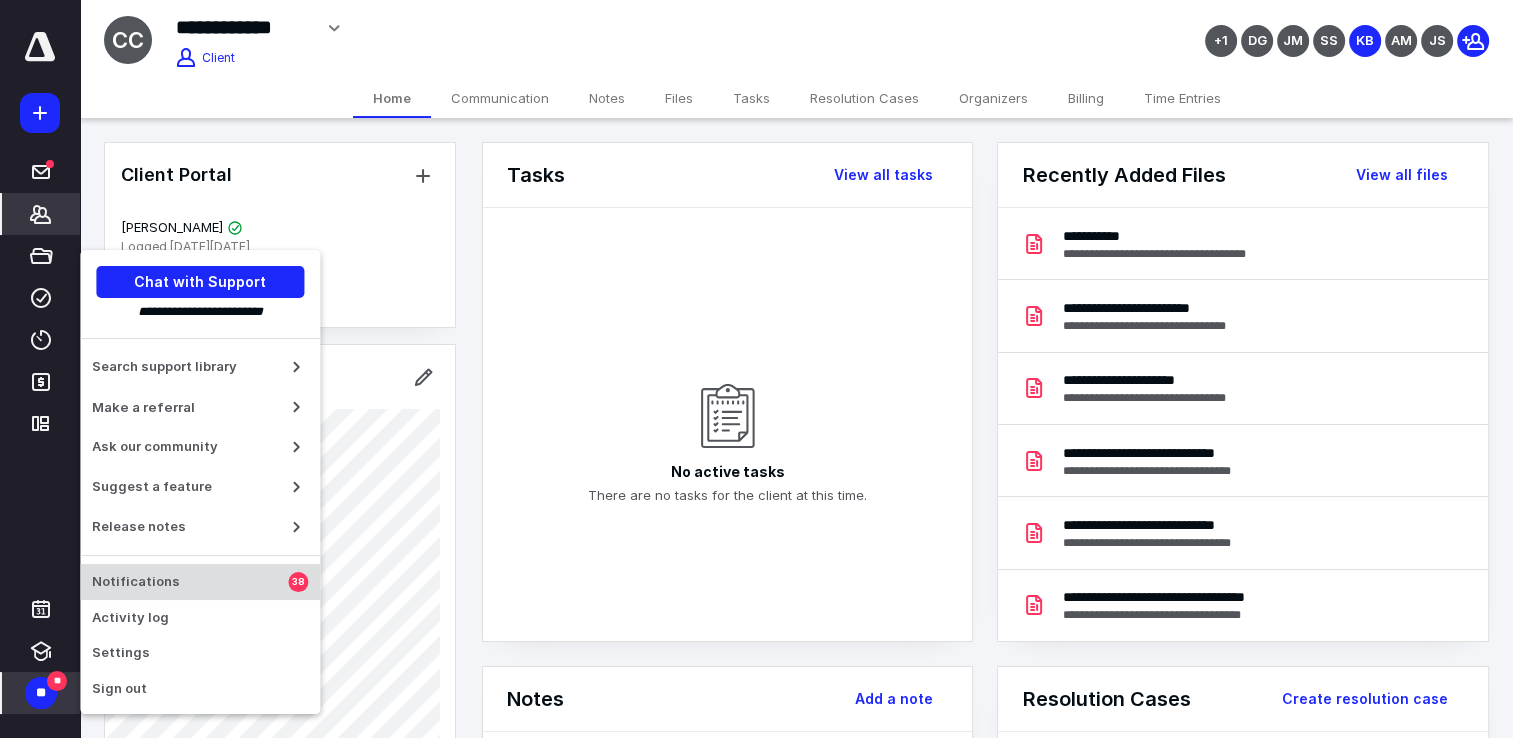 click on "Notifications" at bounding box center [190, 582] 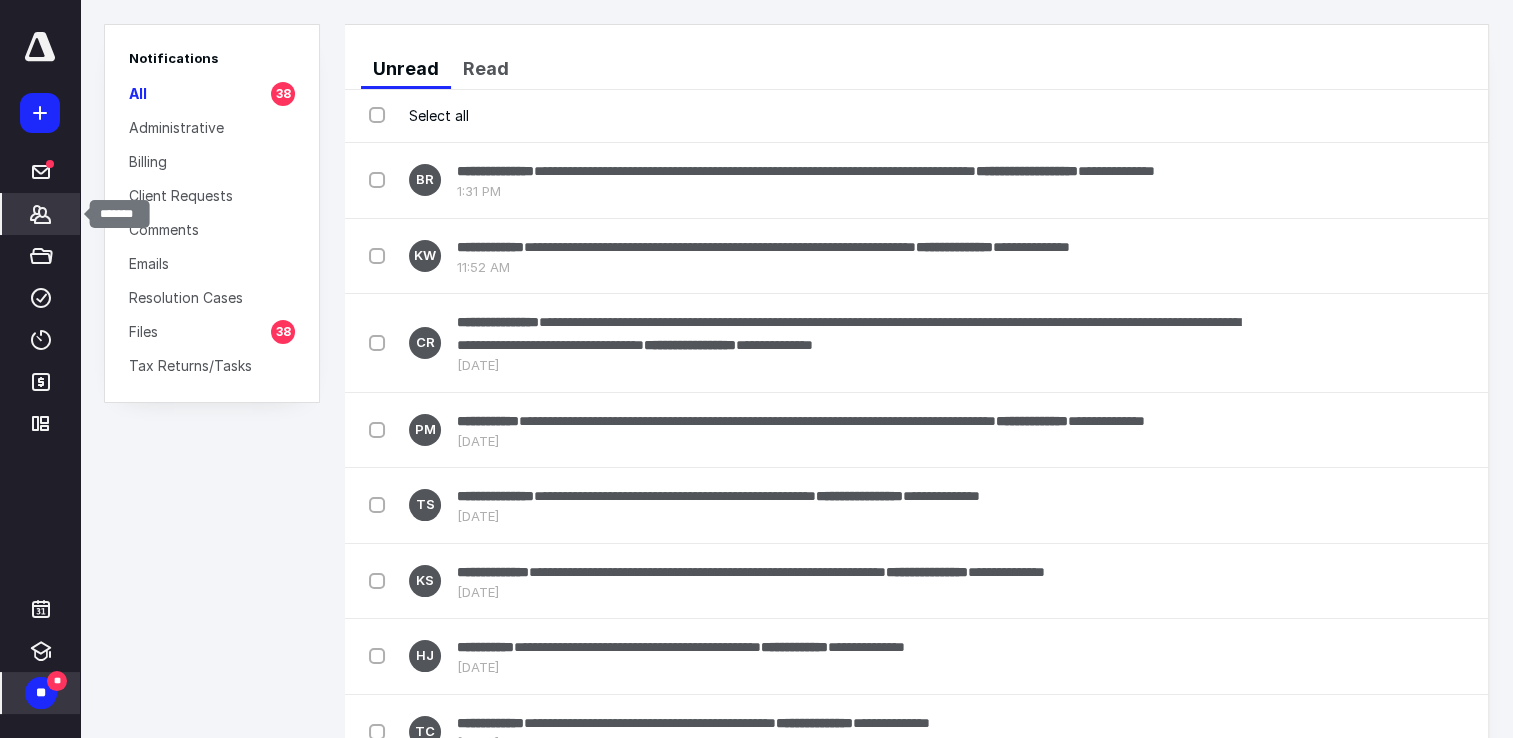 click 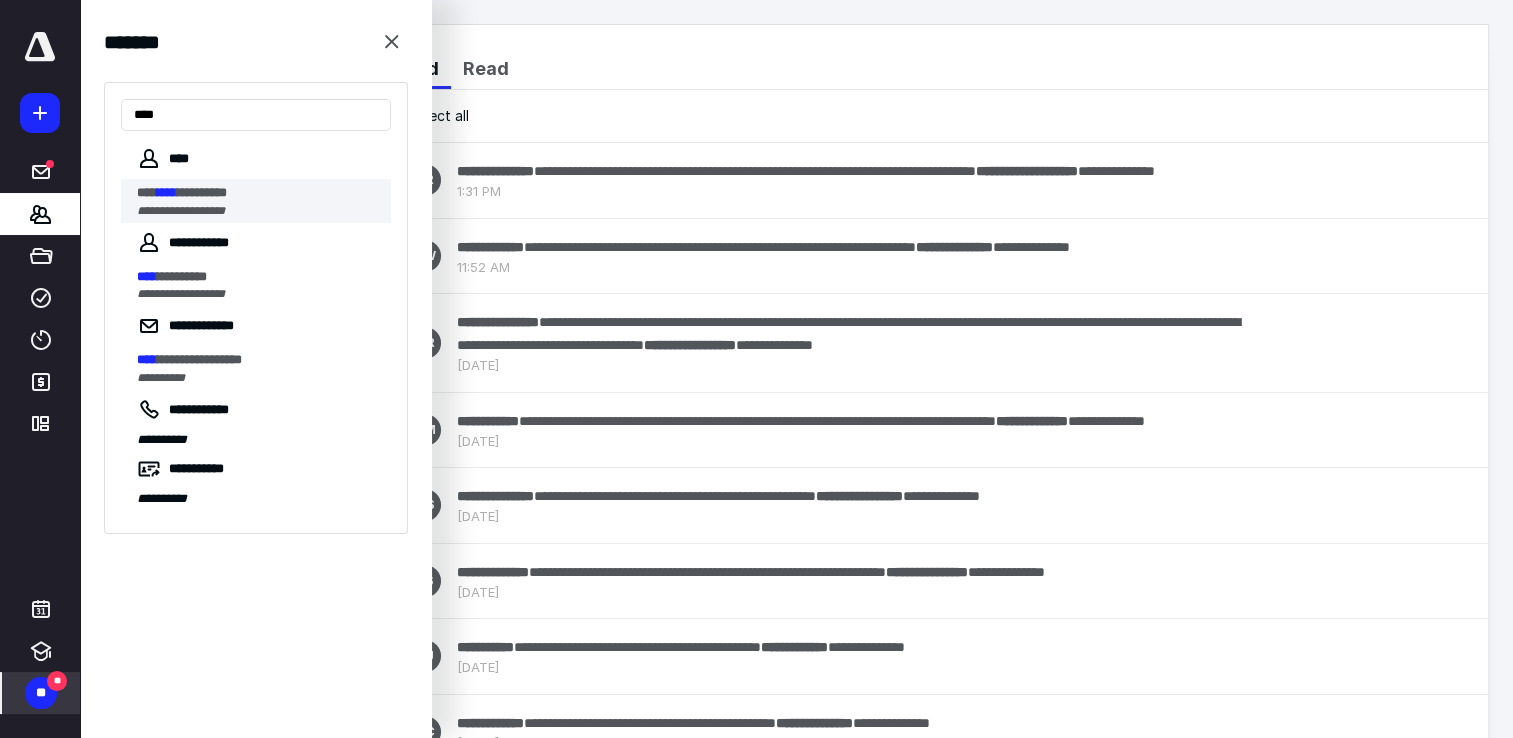 type on "****" 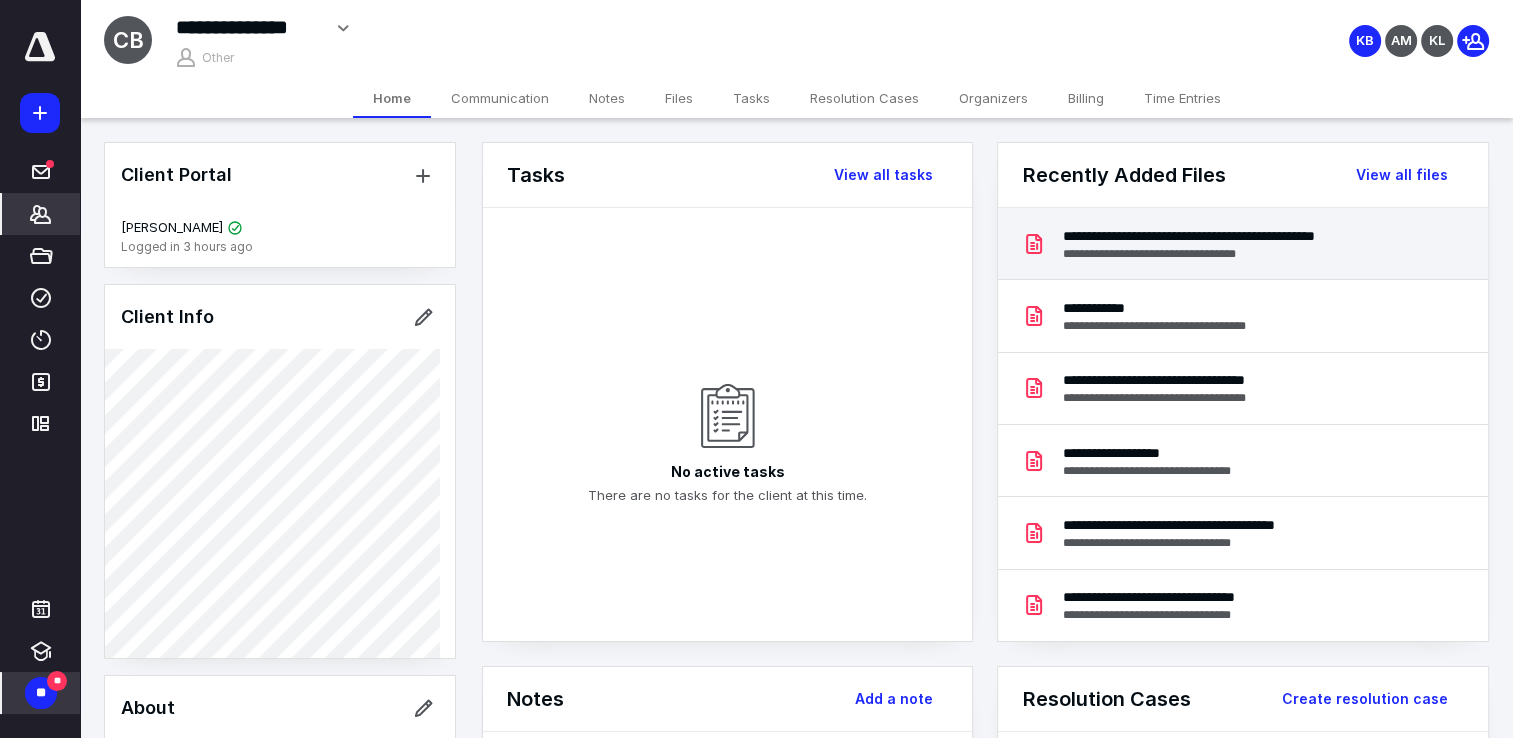 click on "**********" at bounding box center [1236, 254] 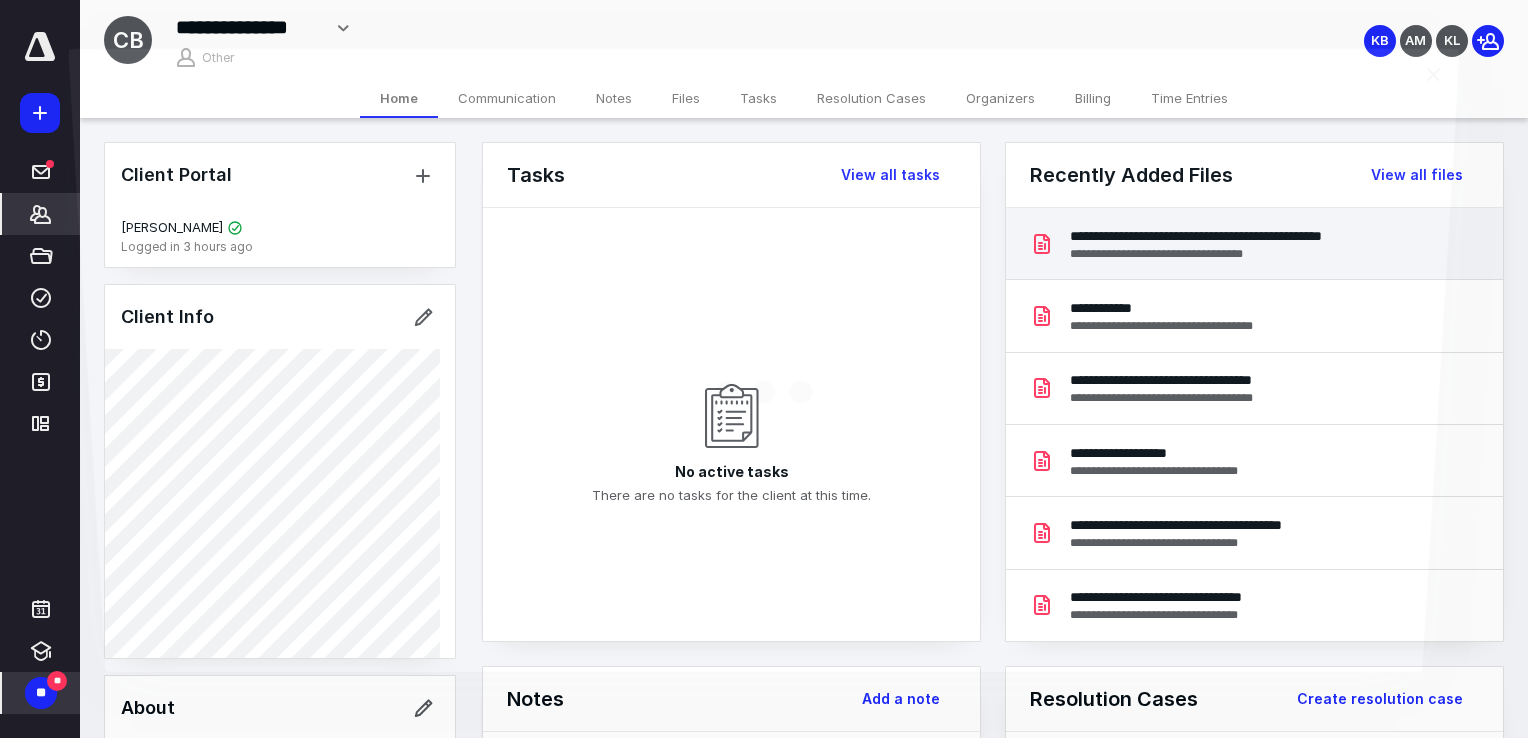 click at bounding box center [764, 384] 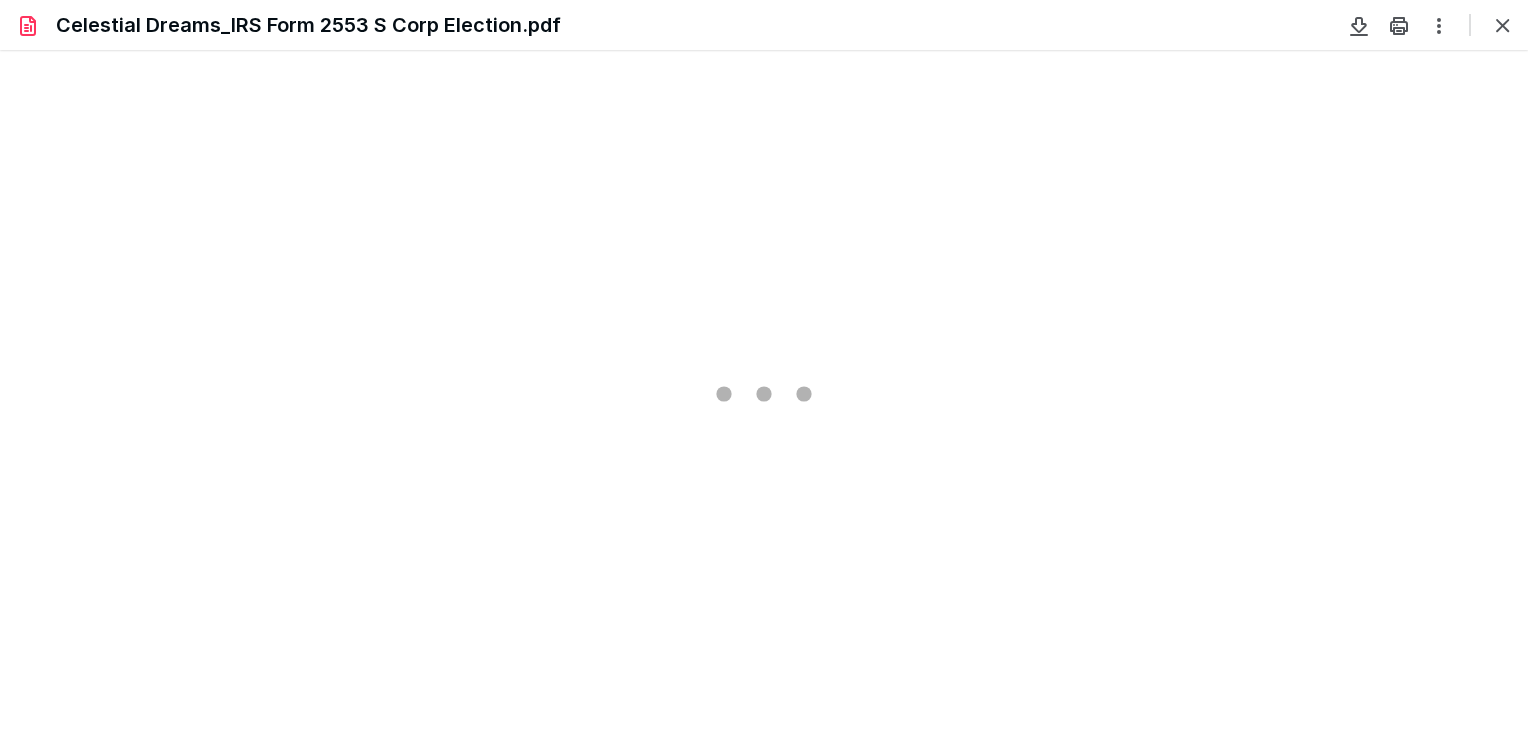 scroll, scrollTop: 0, scrollLeft: 0, axis: both 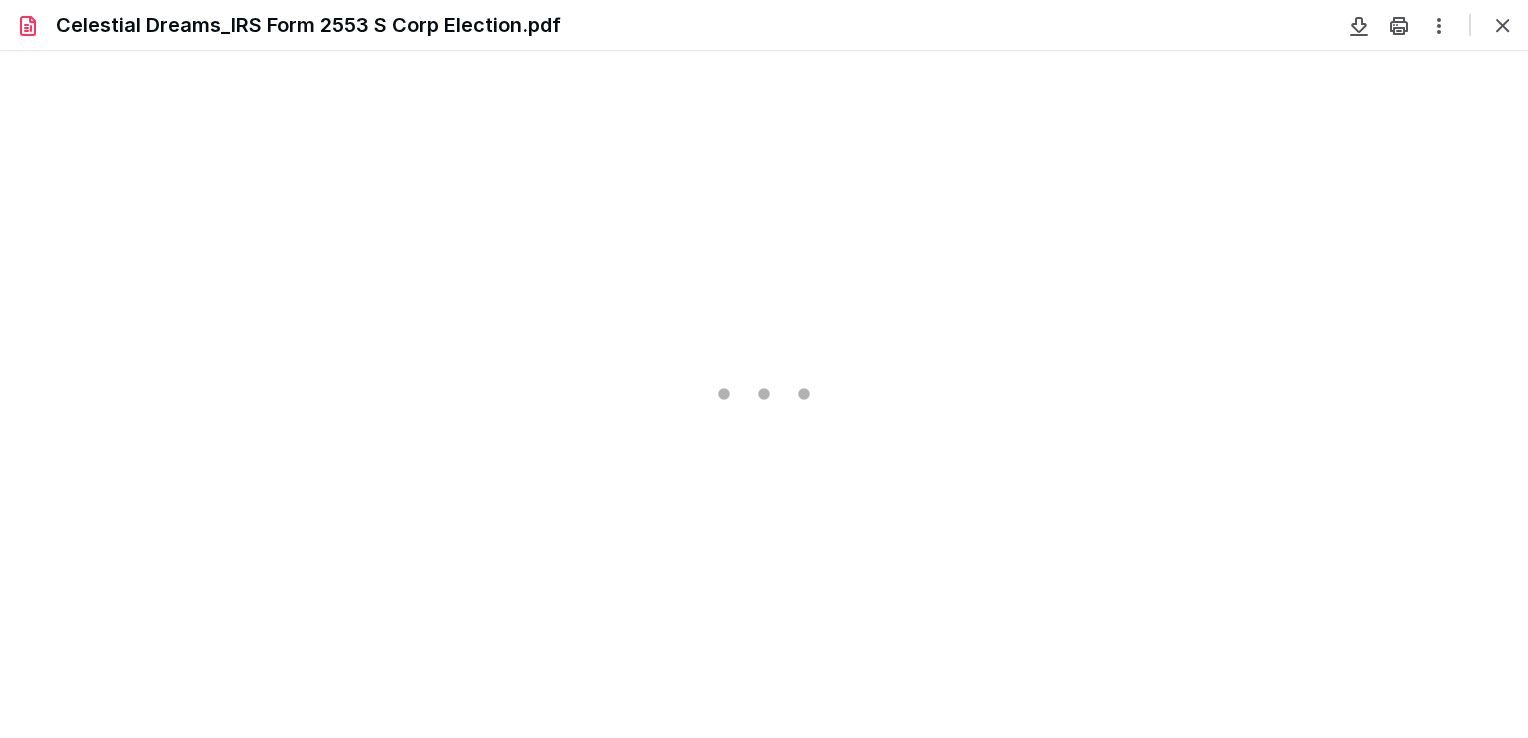 type on "82" 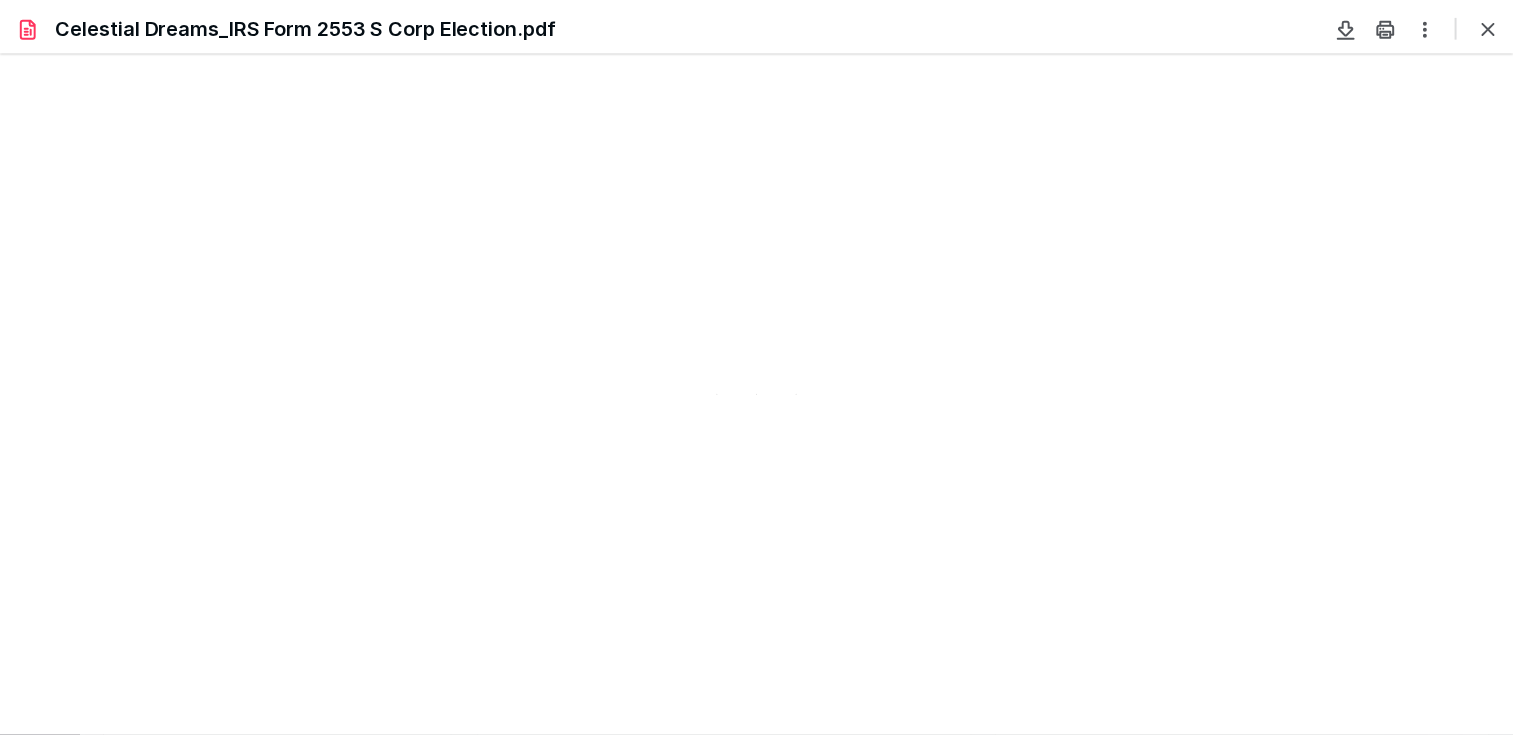 scroll, scrollTop: 39, scrollLeft: 0, axis: vertical 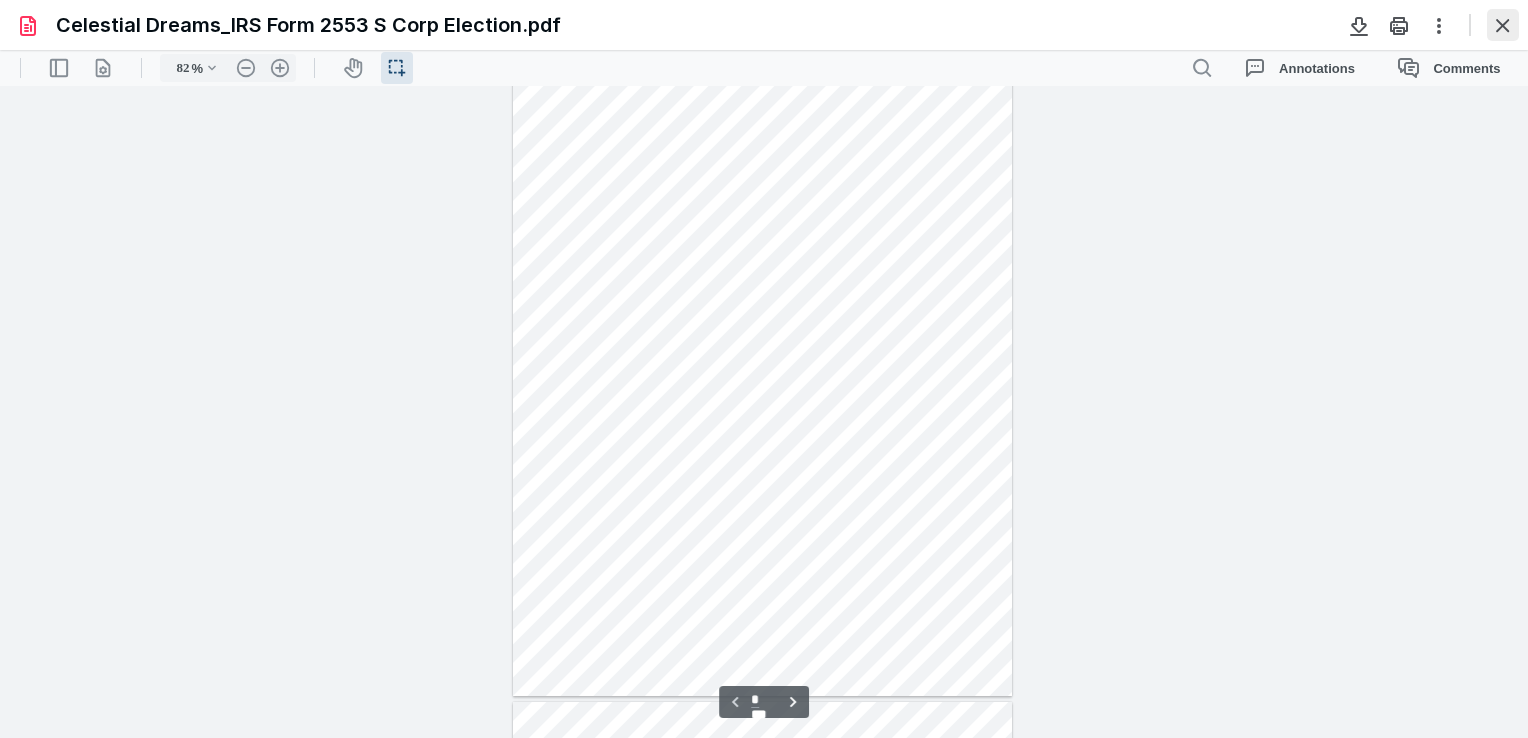 click at bounding box center [1503, 25] 